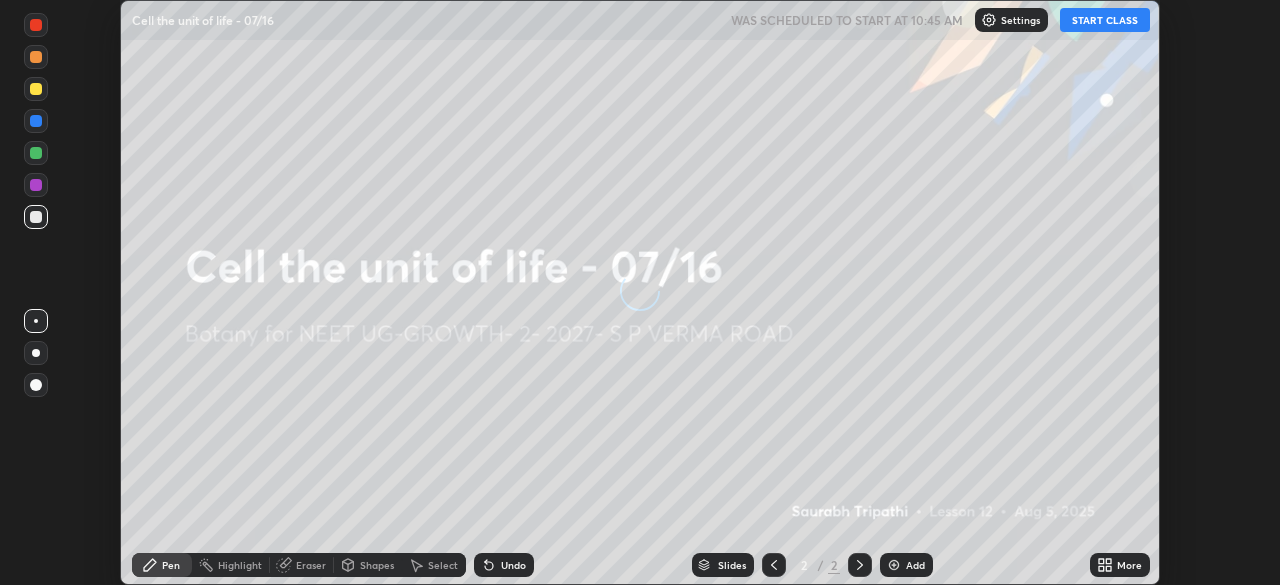 scroll, scrollTop: 0, scrollLeft: 0, axis: both 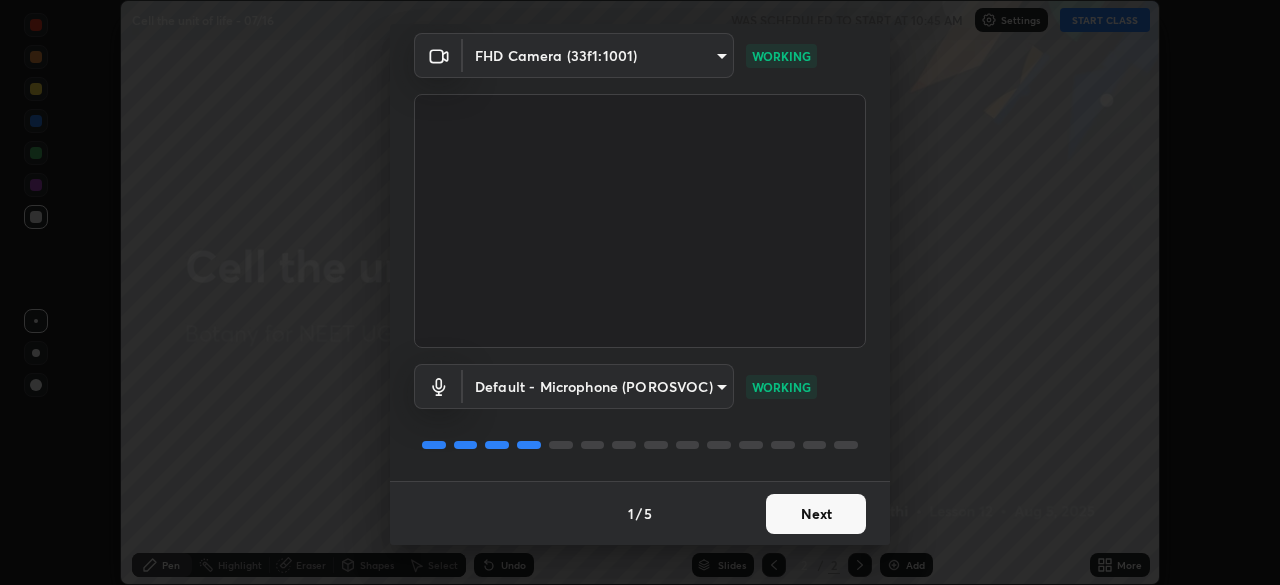 click on "Next" at bounding box center [816, 514] 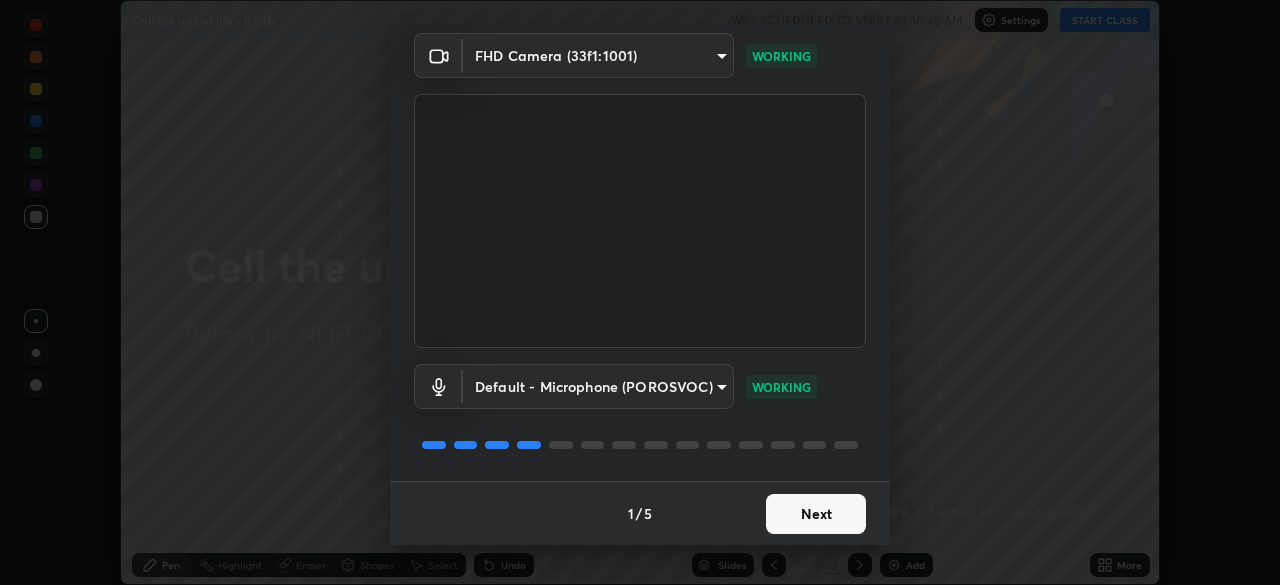 scroll, scrollTop: 0, scrollLeft: 0, axis: both 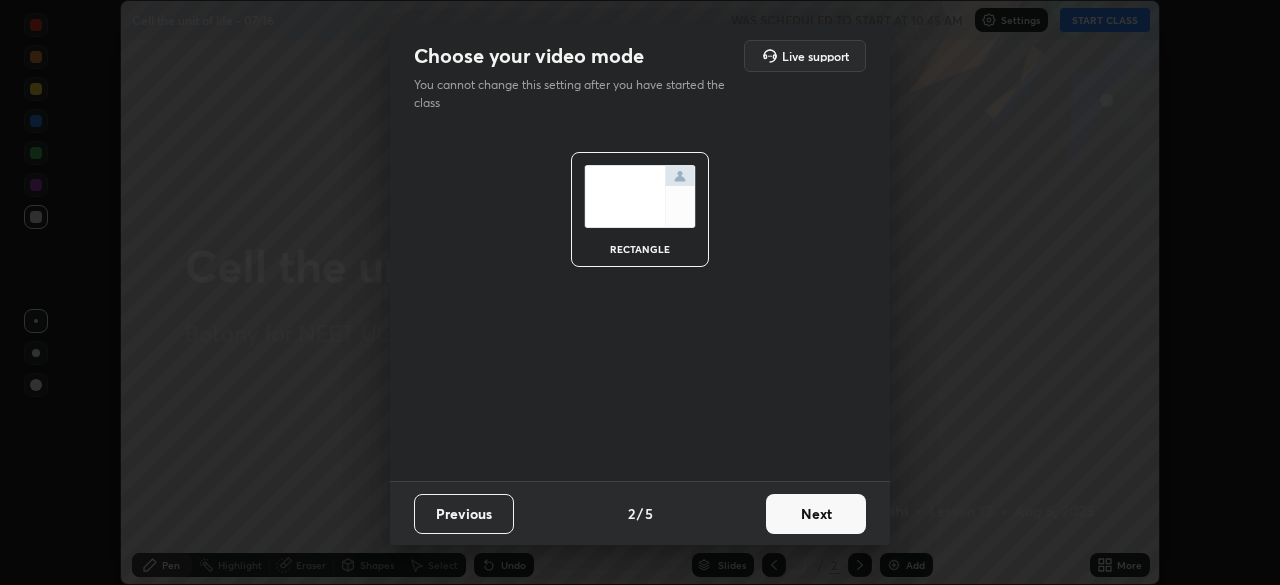 click on "Next" at bounding box center [816, 514] 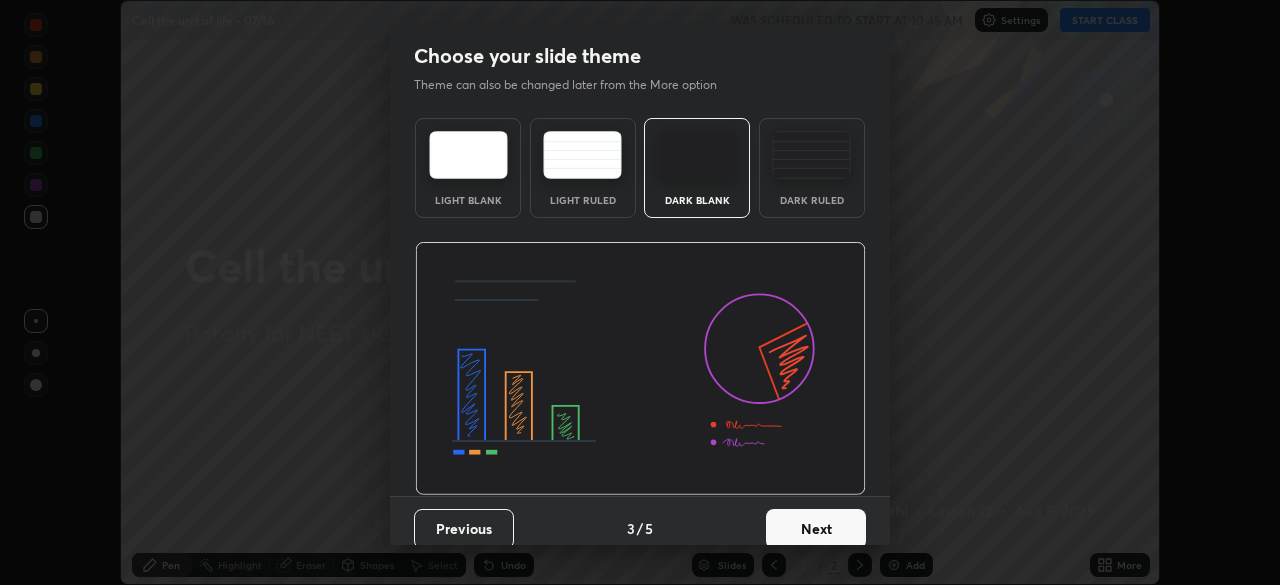 click on "Next" at bounding box center (816, 529) 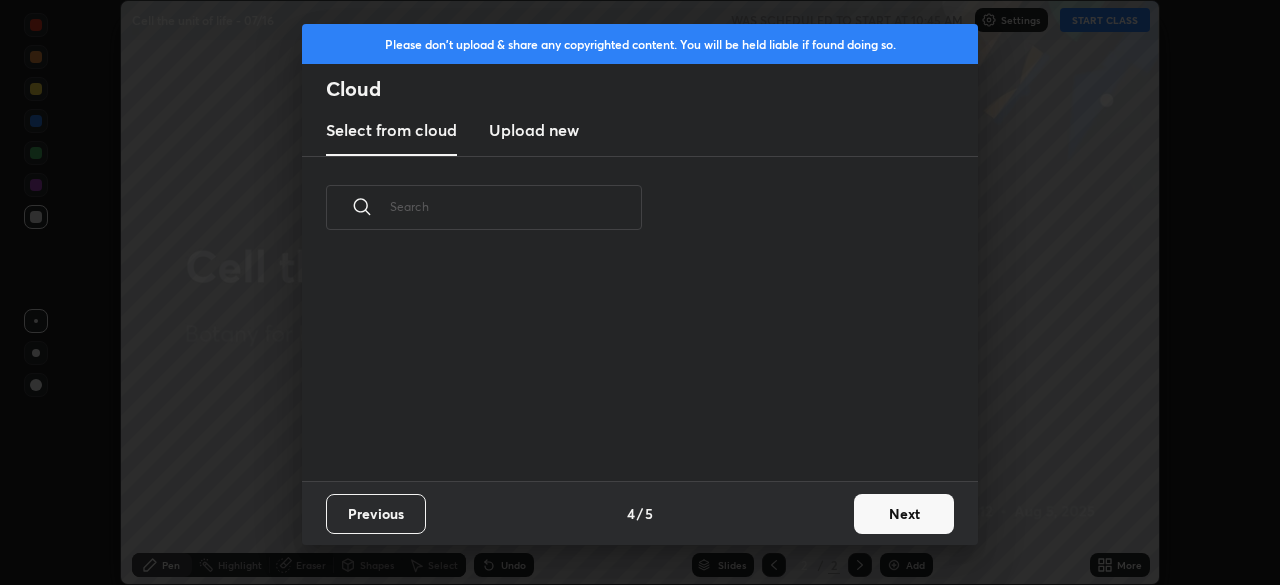 click on "Next" at bounding box center (904, 514) 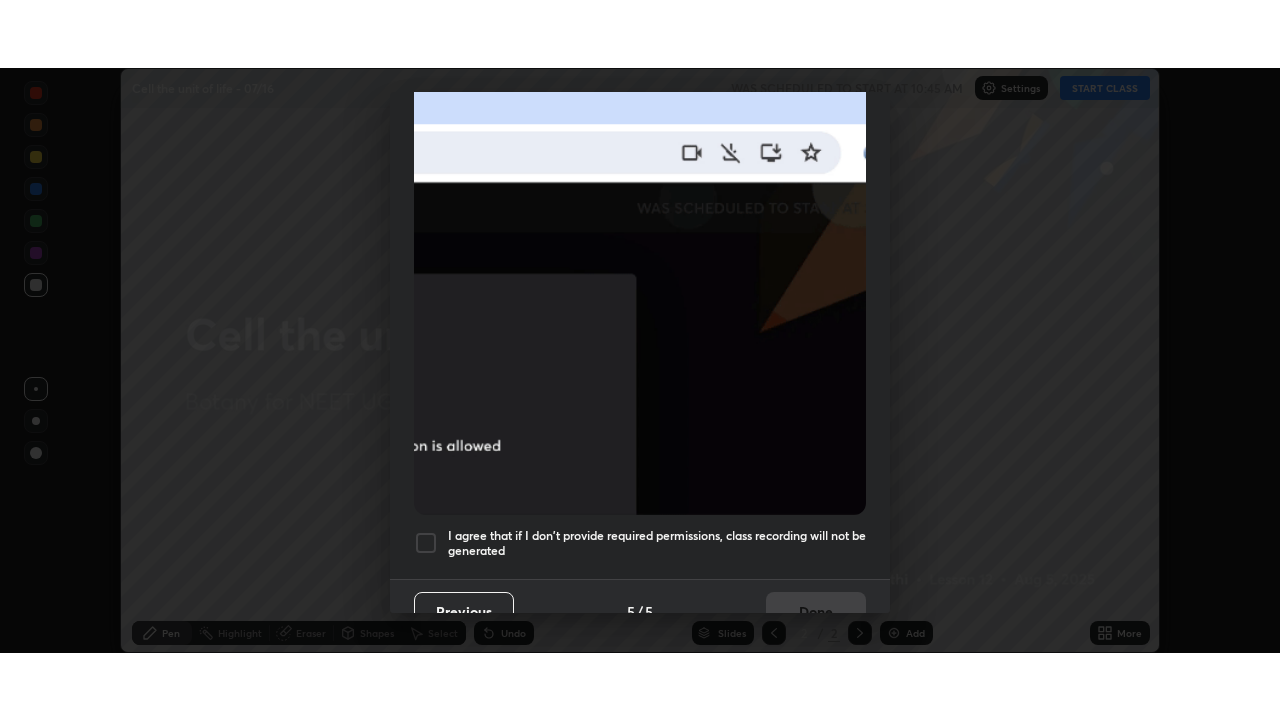 scroll, scrollTop: 479, scrollLeft: 0, axis: vertical 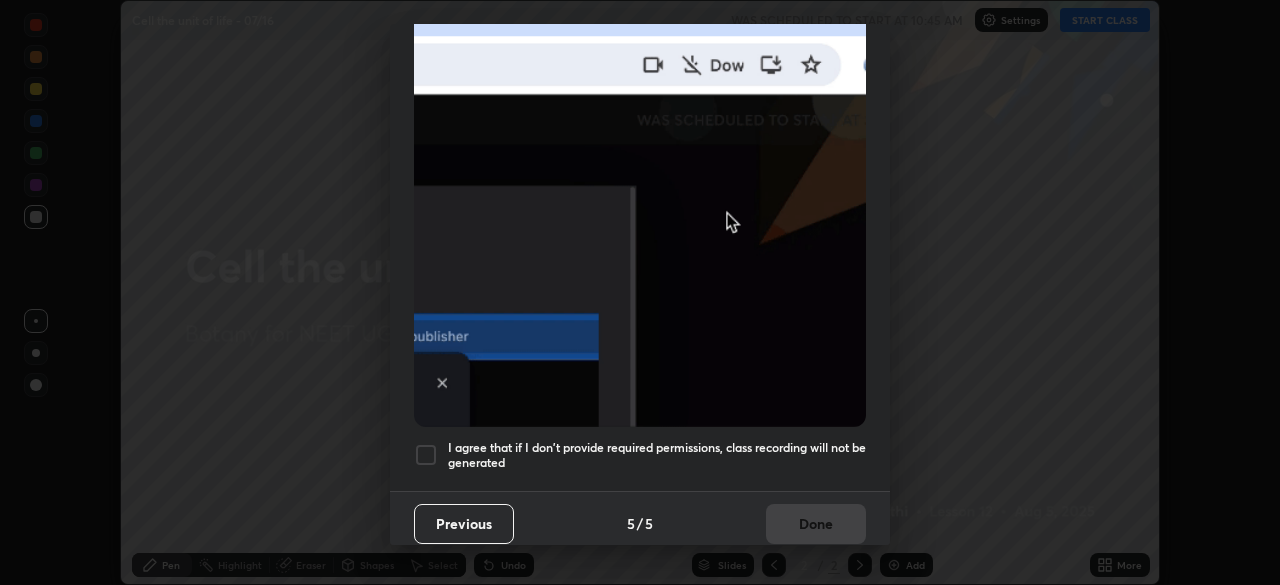 click at bounding box center [426, 455] 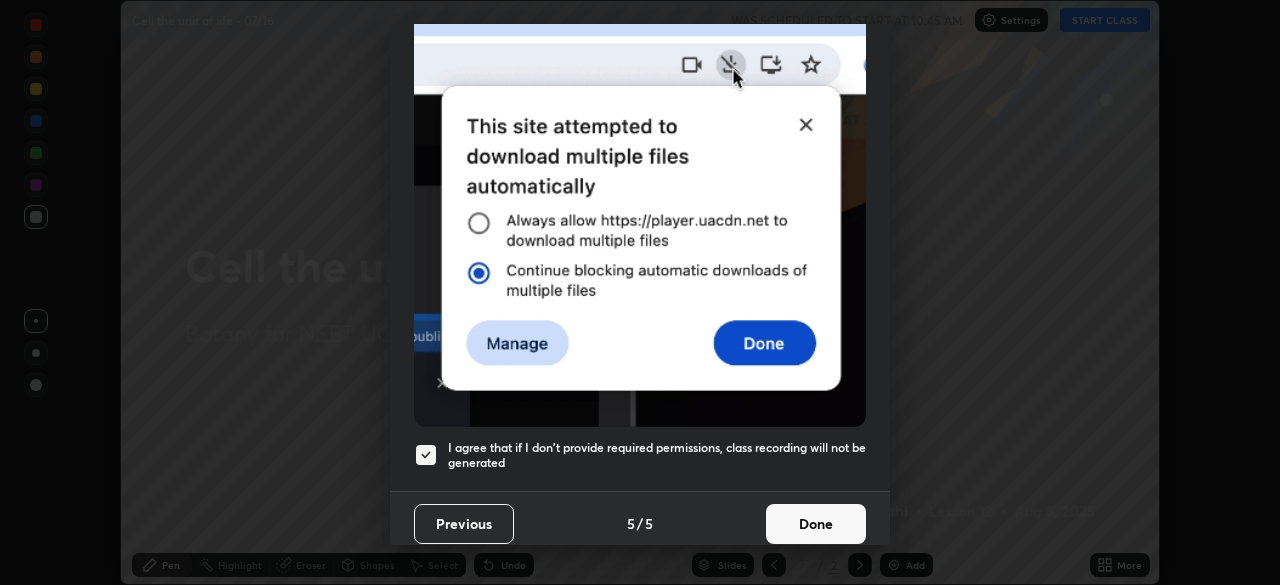click on "Done" at bounding box center (816, 524) 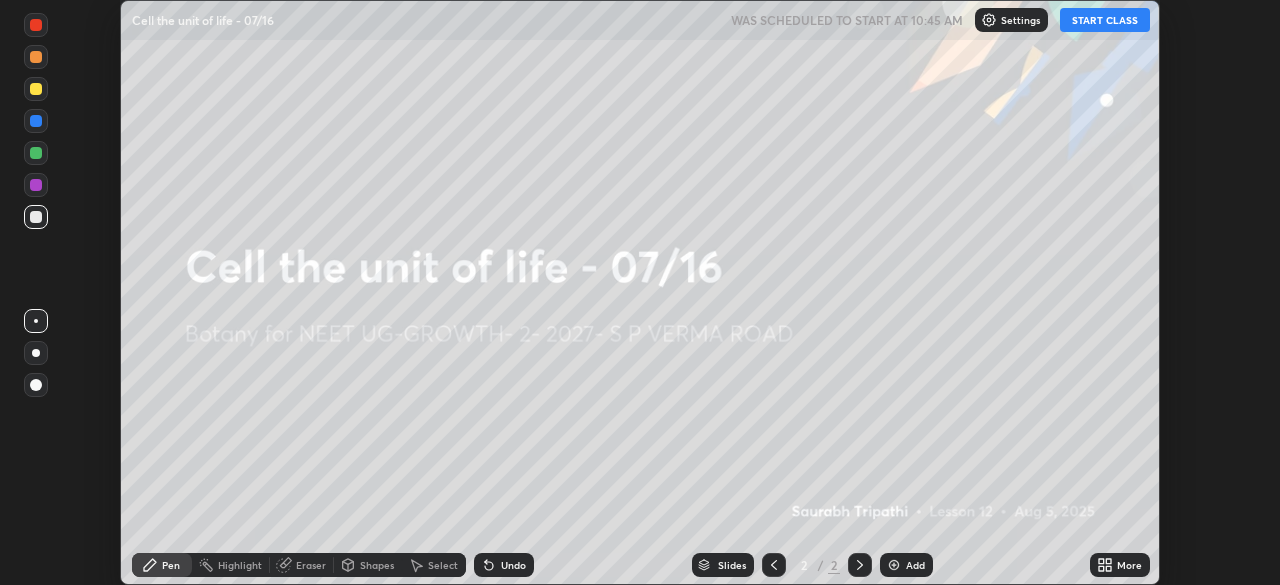click 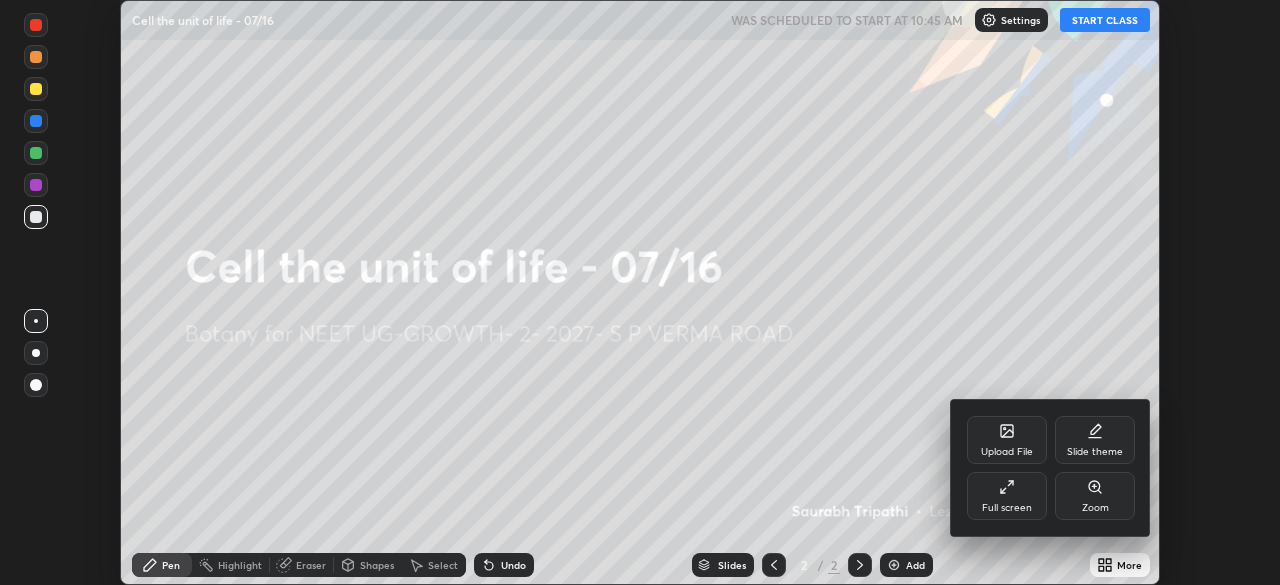 click 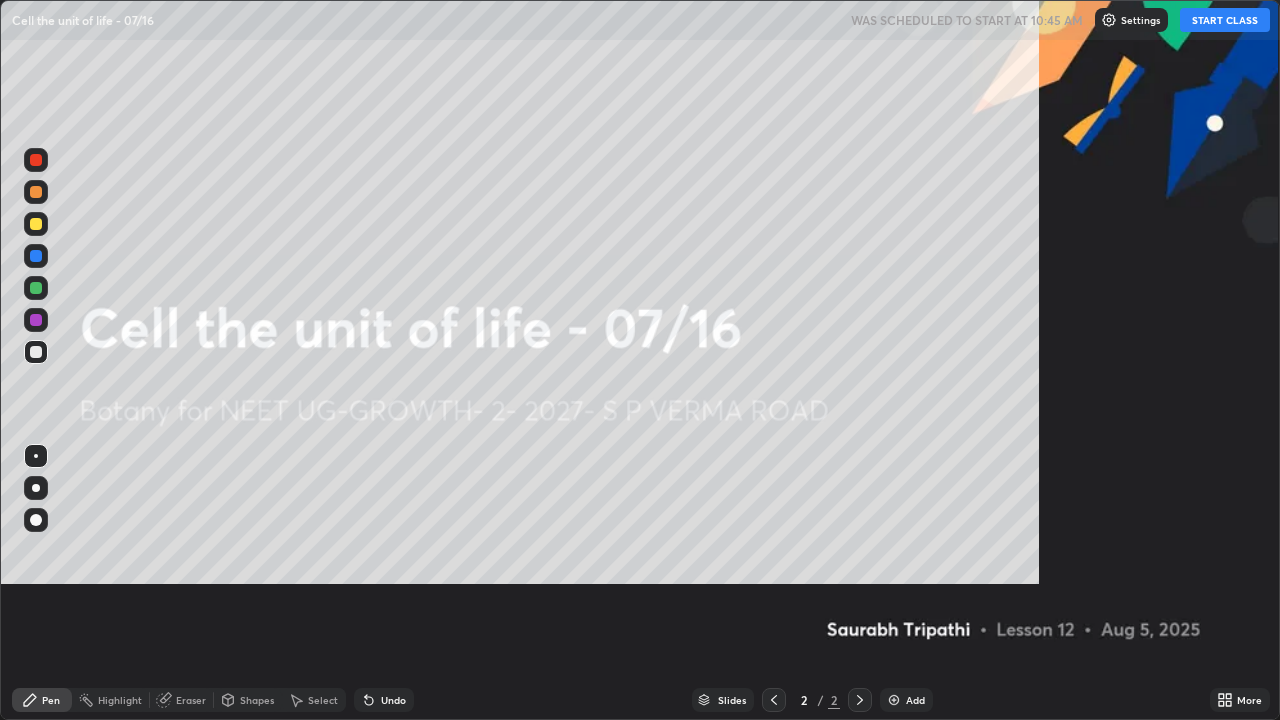 scroll, scrollTop: 99280, scrollLeft: 98720, axis: both 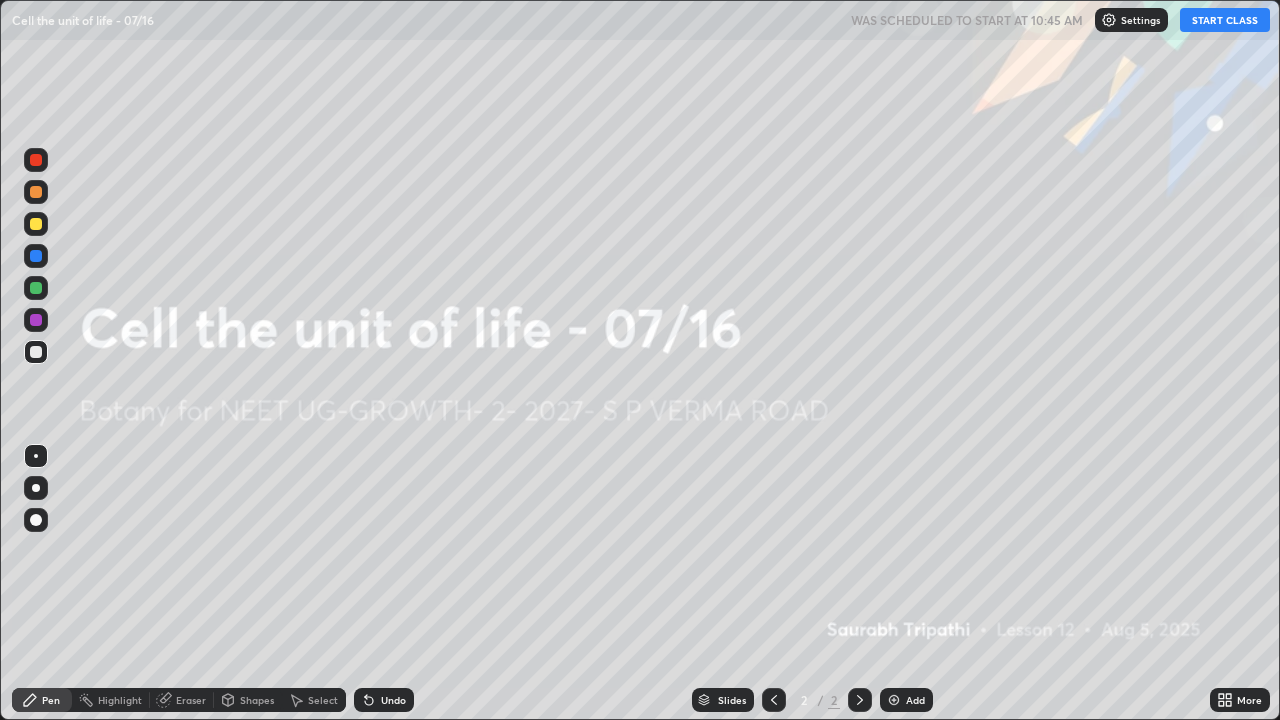click on "START CLASS" at bounding box center [1225, 20] 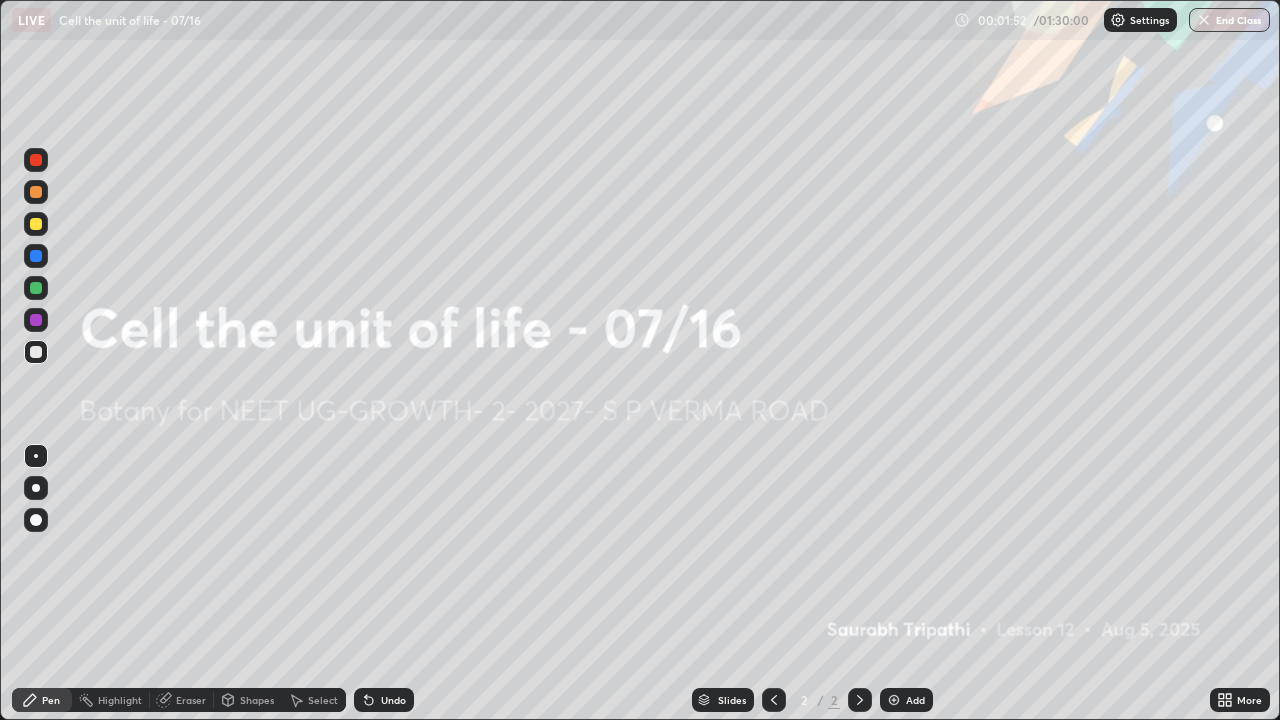 click on "Slides" at bounding box center [732, 700] 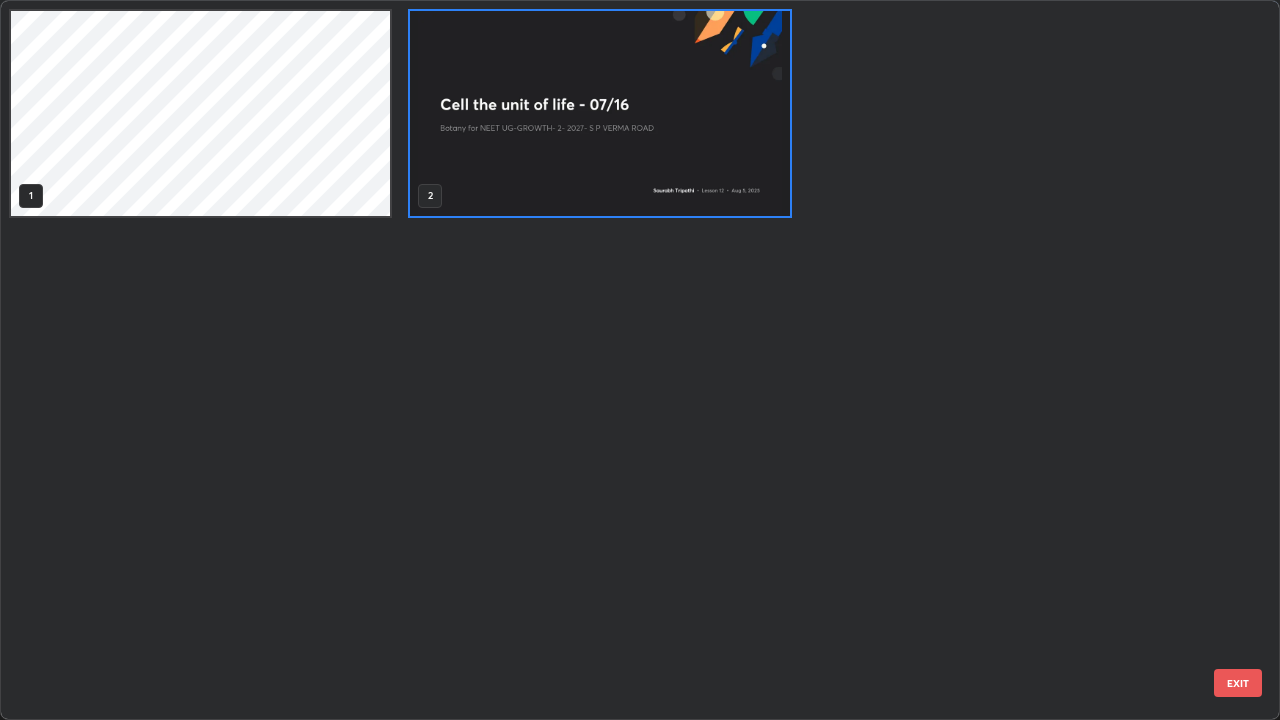 scroll, scrollTop: 7, scrollLeft: 11, axis: both 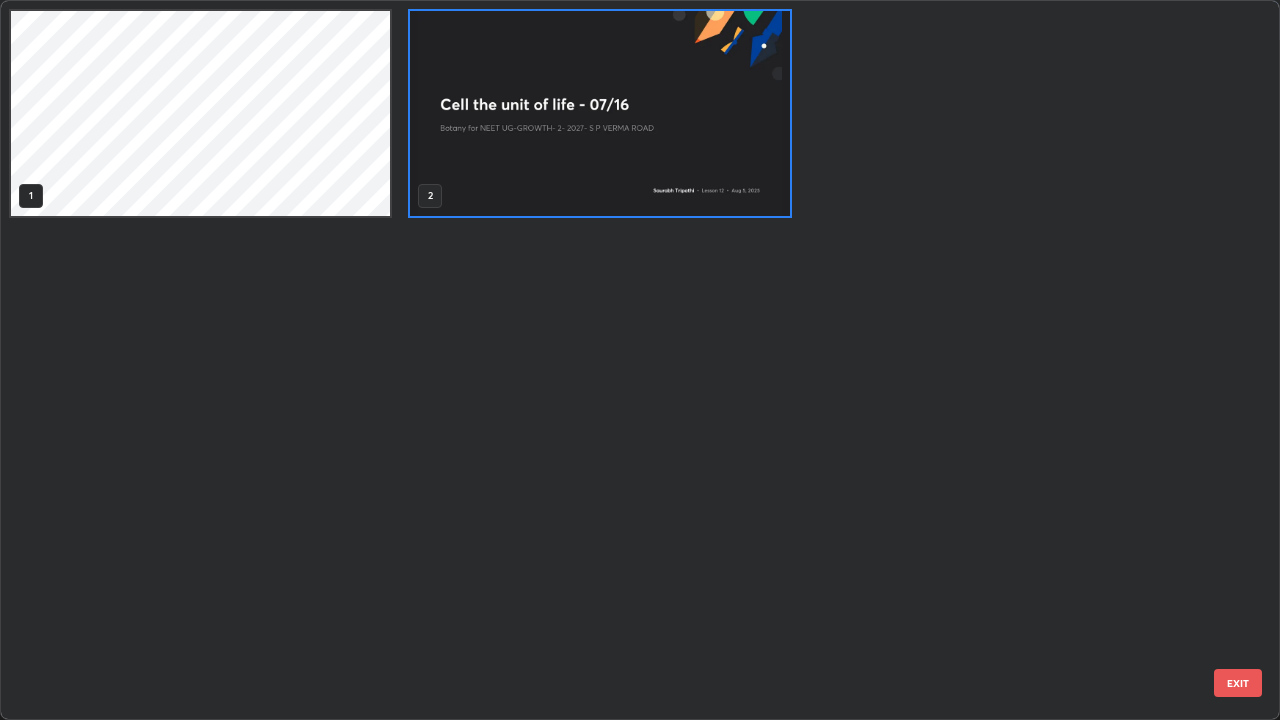 click at bounding box center (599, 113) 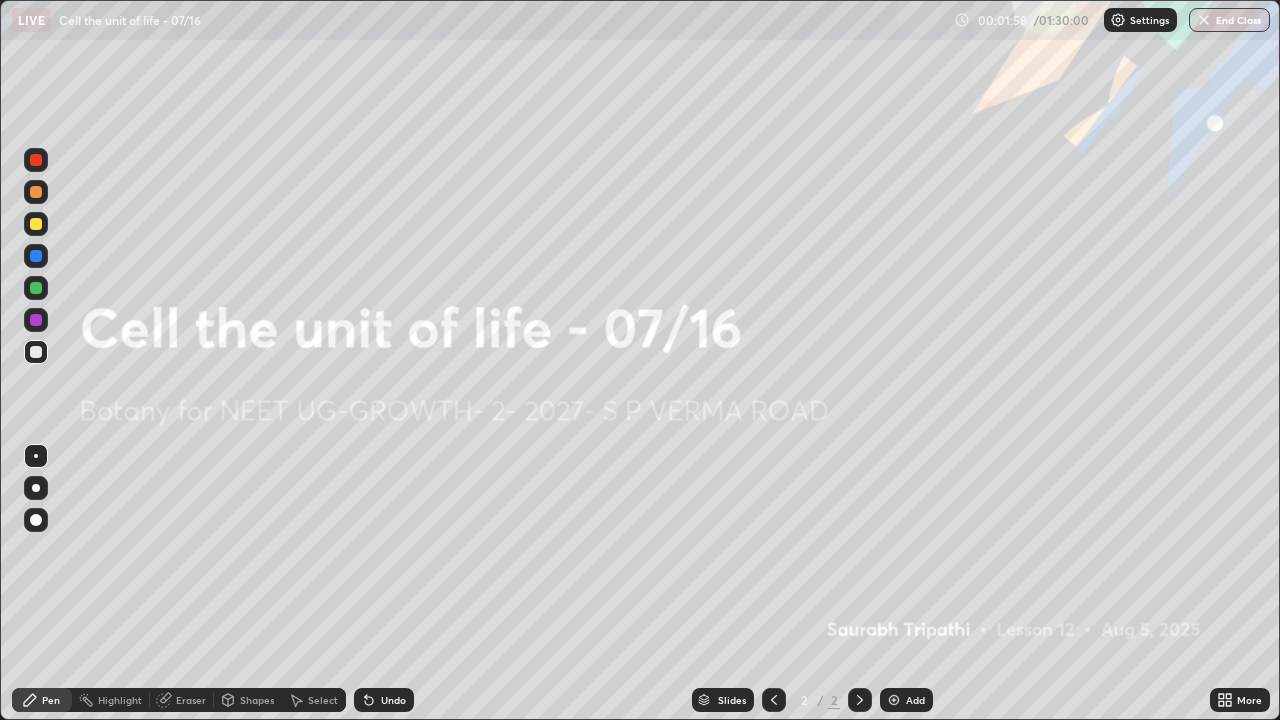click 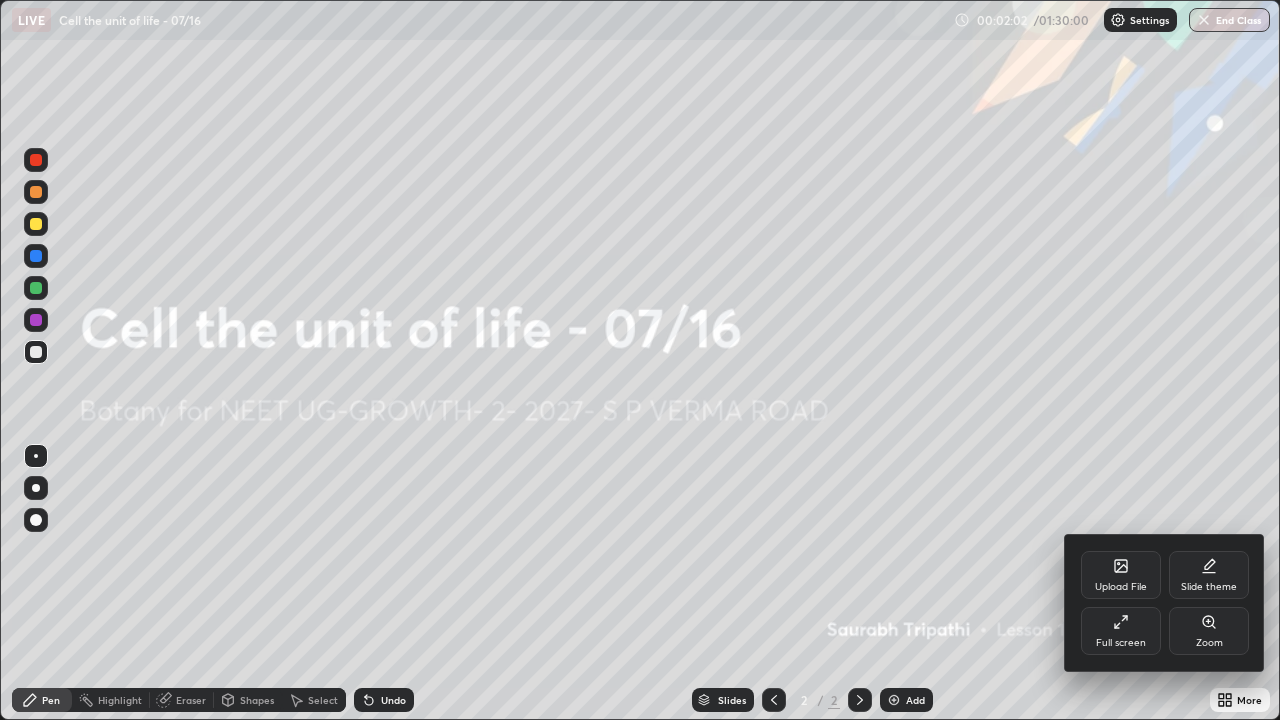 click on "Upload File" at bounding box center [1121, 575] 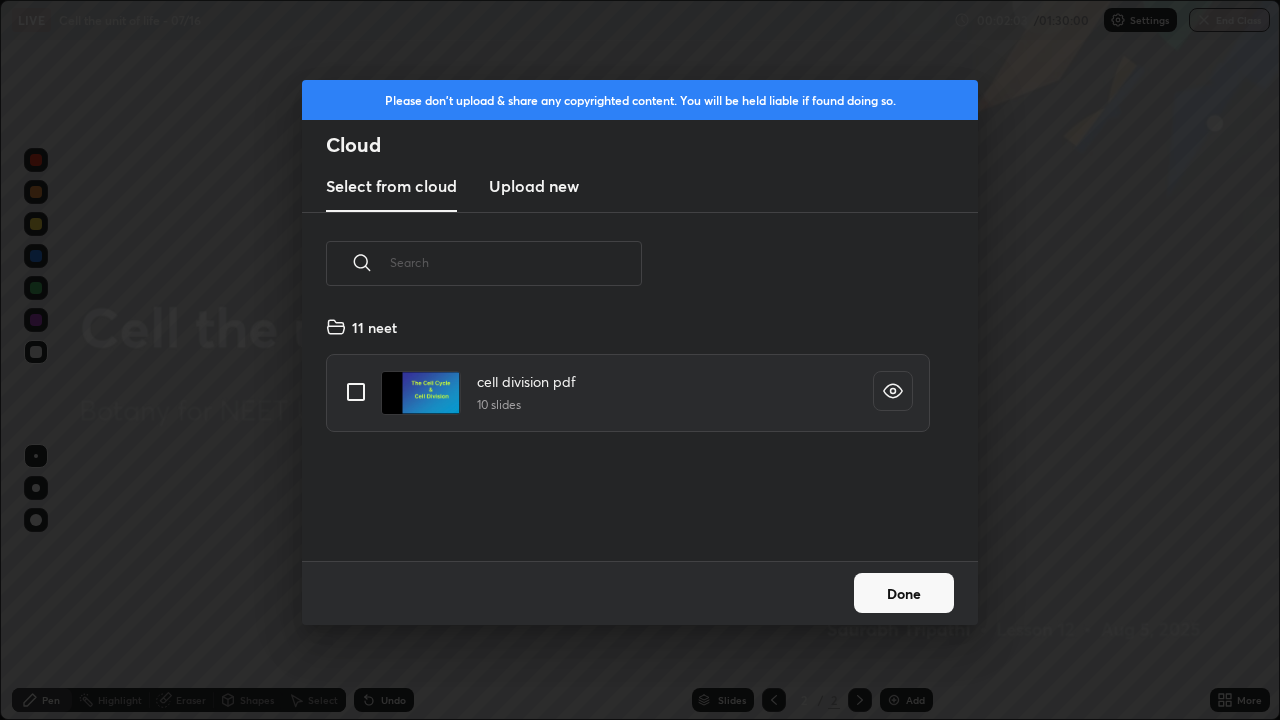 scroll, scrollTop: 7, scrollLeft: 11, axis: both 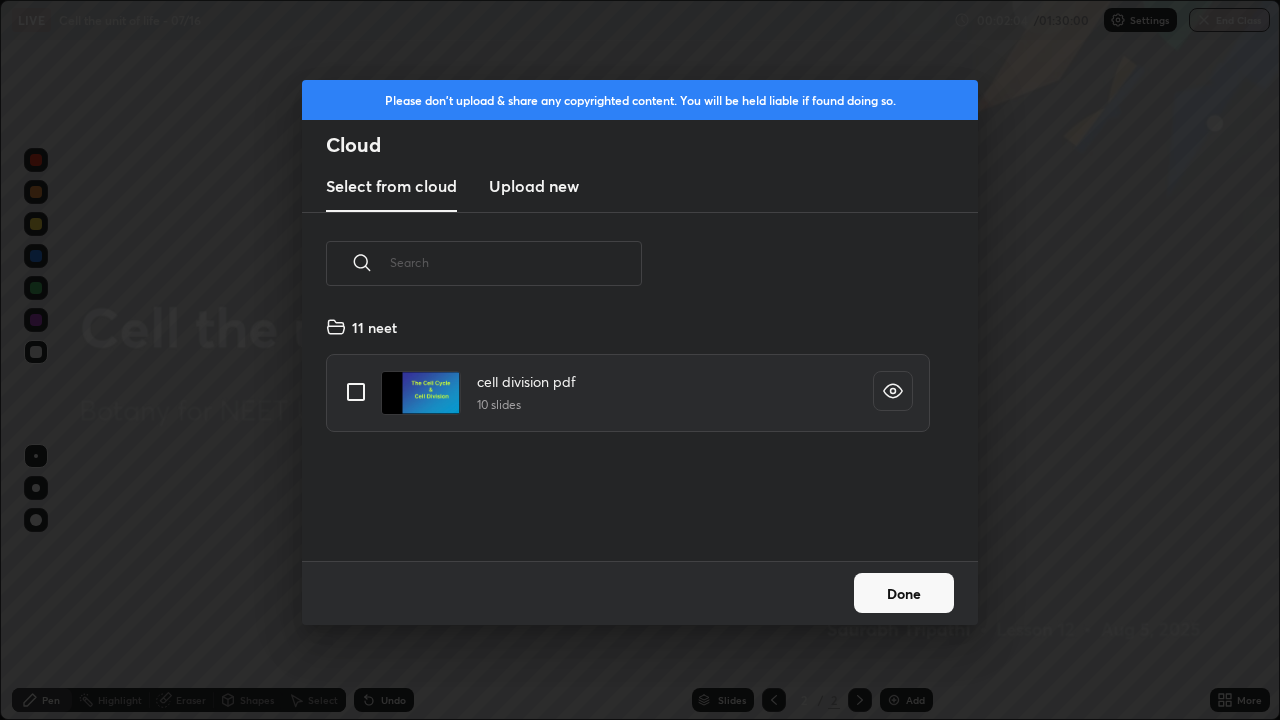 click on "Upload new" at bounding box center [534, 186] 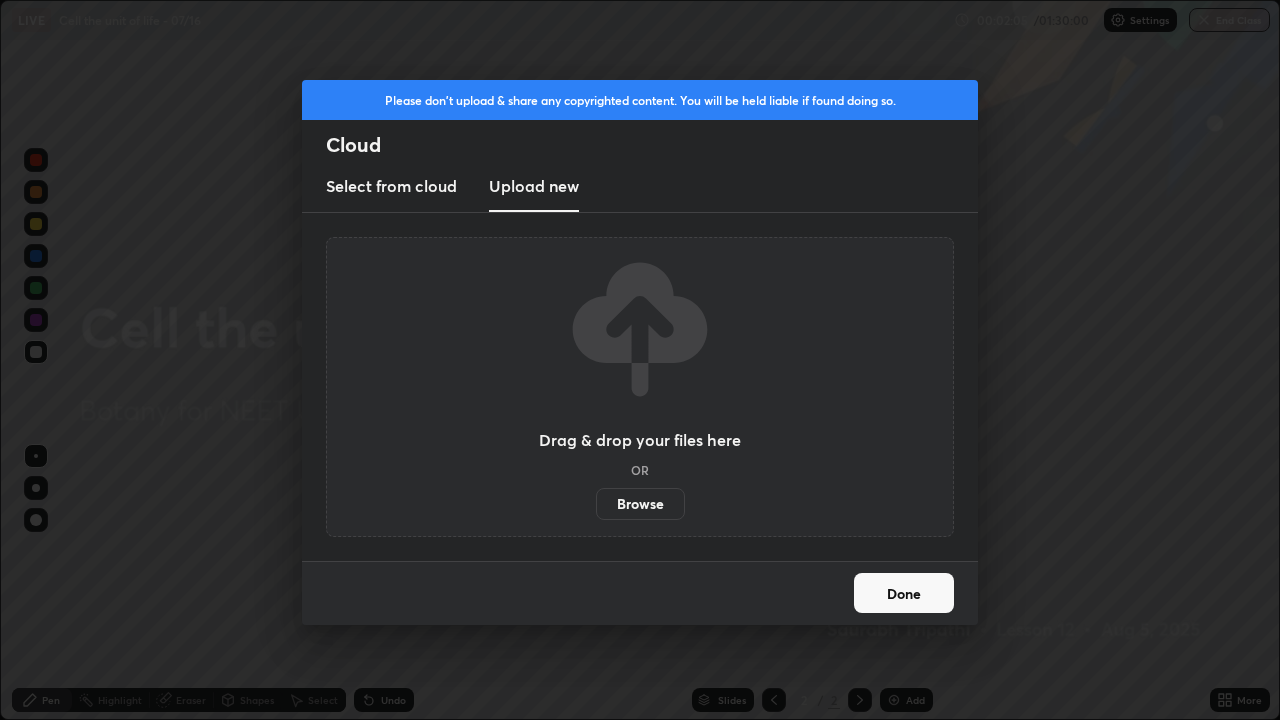 click on "Upload new" at bounding box center (534, 186) 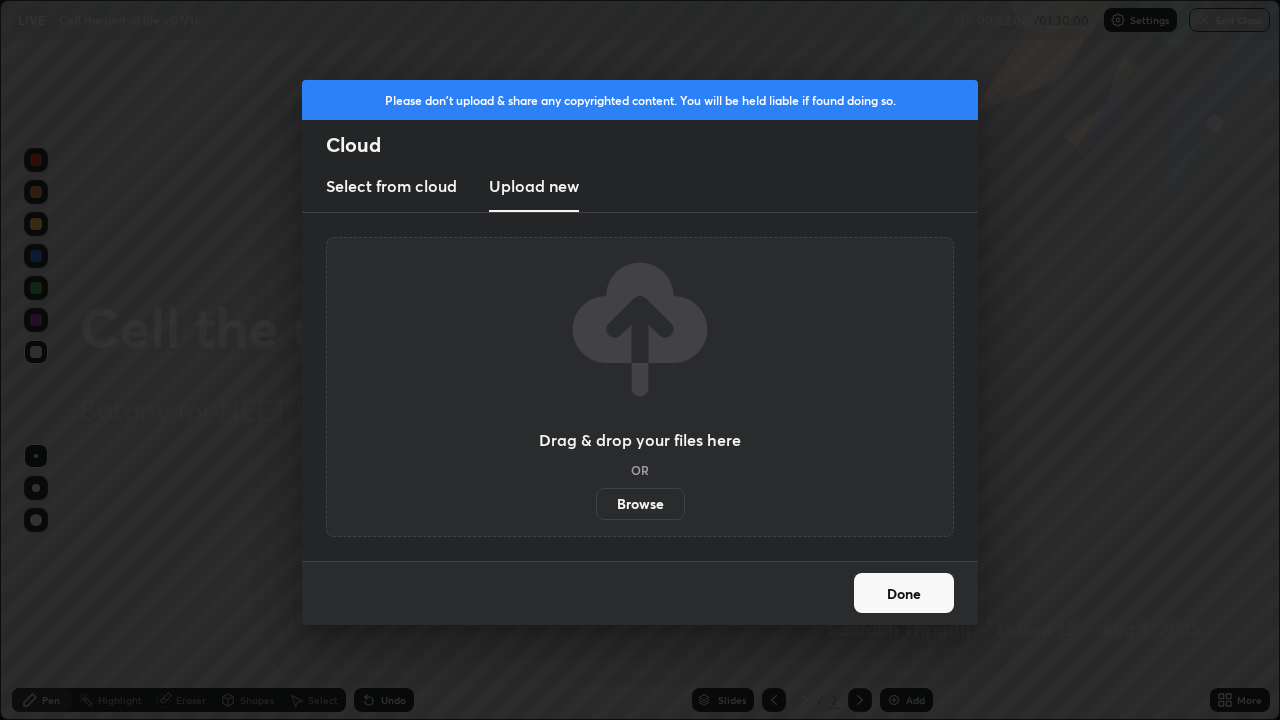 click on "Done" at bounding box center (904, 593) 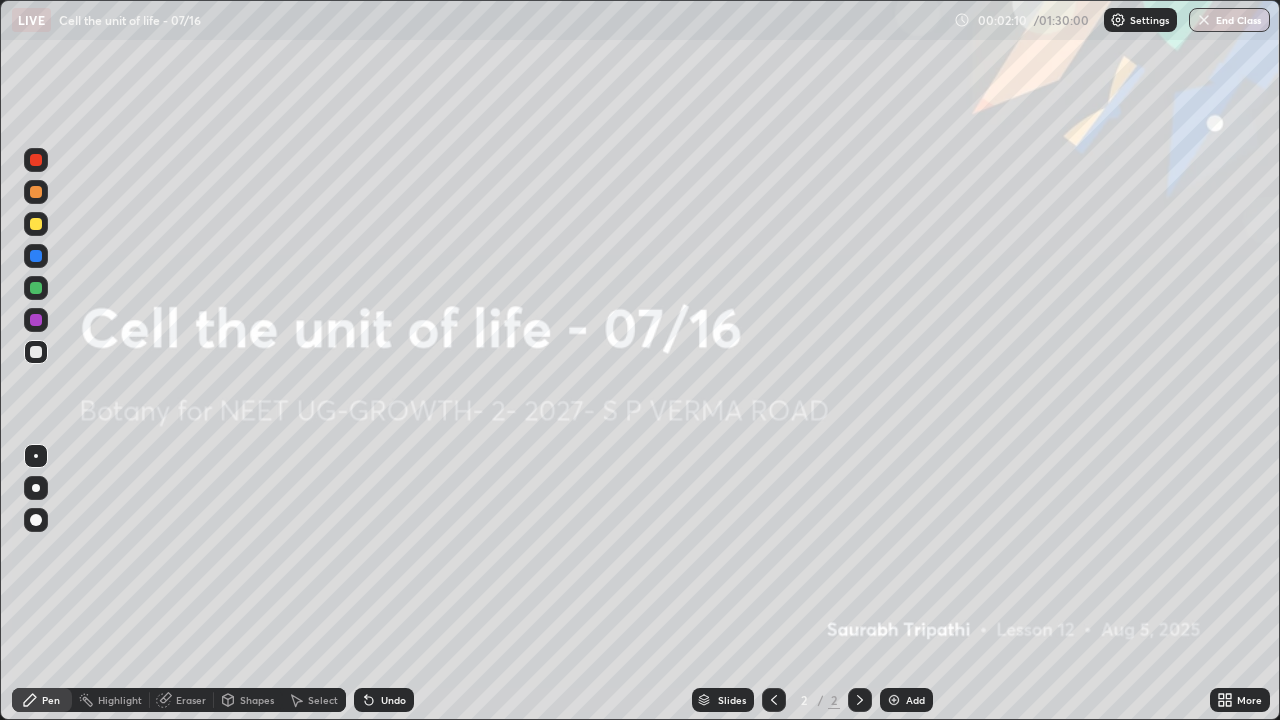 click 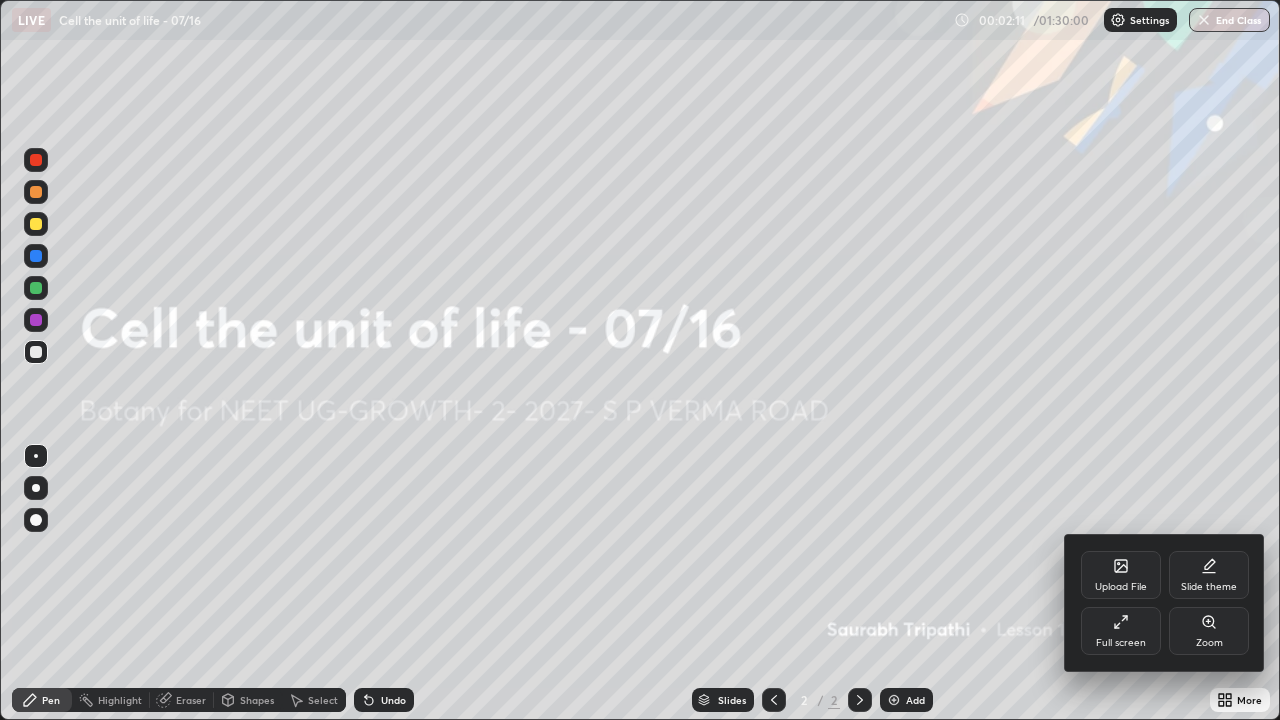 click on "Upload File" at bounding box center (1121, 575) 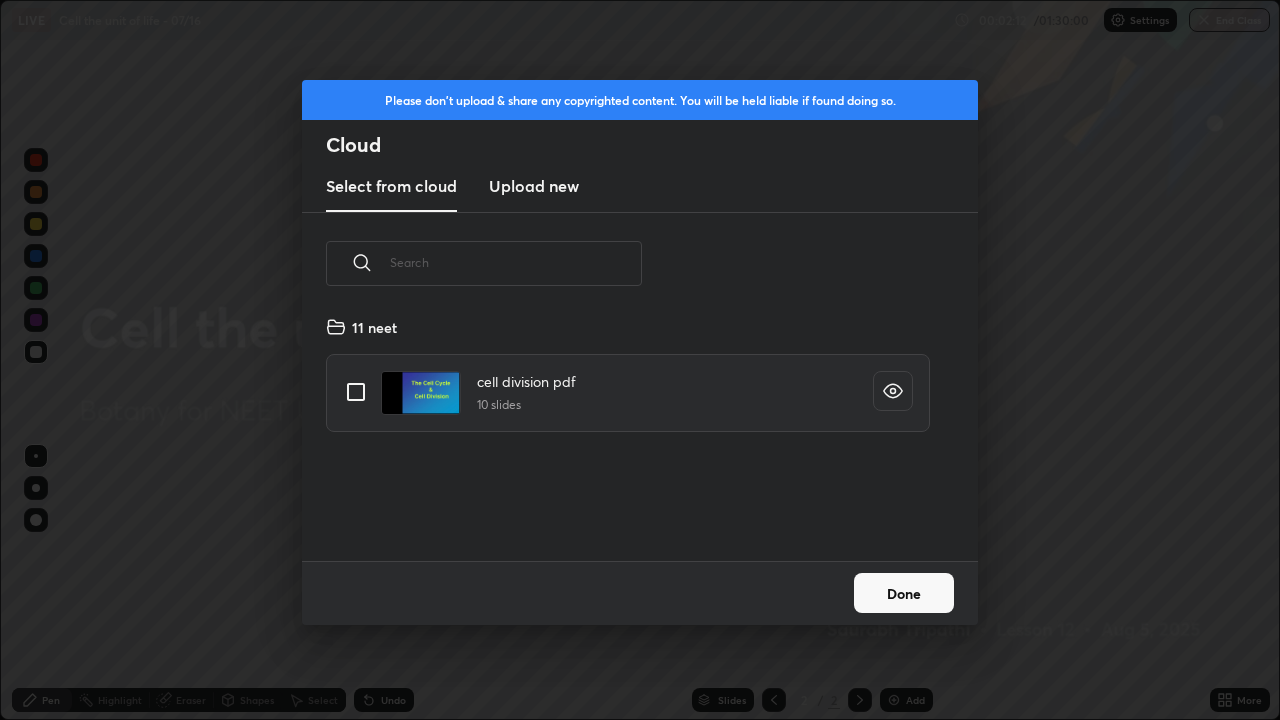 scroll, scrollTop: 7, scrollLeft: 11, axis: both 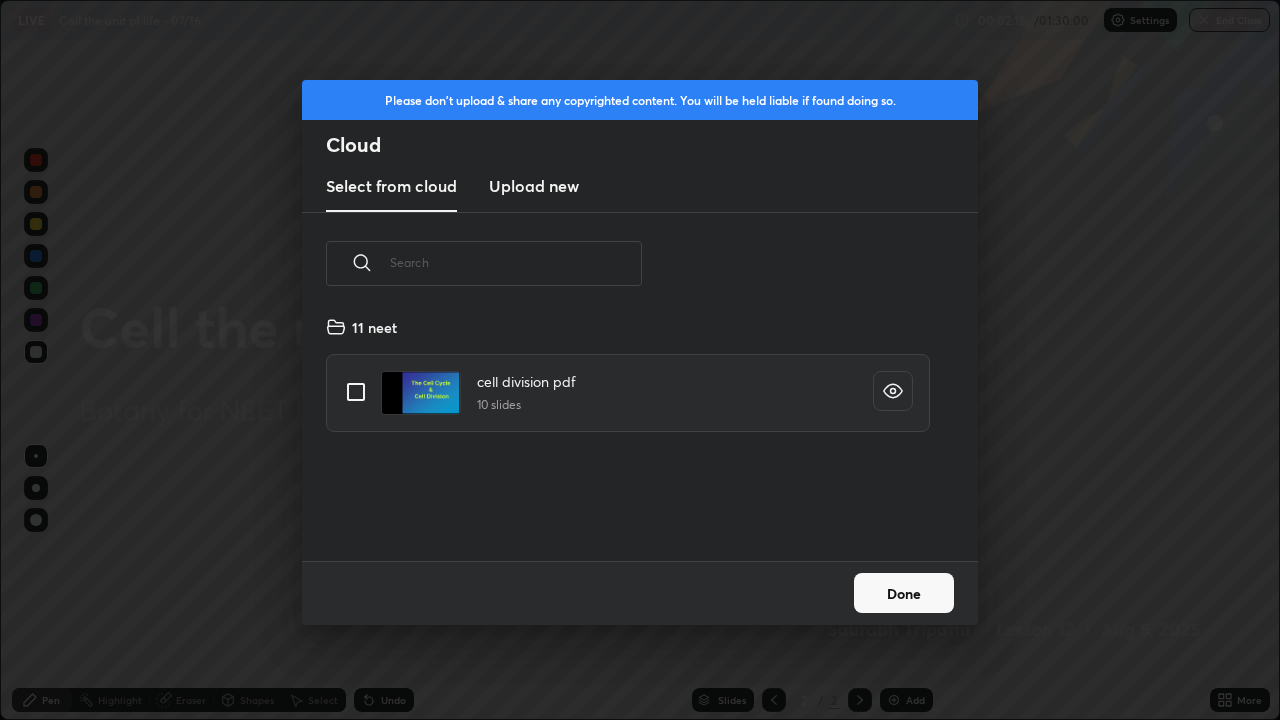 click on "Upload new" at bounding box center [534, 186] 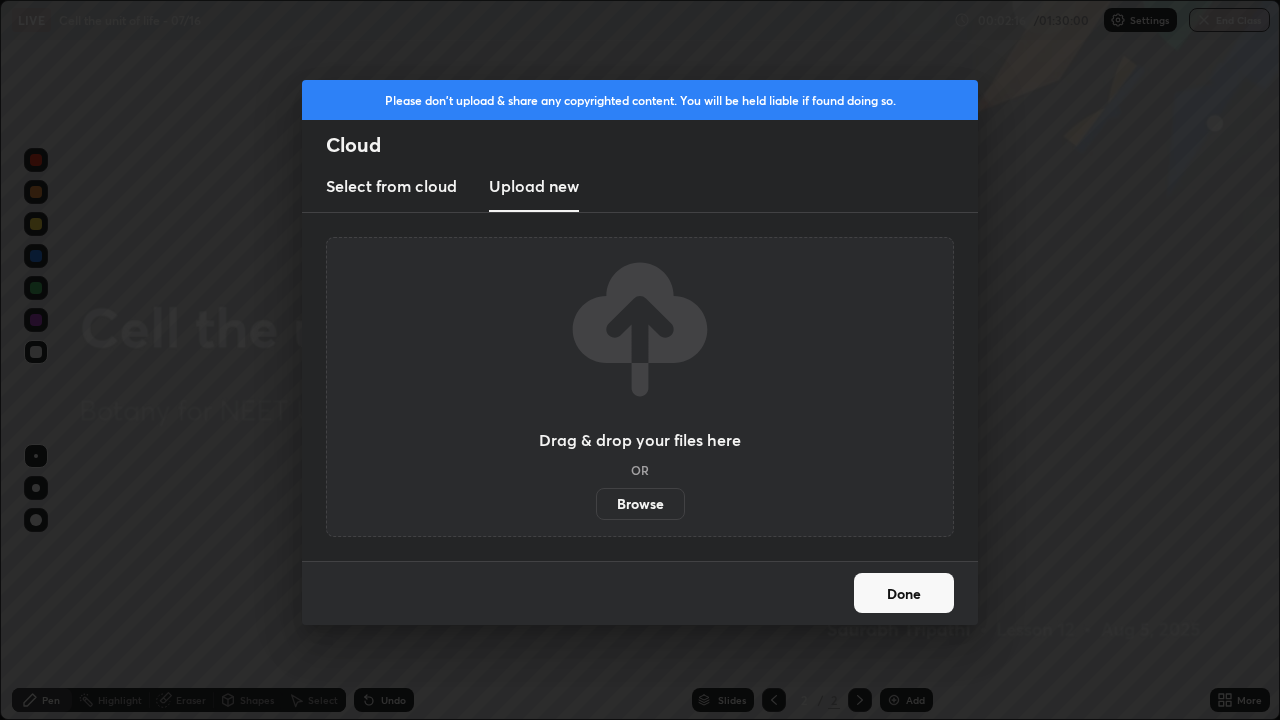 click on "Browse" at bounding box center (640, 504) 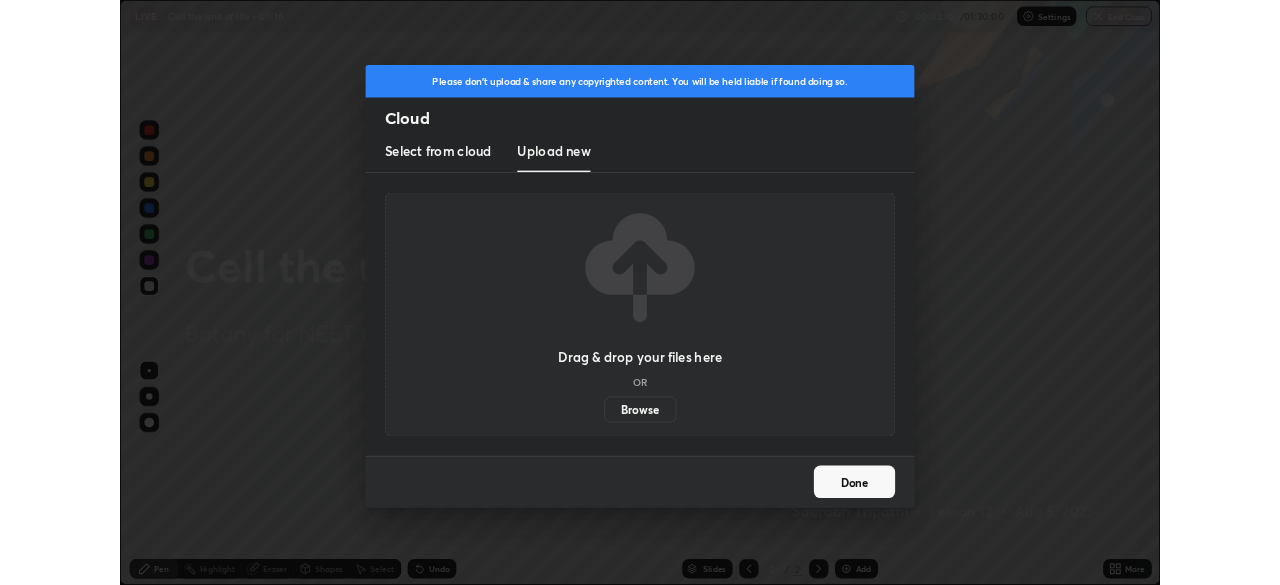 scroll, scrollTop: 585, scrollLeft: 1280, axis: both 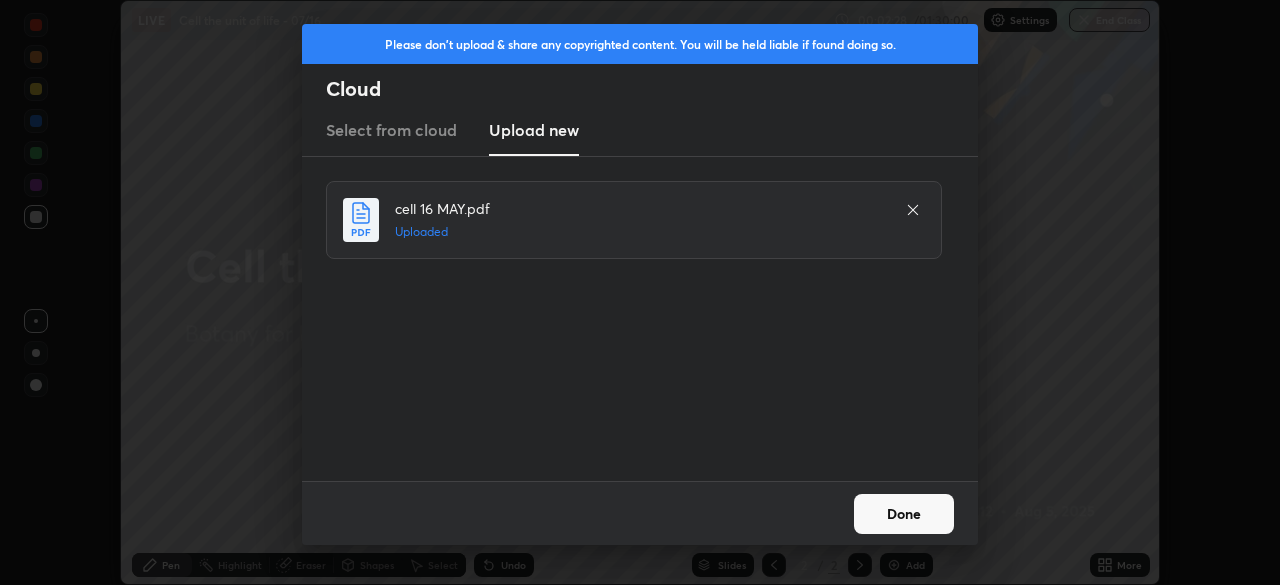 click on "Done" at bounding box center (904, 514) 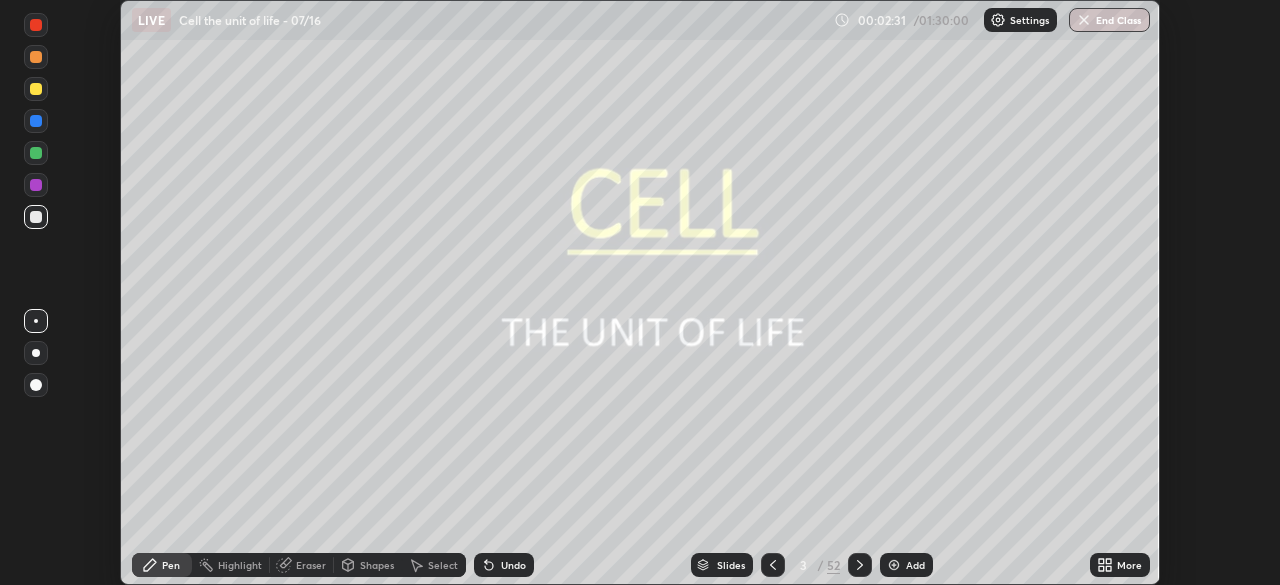 click on "Slides" at bounding box center [731, 565] 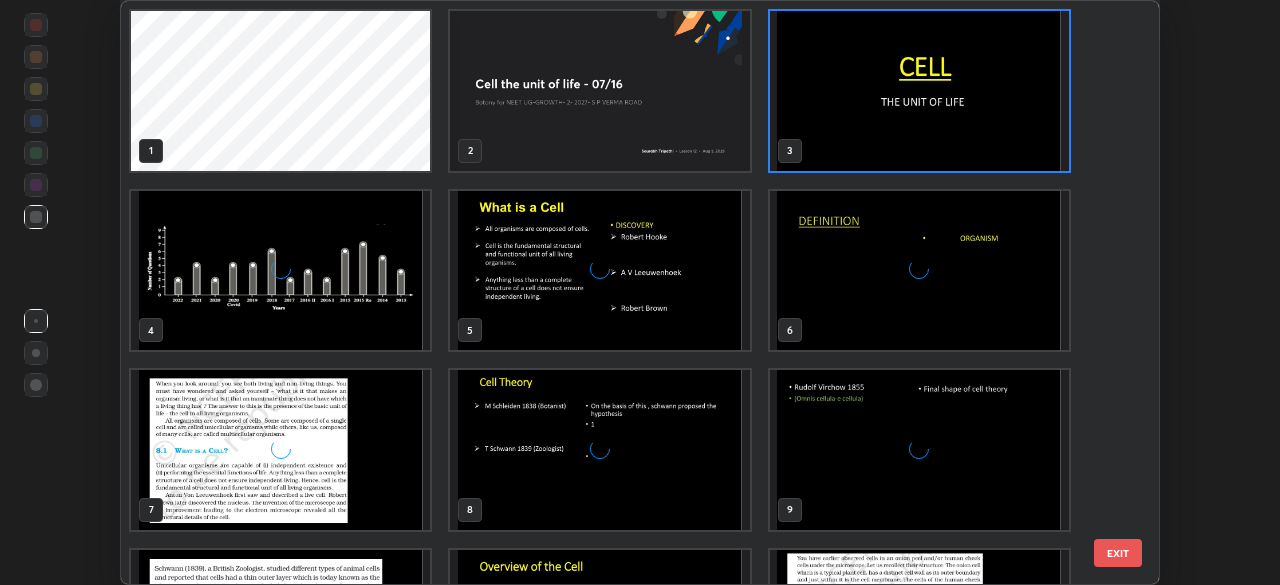 scroll, scrollTop: 7, scrollLeft: 11, axis: both 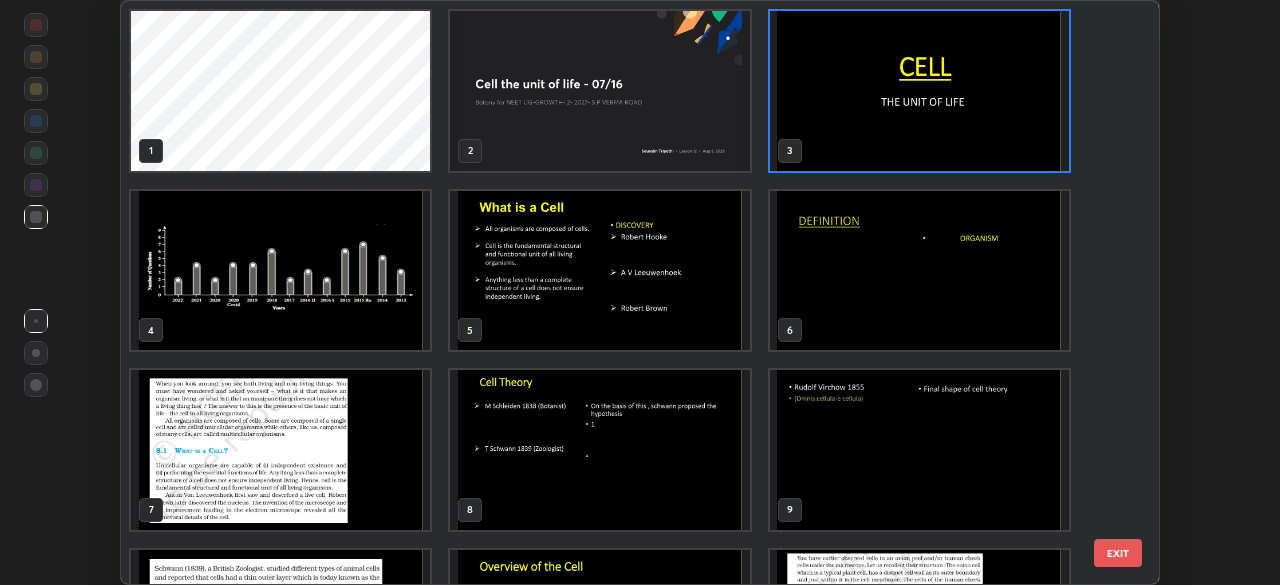 click at bounding box center [919, 450] 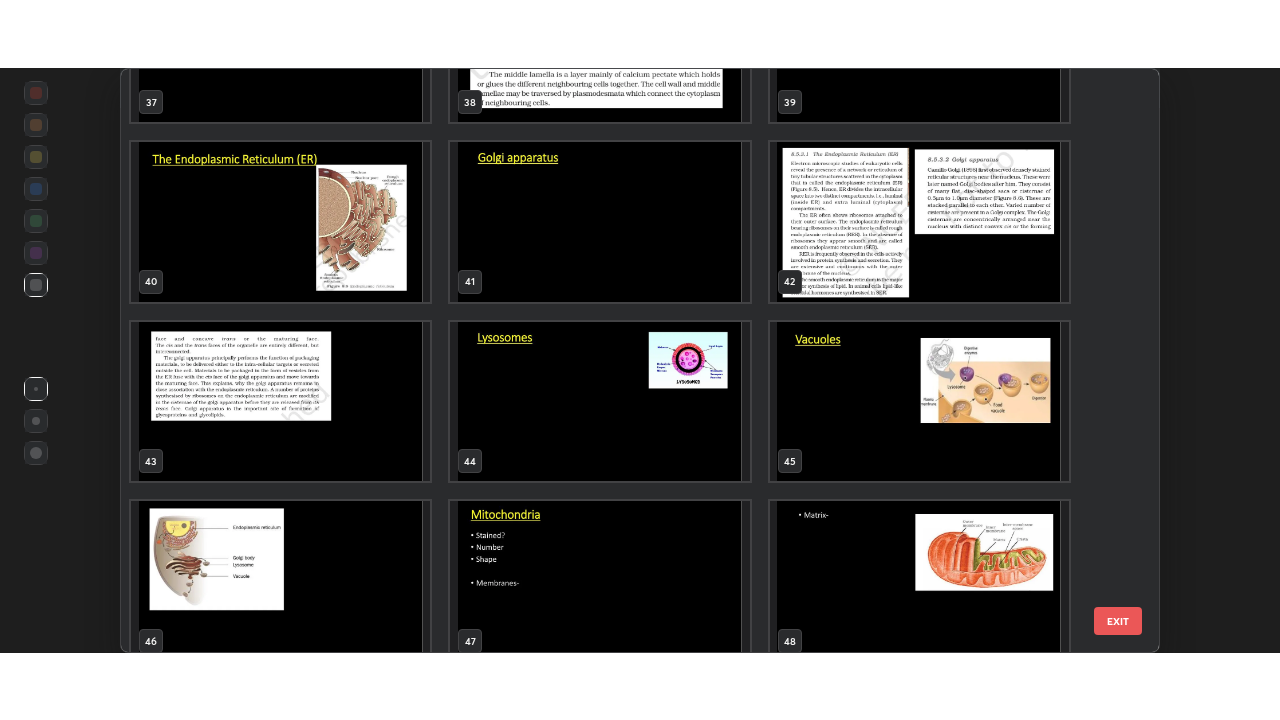 scroll, scrollTop: 2320, scrollLeft: 0, axis: vertical 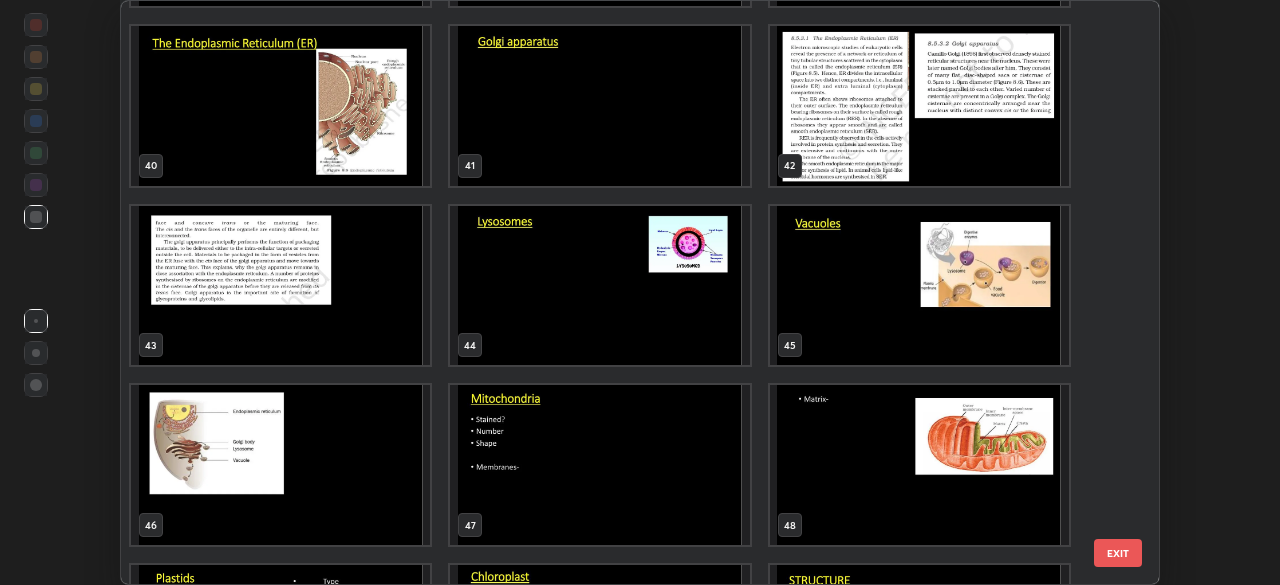 click at bounding box center (599, 465) 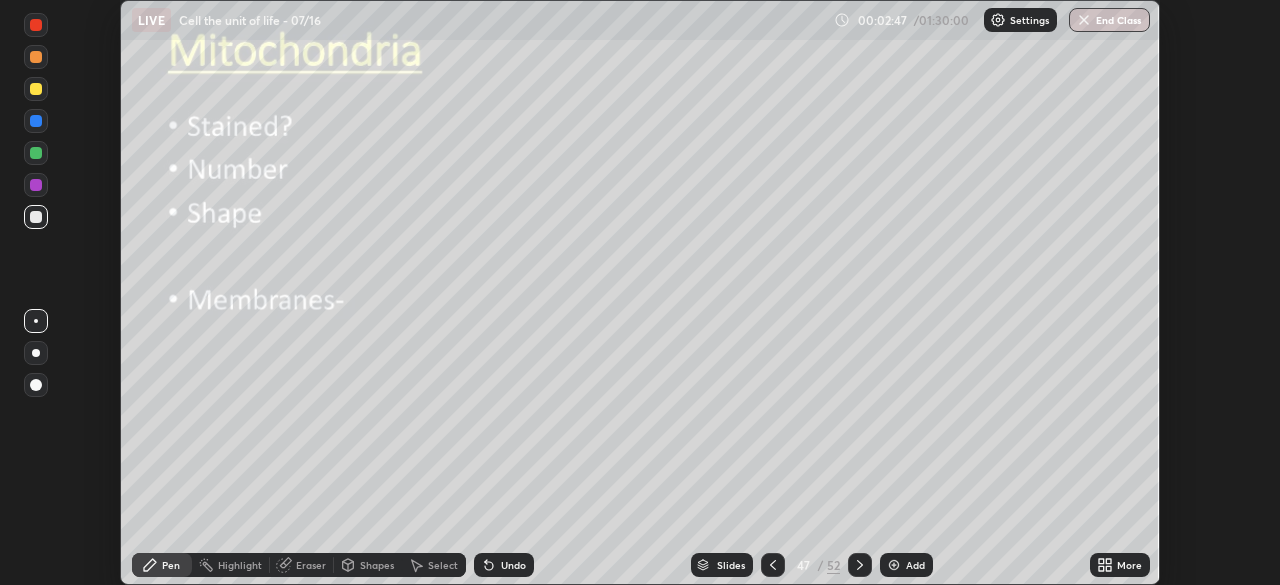 click 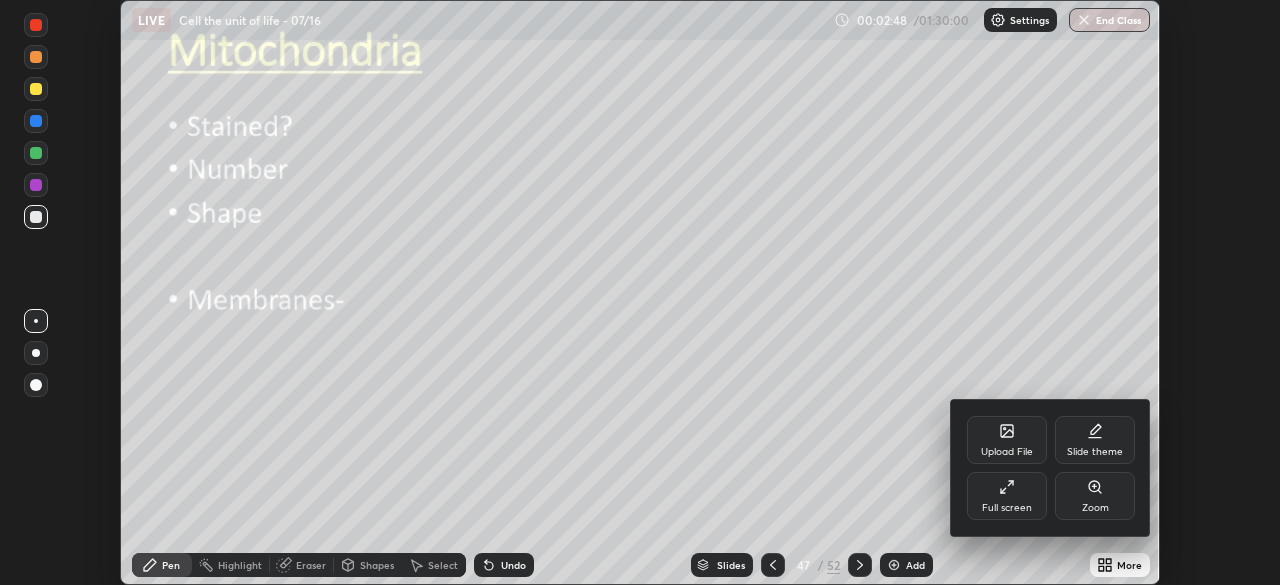 click on "Full screen" at bounding box center (1007, 496) 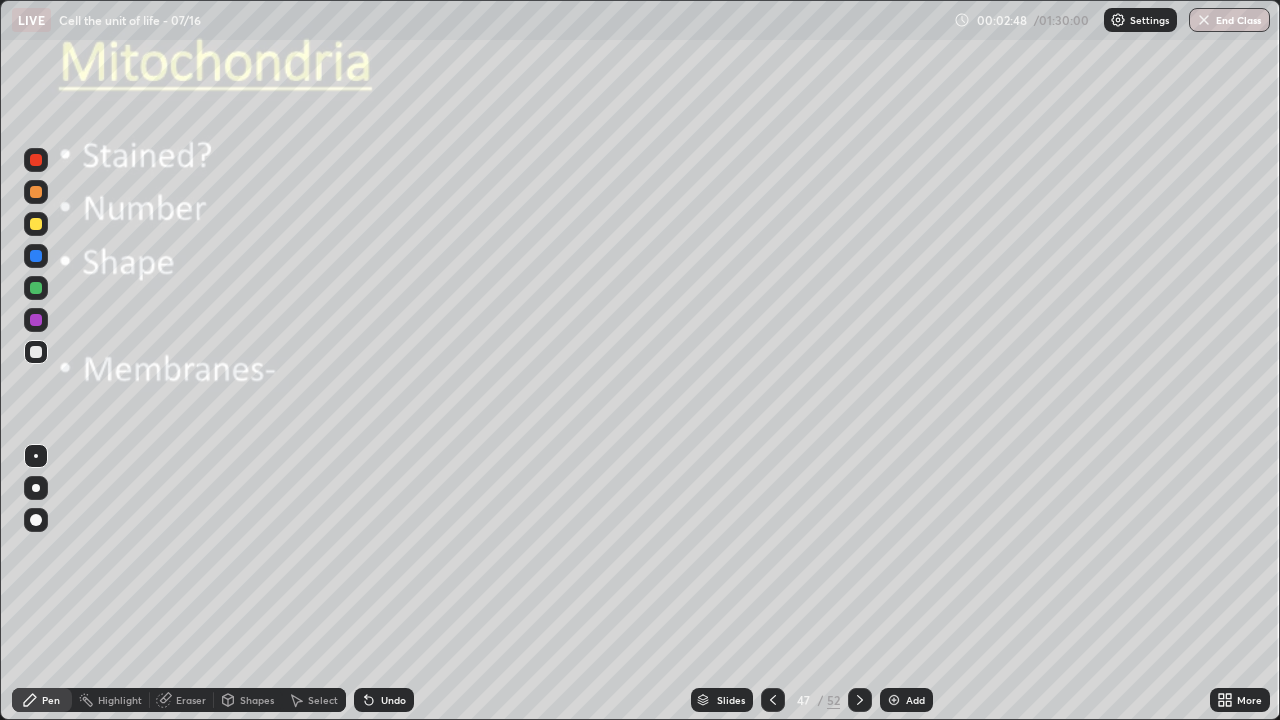 scroll, scrollTop: 99280, scrollLeft: 98720, axis: both 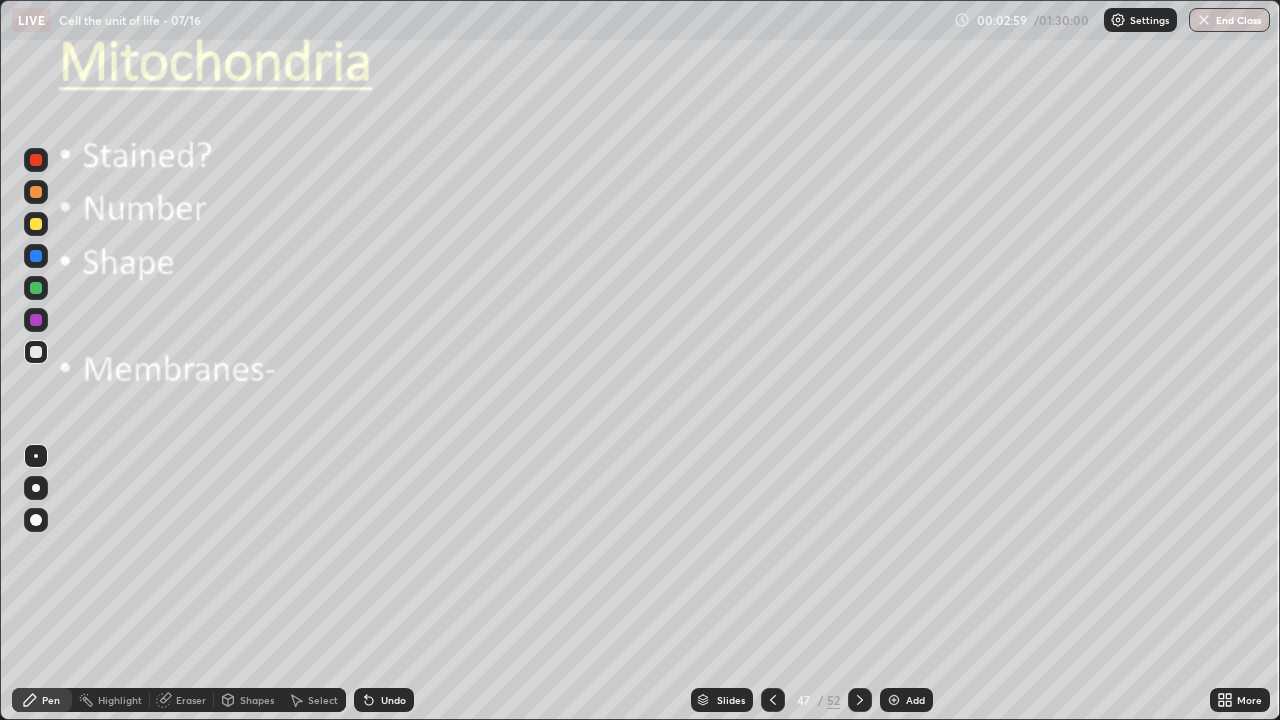 click at bounding box center [36, 488] 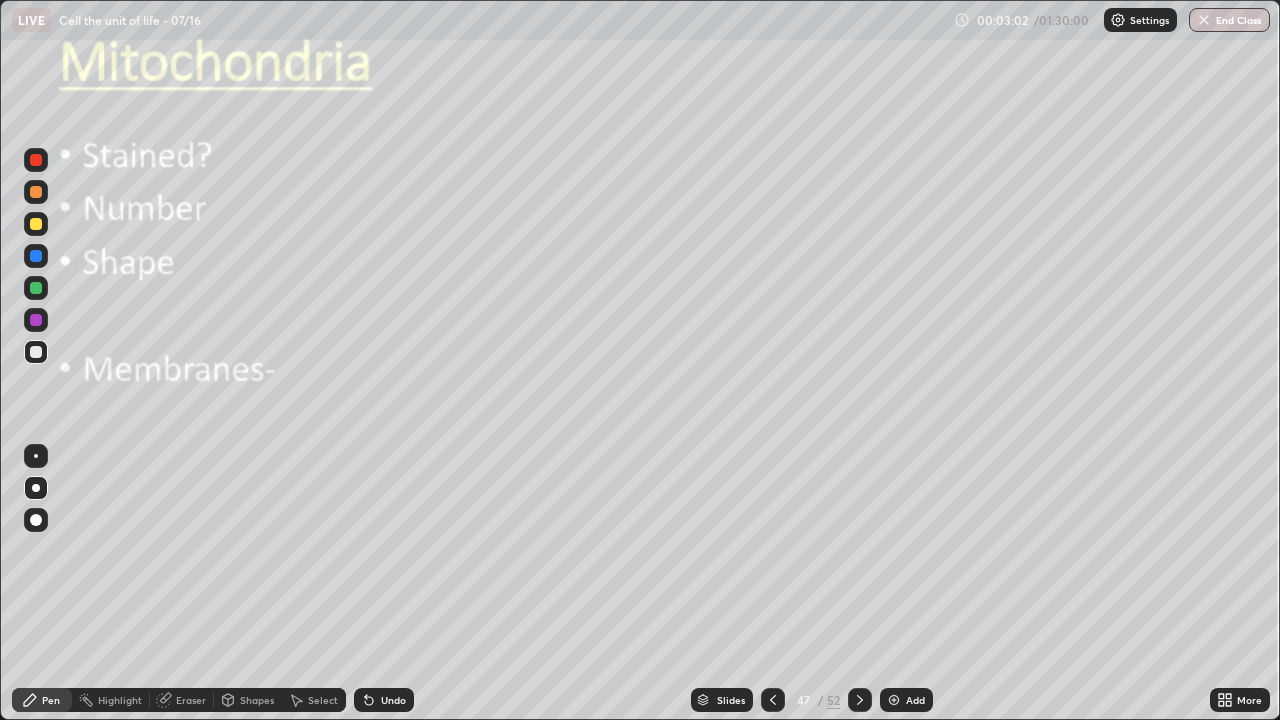 click at bounding box center [36, 192] 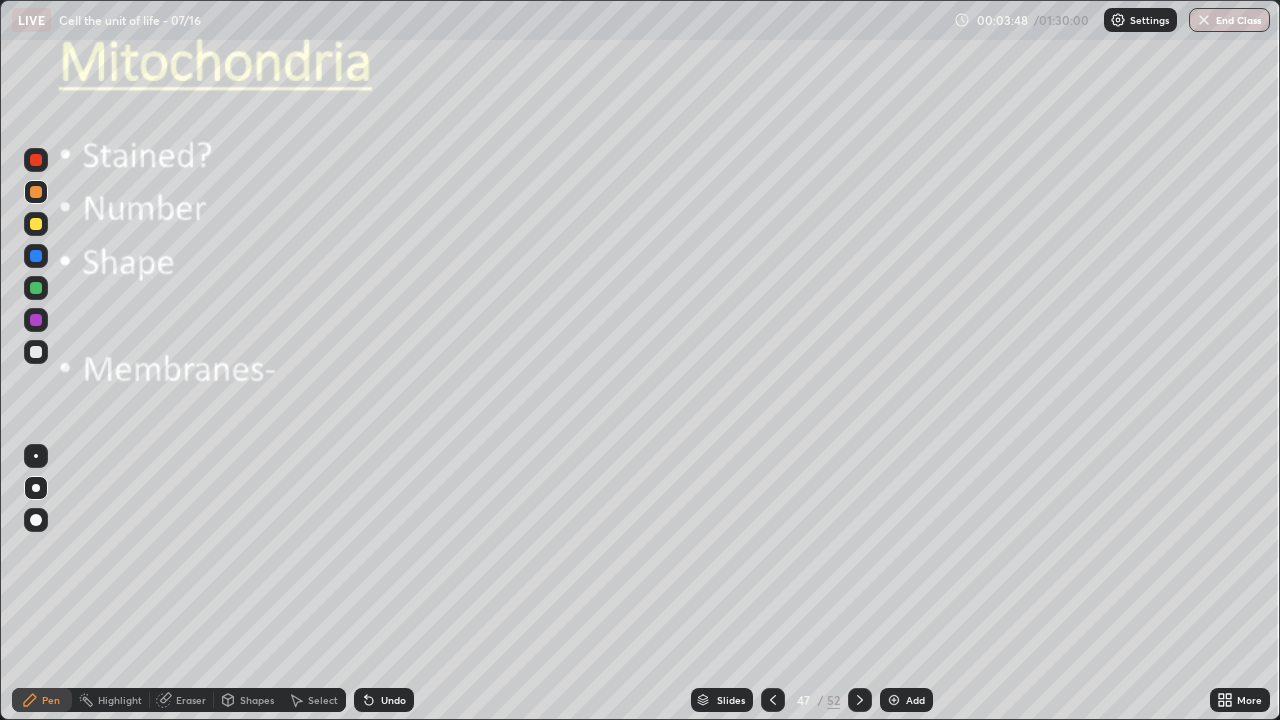 click at bounding box center [36, 288] 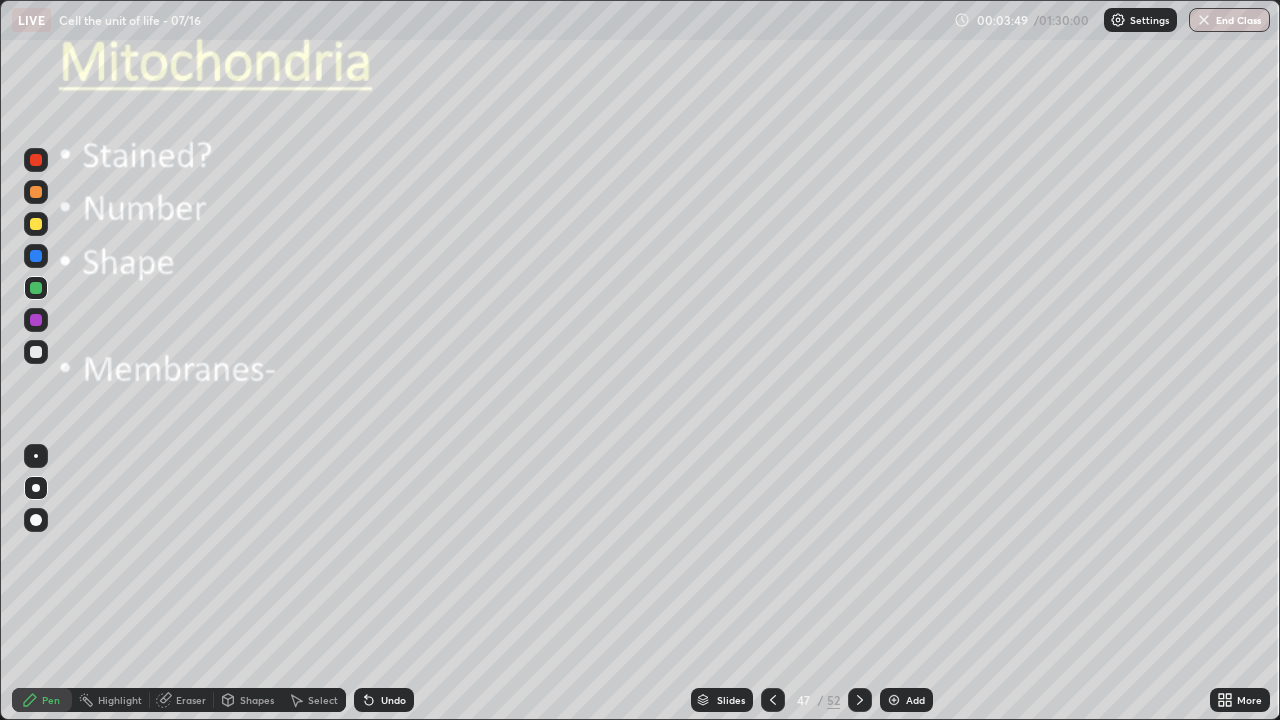 click on "Shapes" at bounding box center [257, 700] 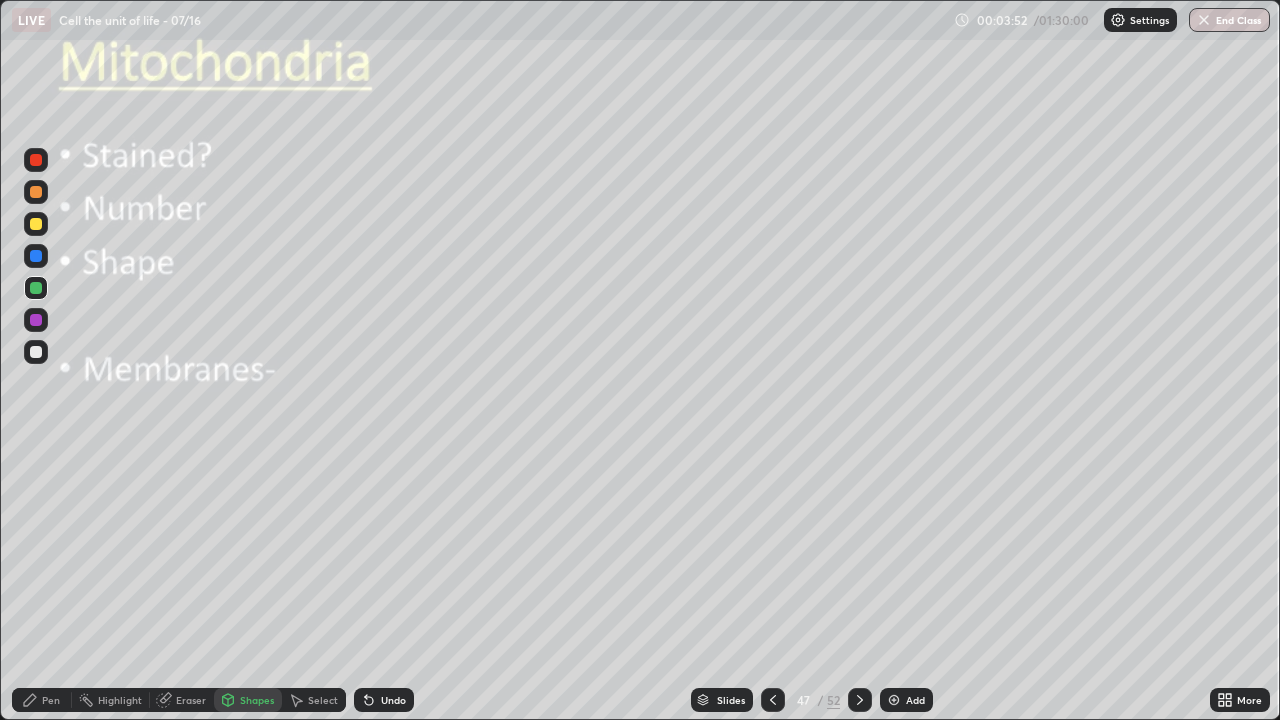 click on "Pen" at bounding box center [51, 700] 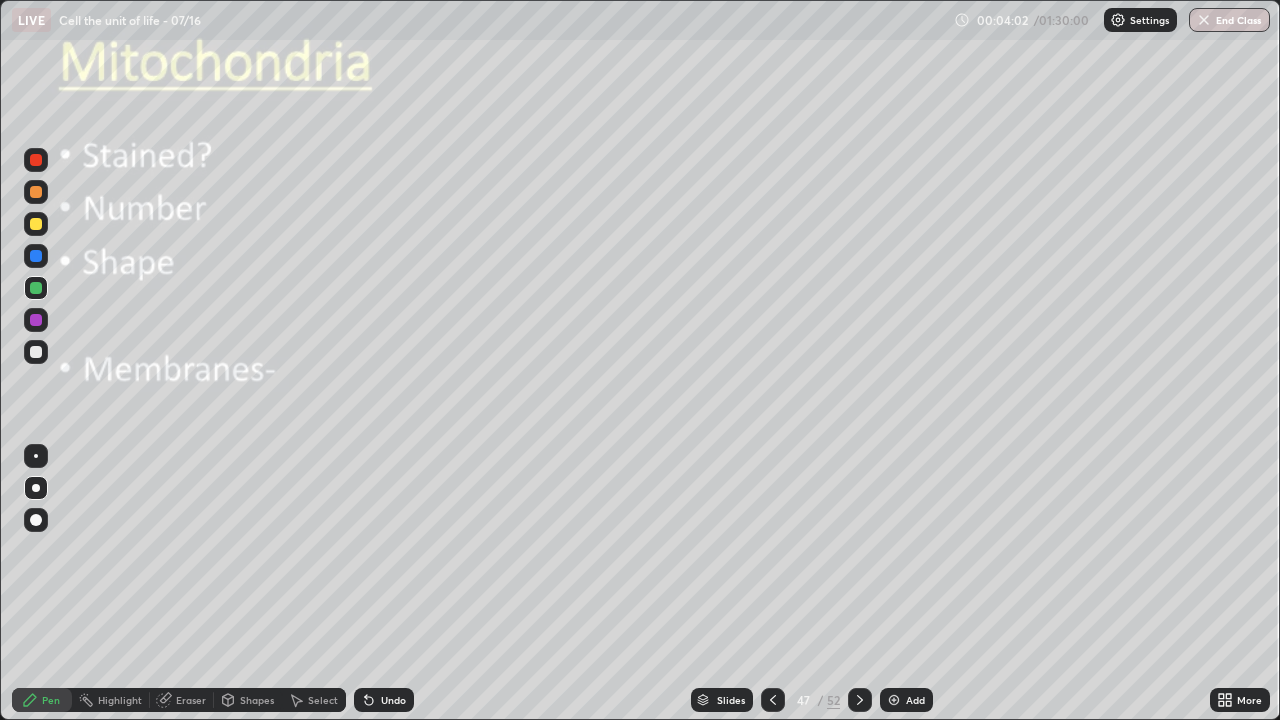 click on "Undo" at bounding box center (393, 700) 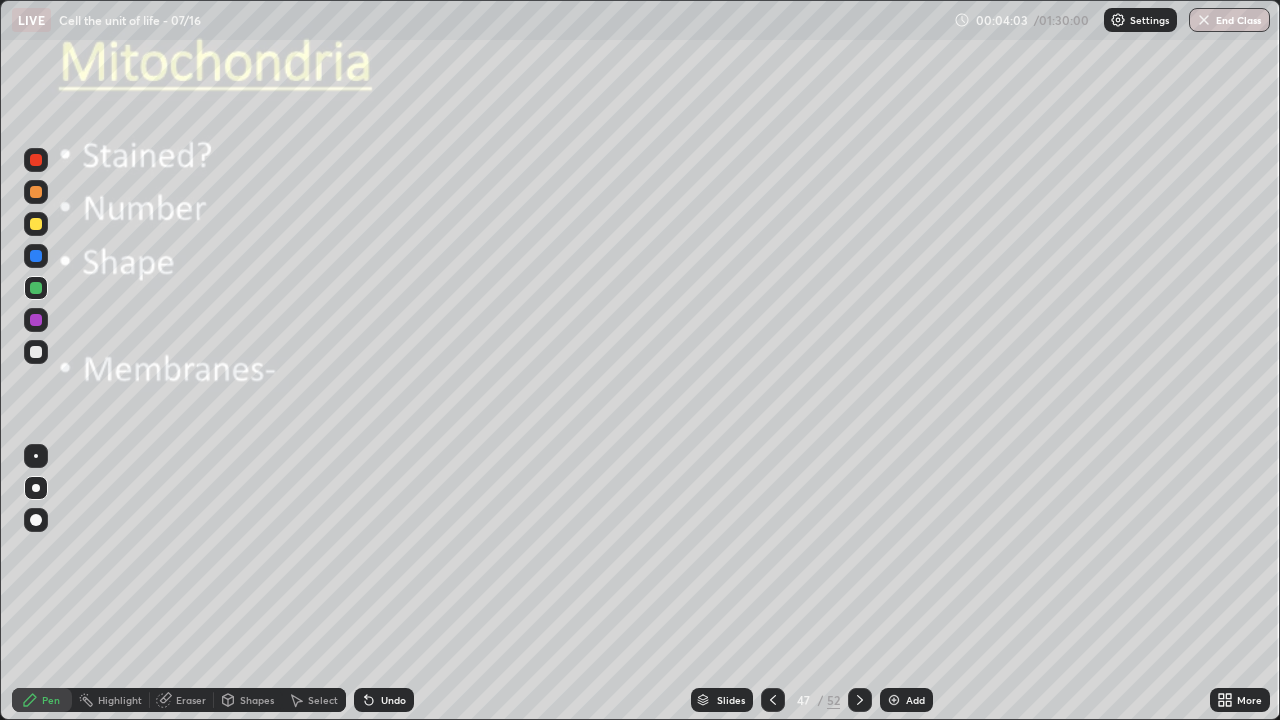 click at bounding box center (36, 520) 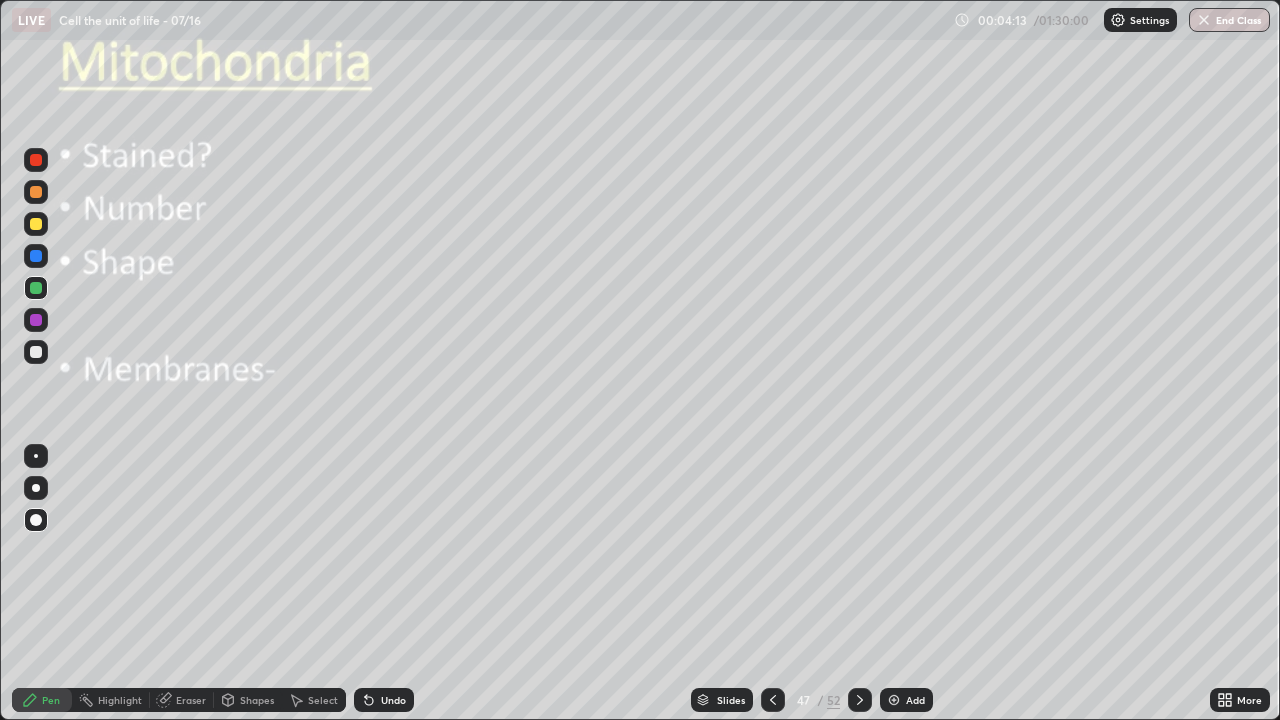 click at bounding box center (36, 488) 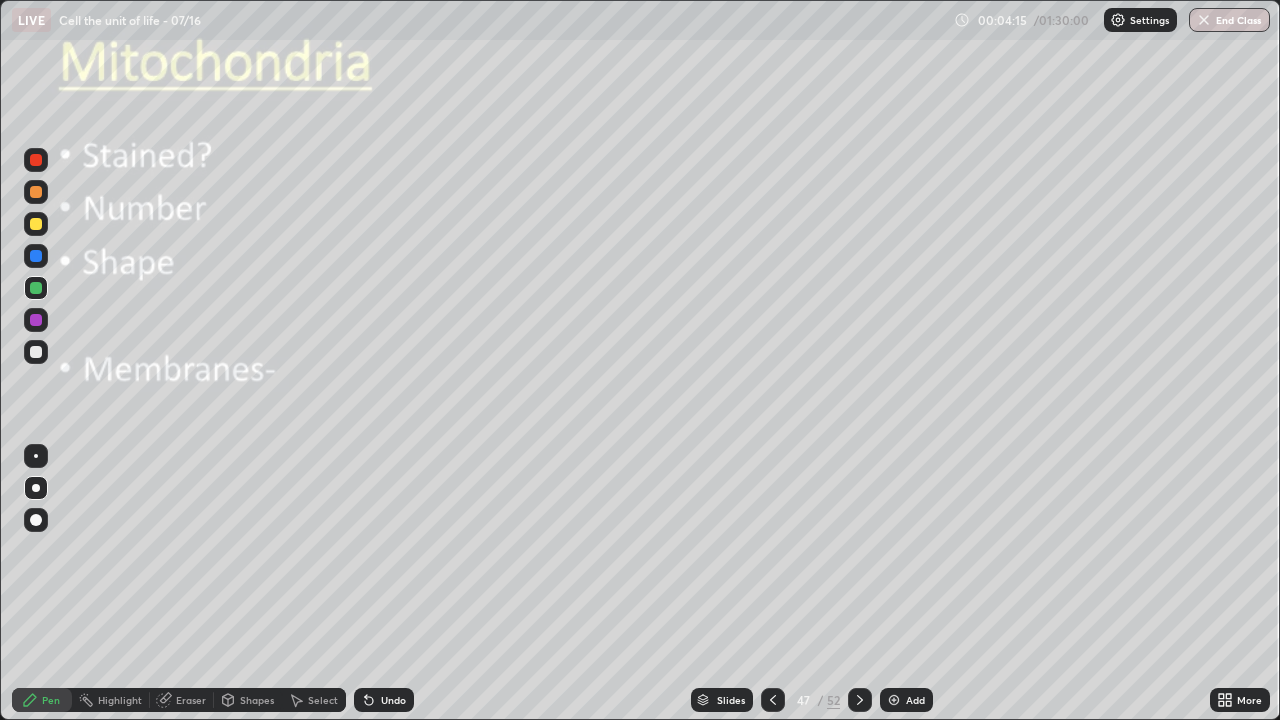 click at bounding box center [36, 352] 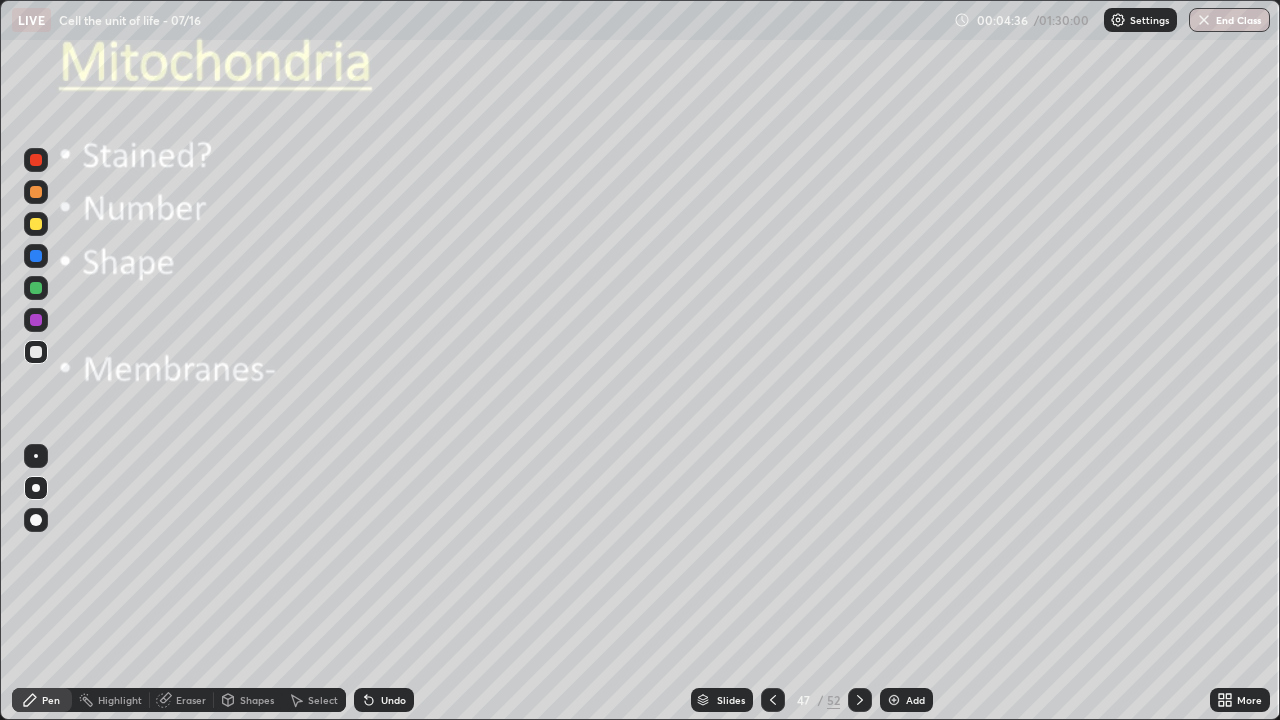 click at bounding box center [36, 352] 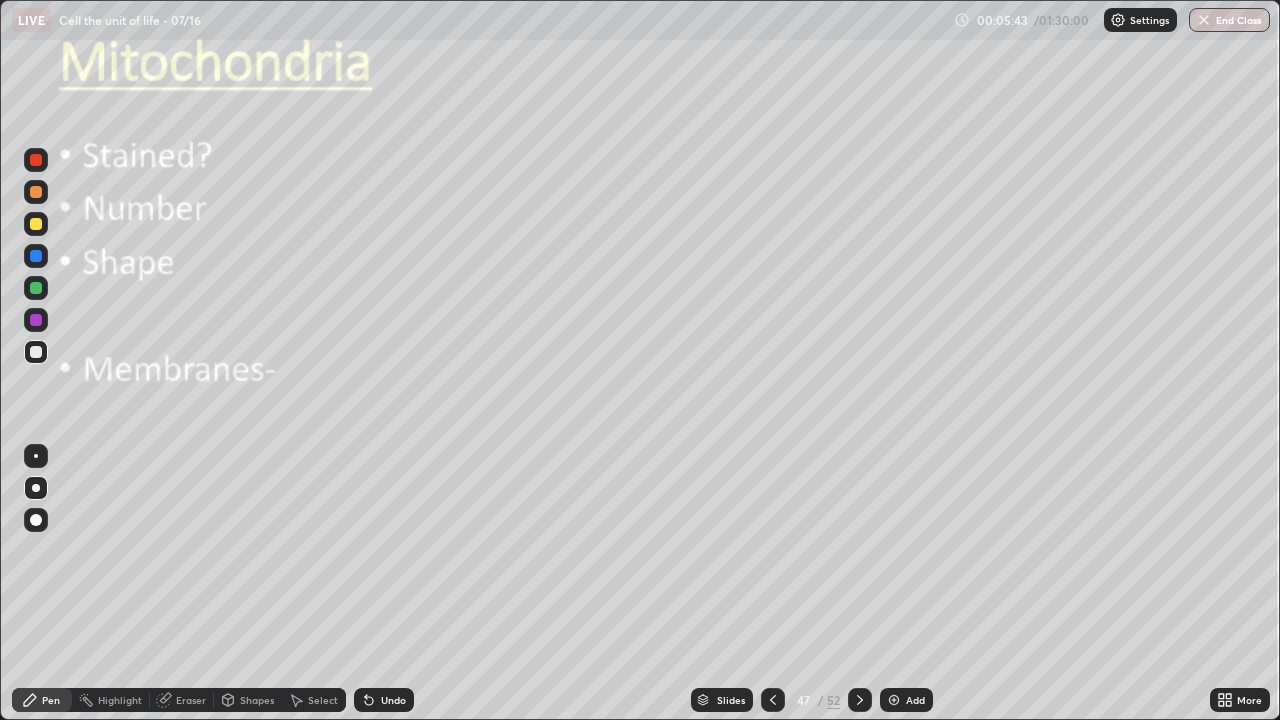 click at bounding box center [36, 488] 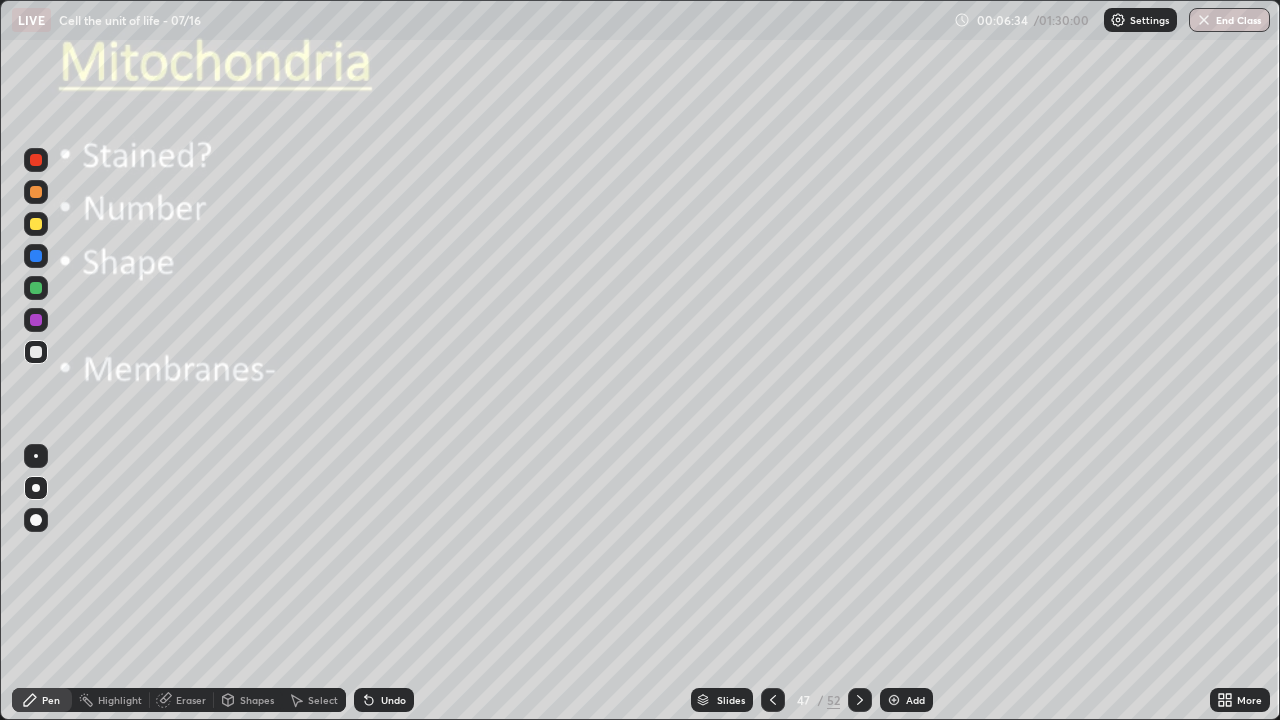 click at bounding box center [36, 488] 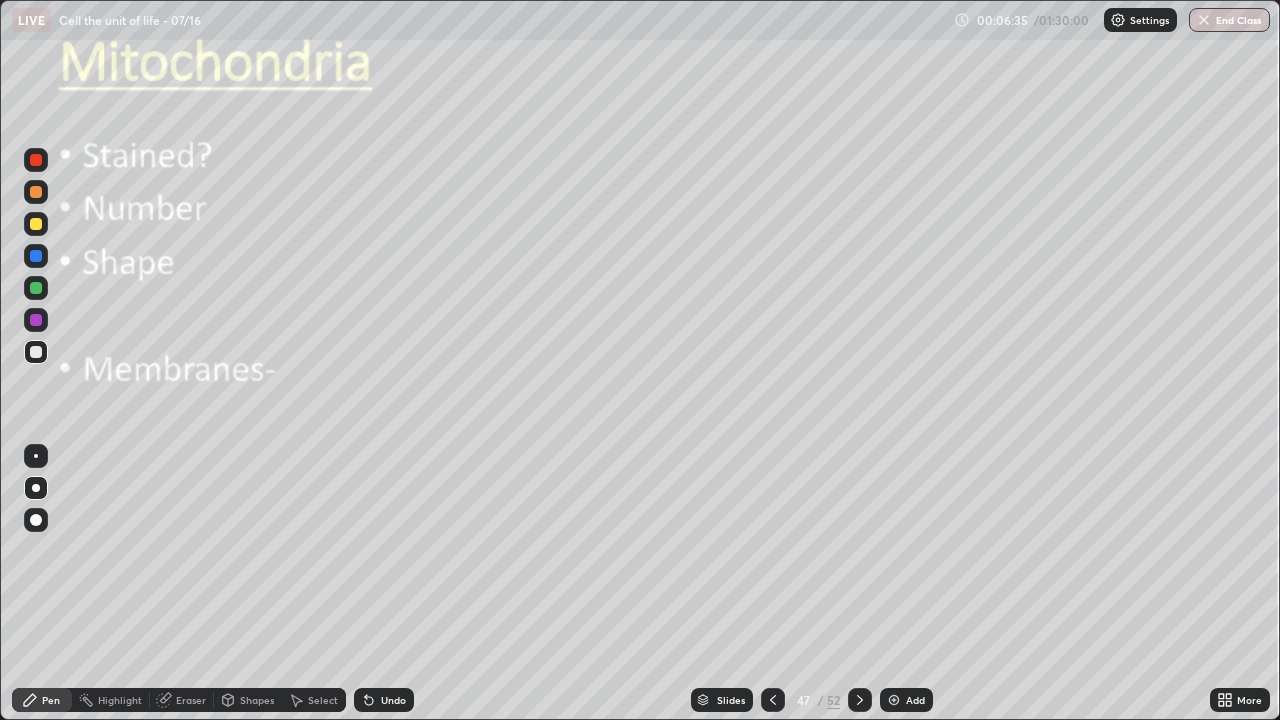 click at bounding box center [36, 320] 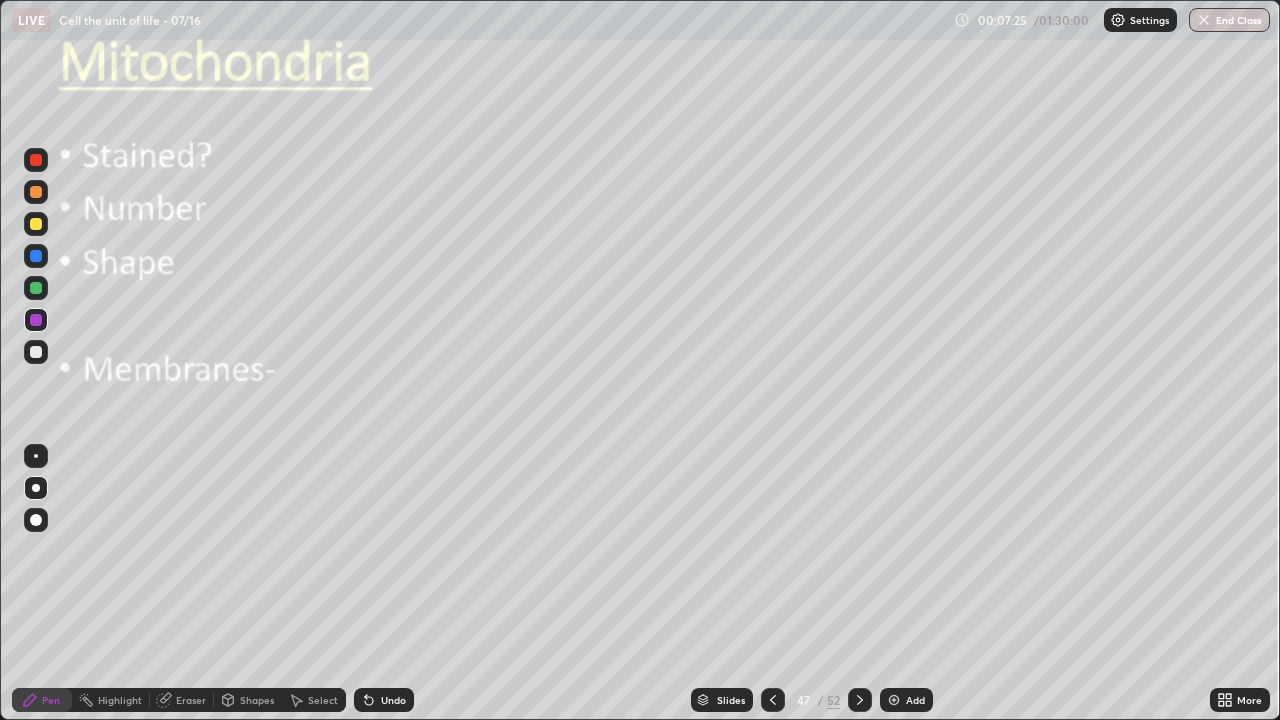 click at bounding box center [36, 456] 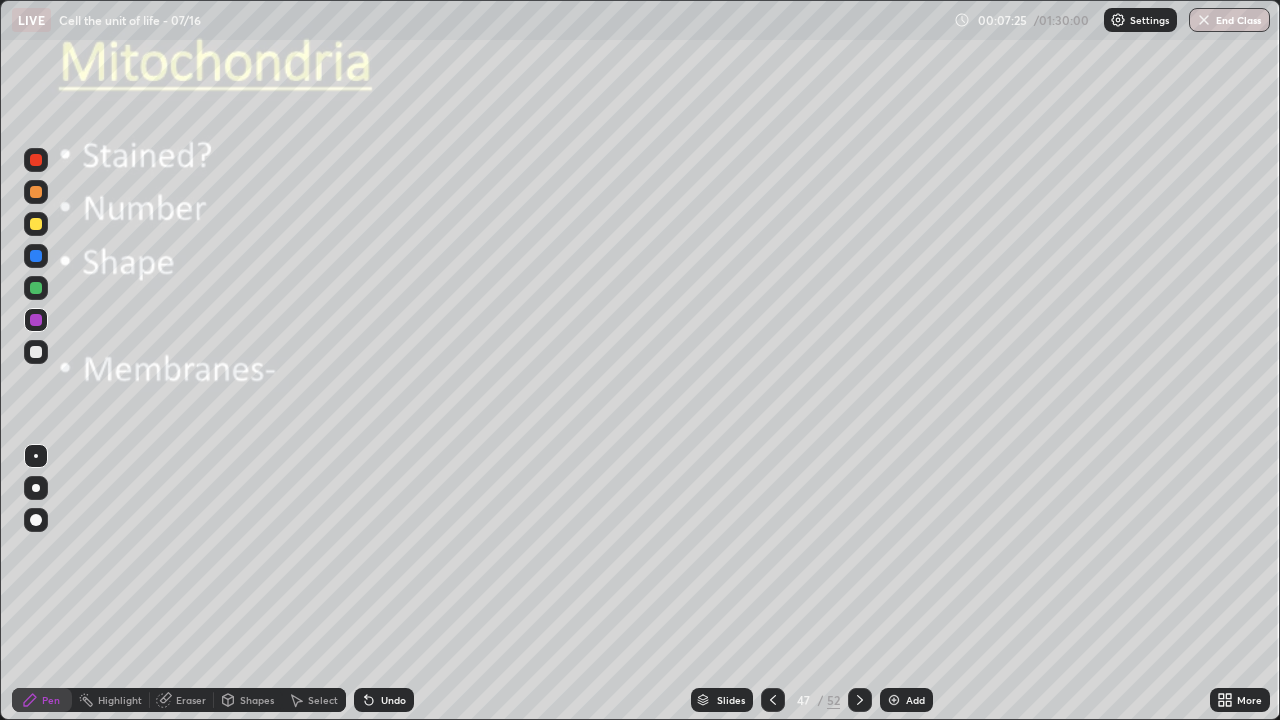 click at bounding box center (36, 352) 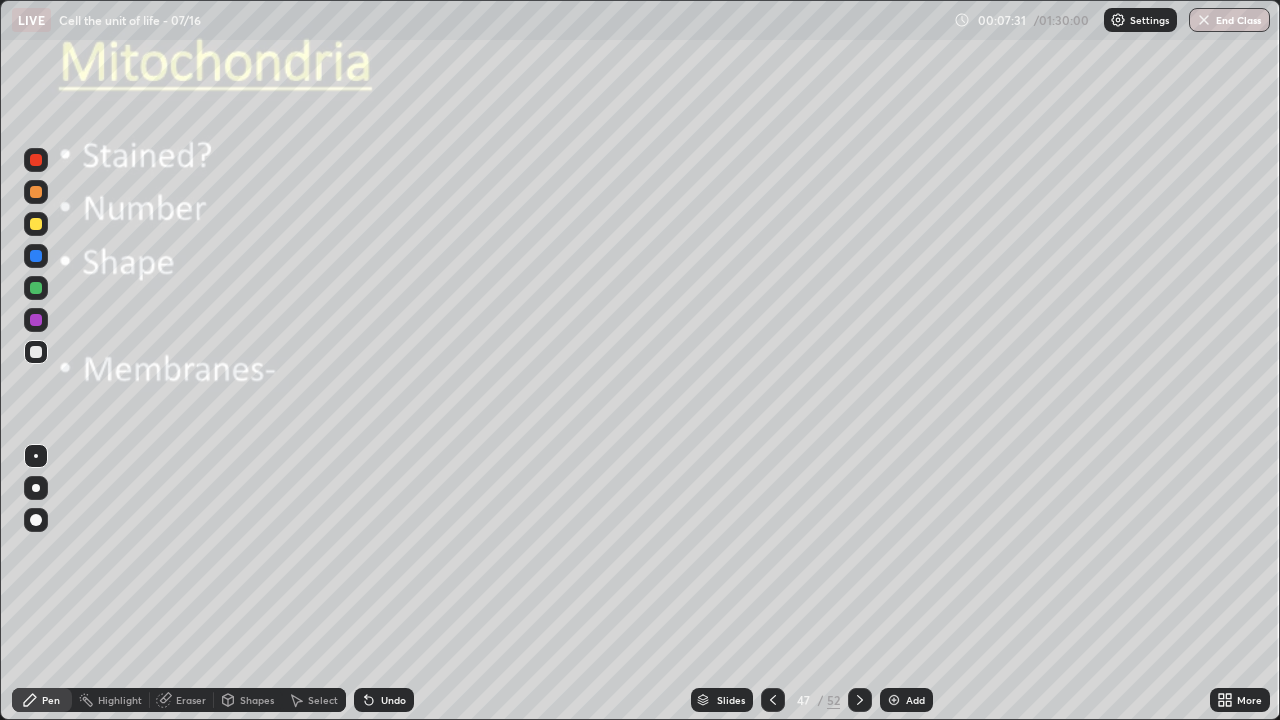 click 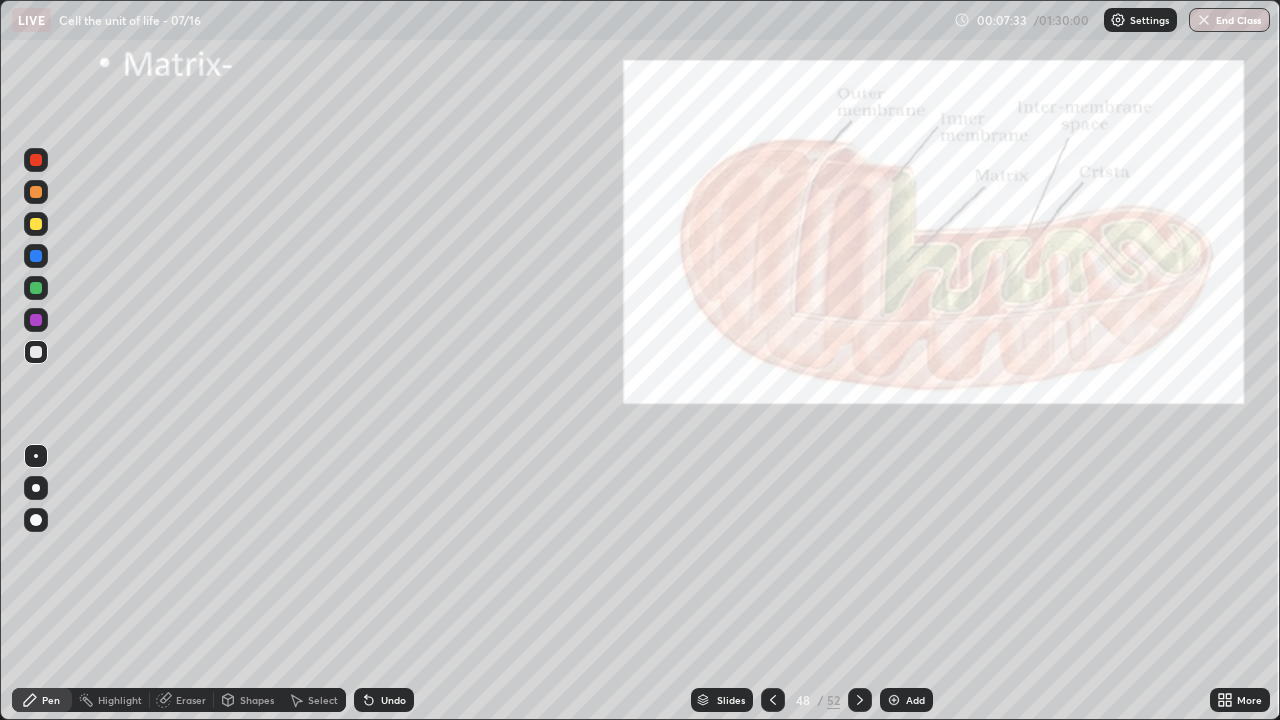 click 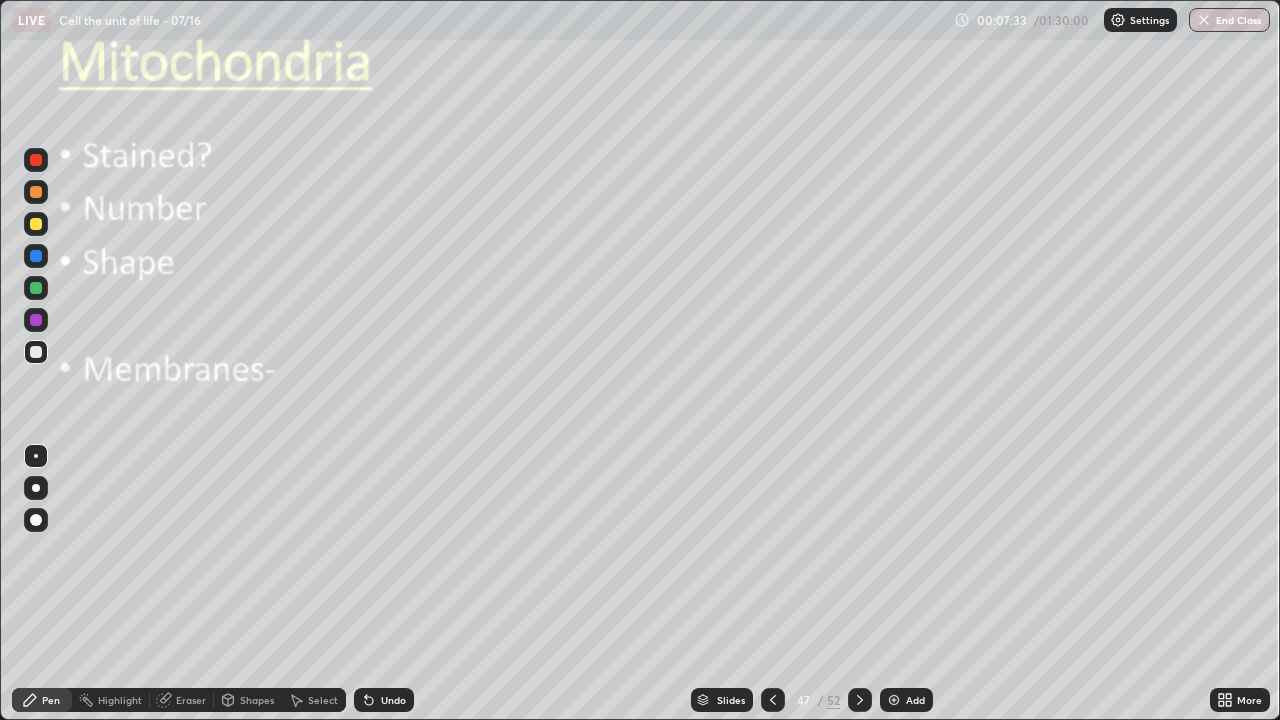 click on "Add" at bounding box center (915, 700) 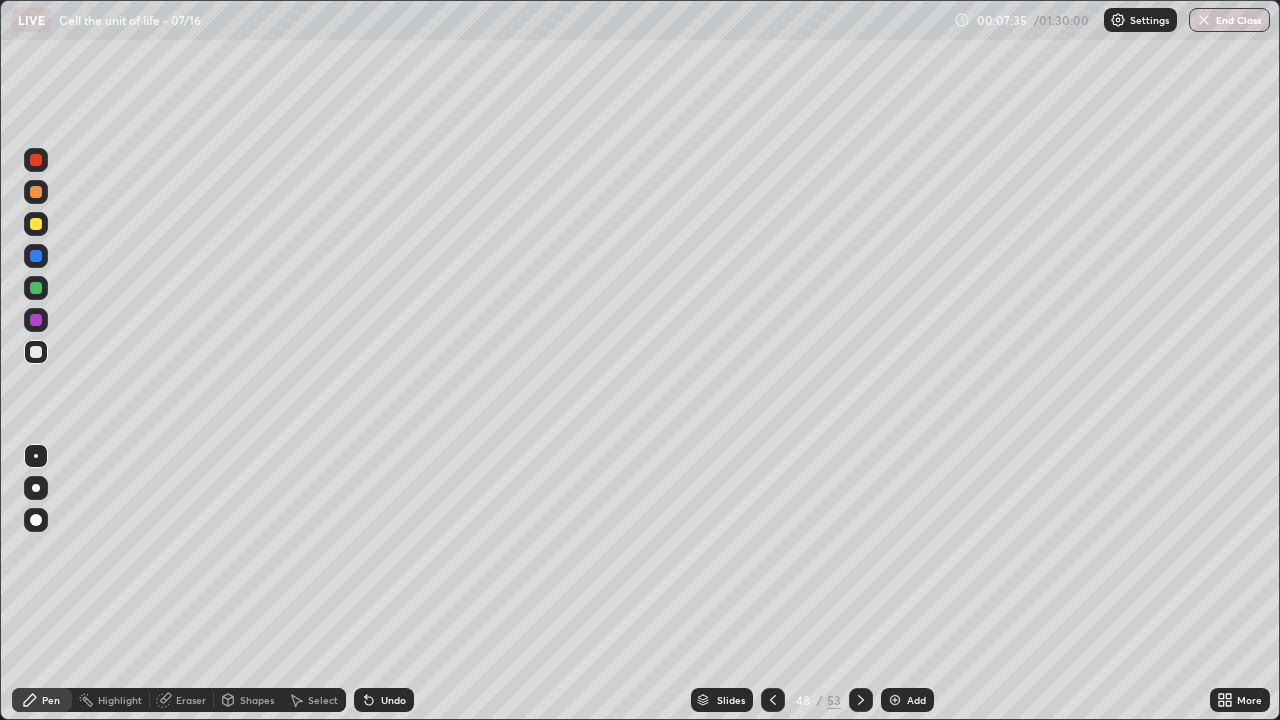 click at bounding box center (36, 520) 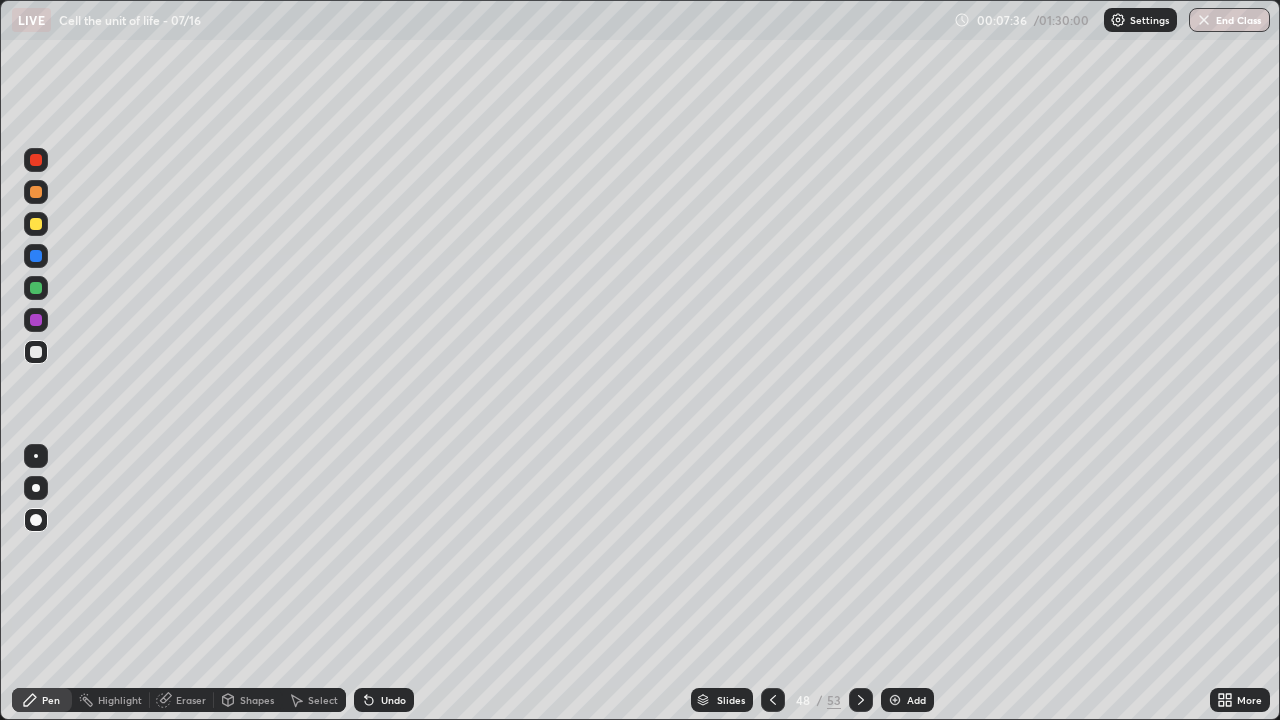 click at bounding box center (36, 352) 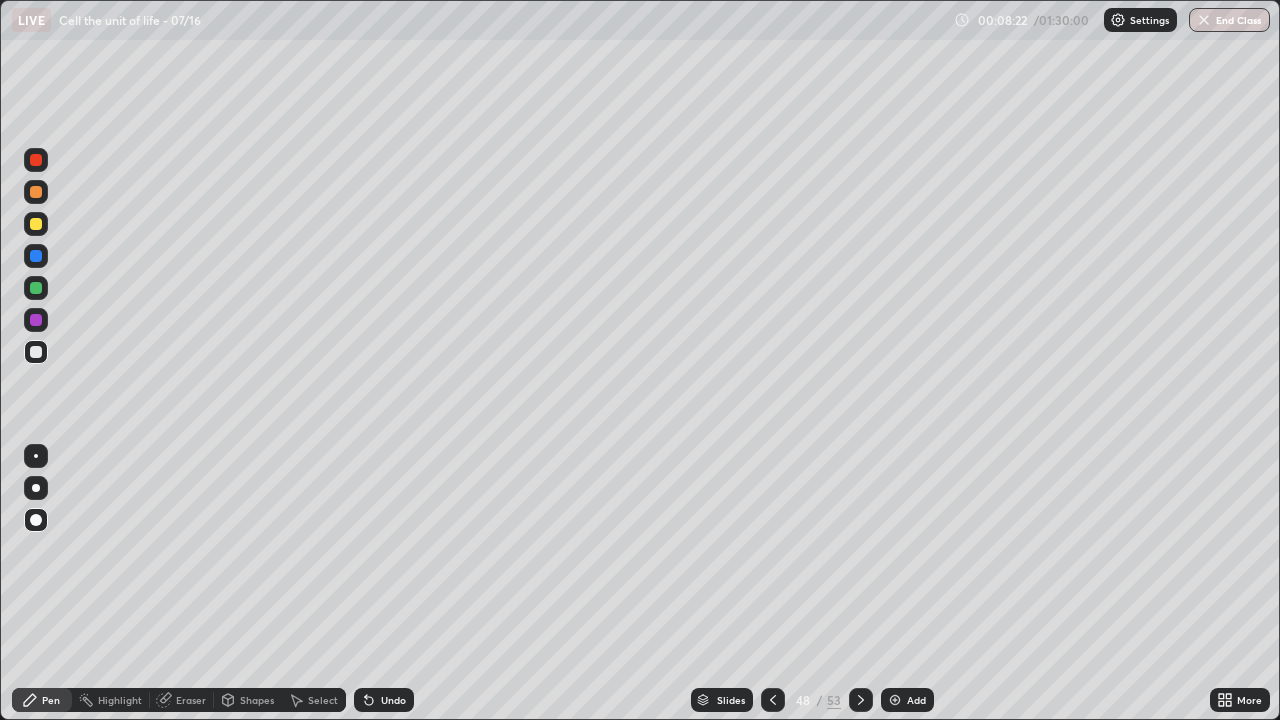 click on "Undo" at bounding box center (393, 700) 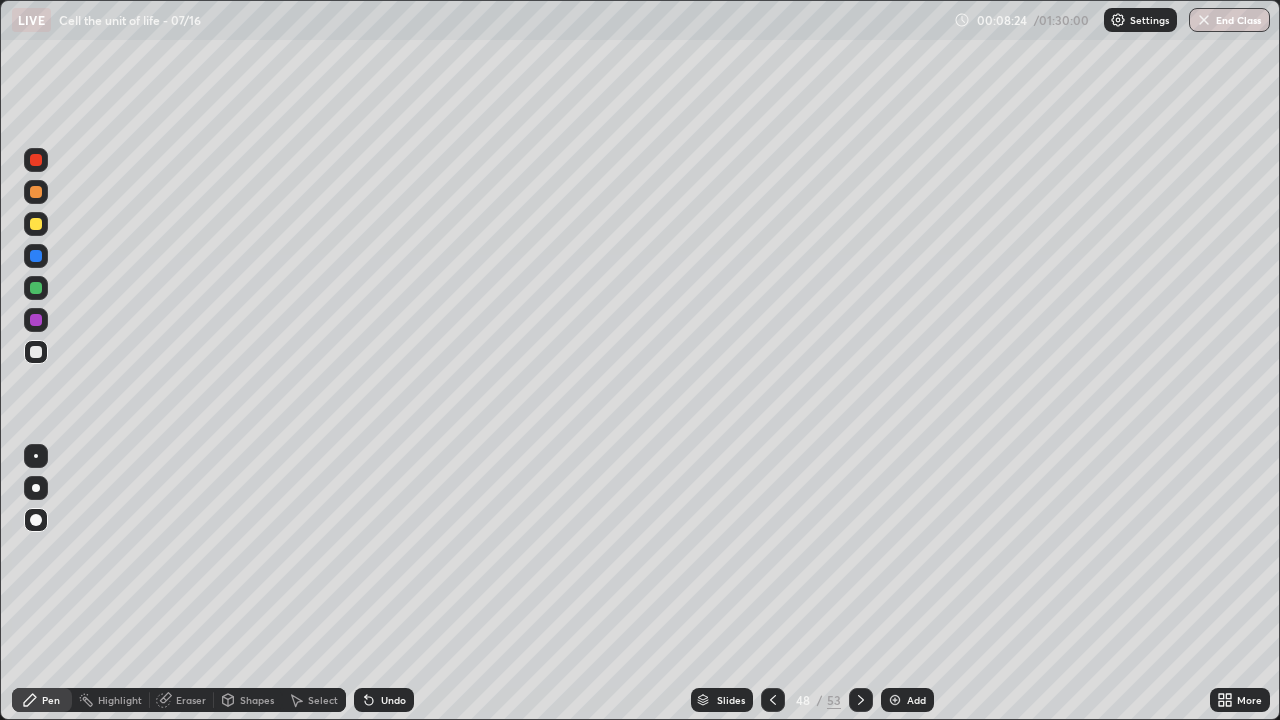 click at bounding box center [36, 288] 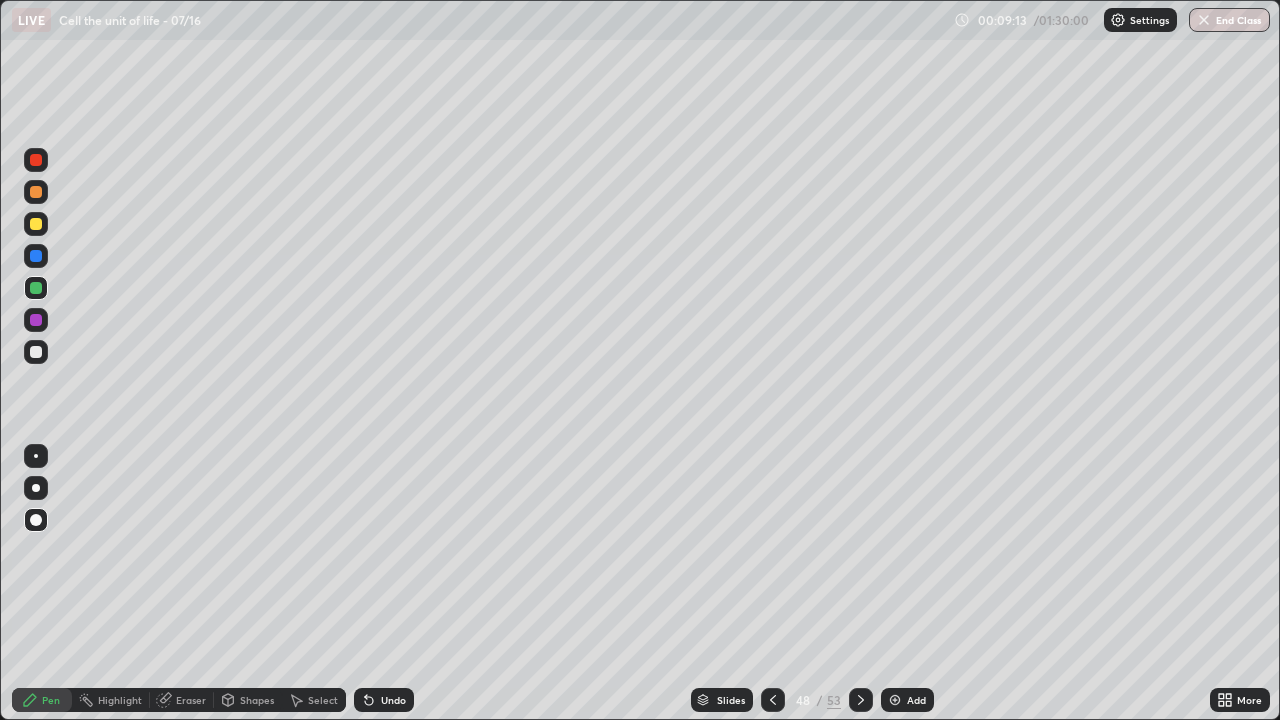 click 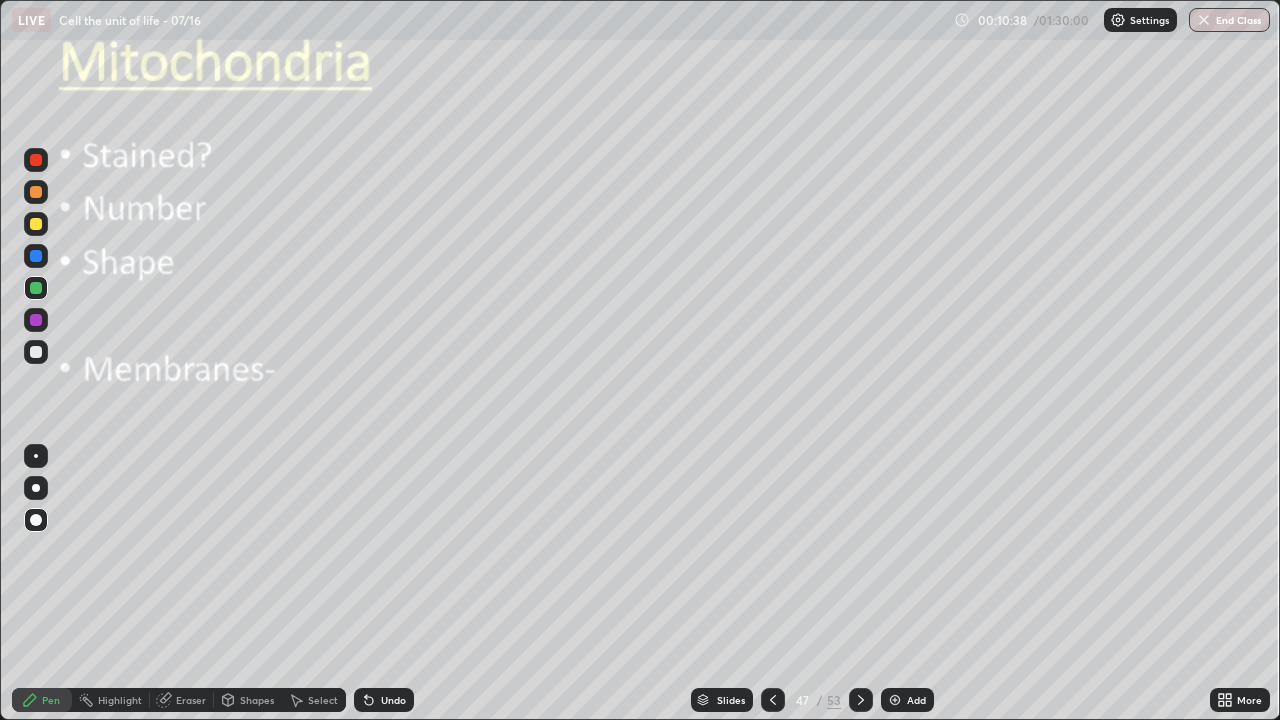 click 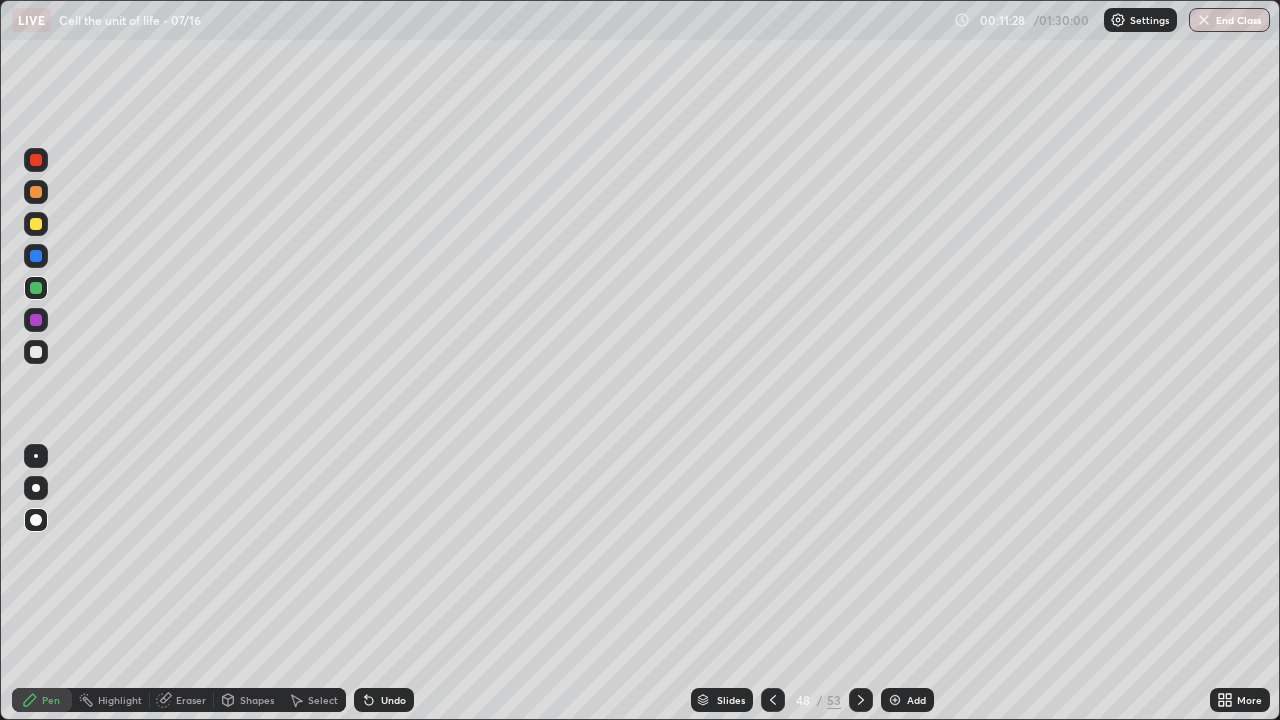 click at bounding box center (36, 224) 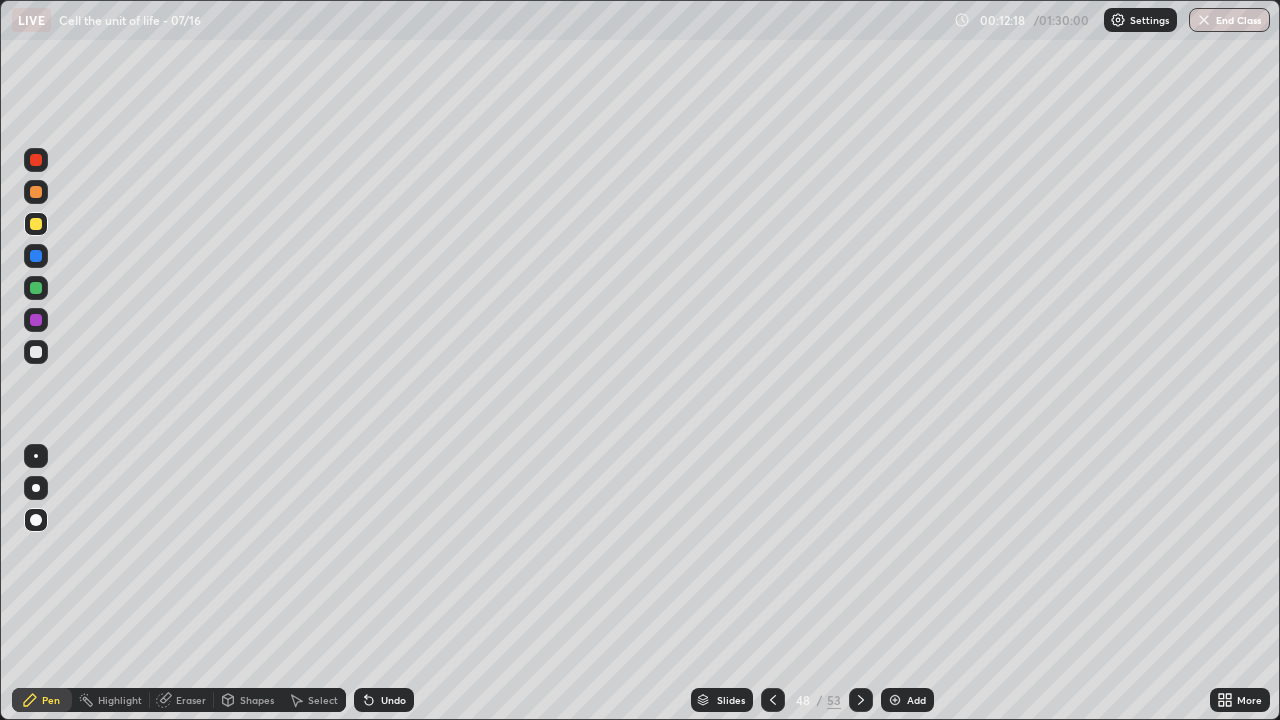 click 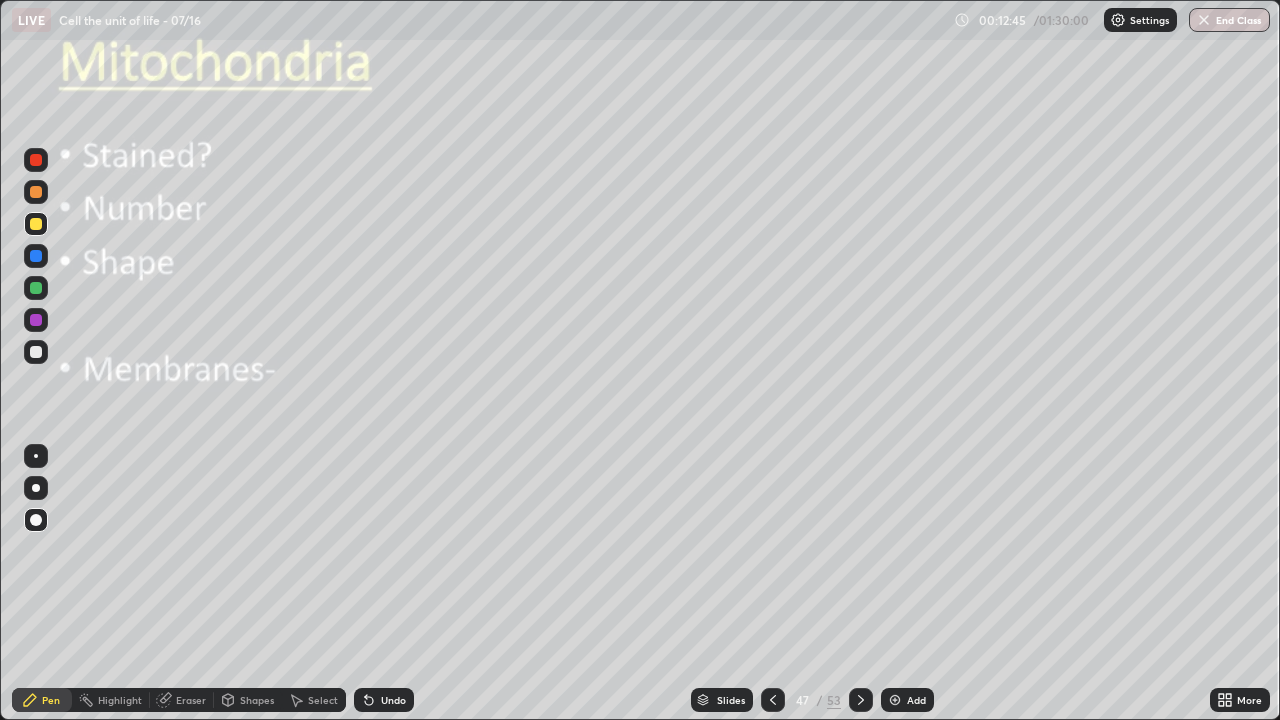 click 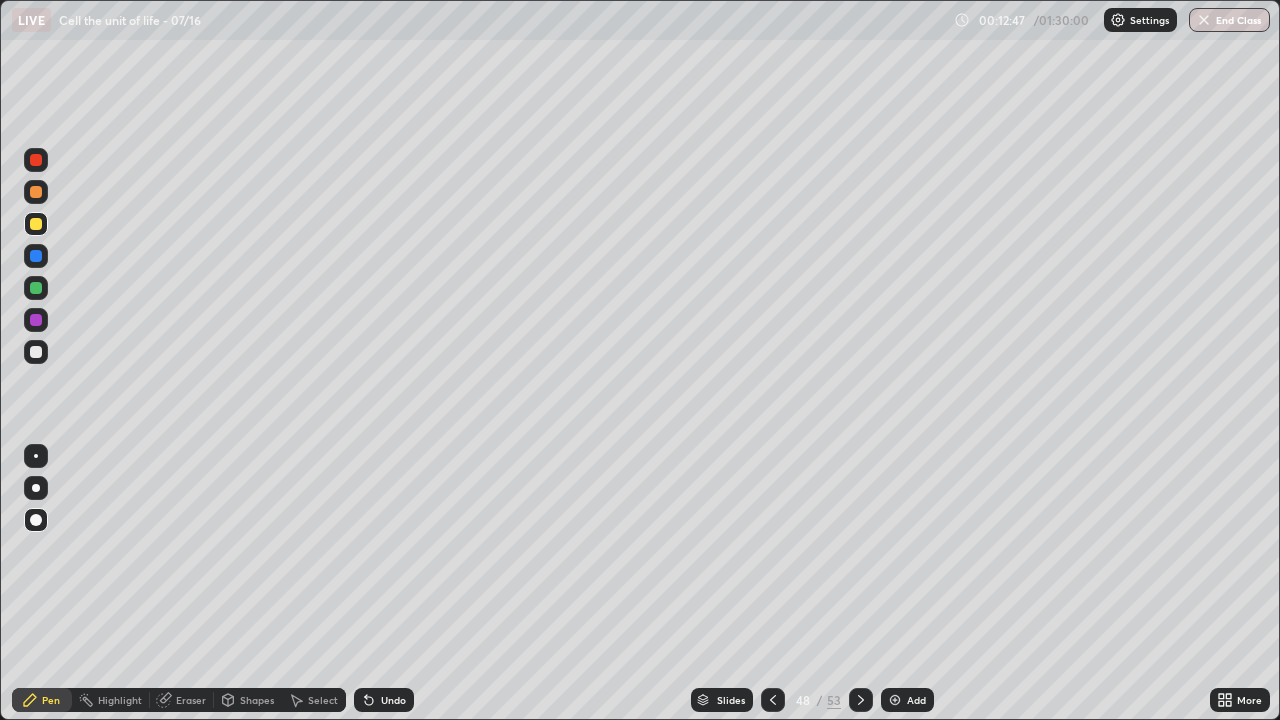 click at bounding box center (36, 488) 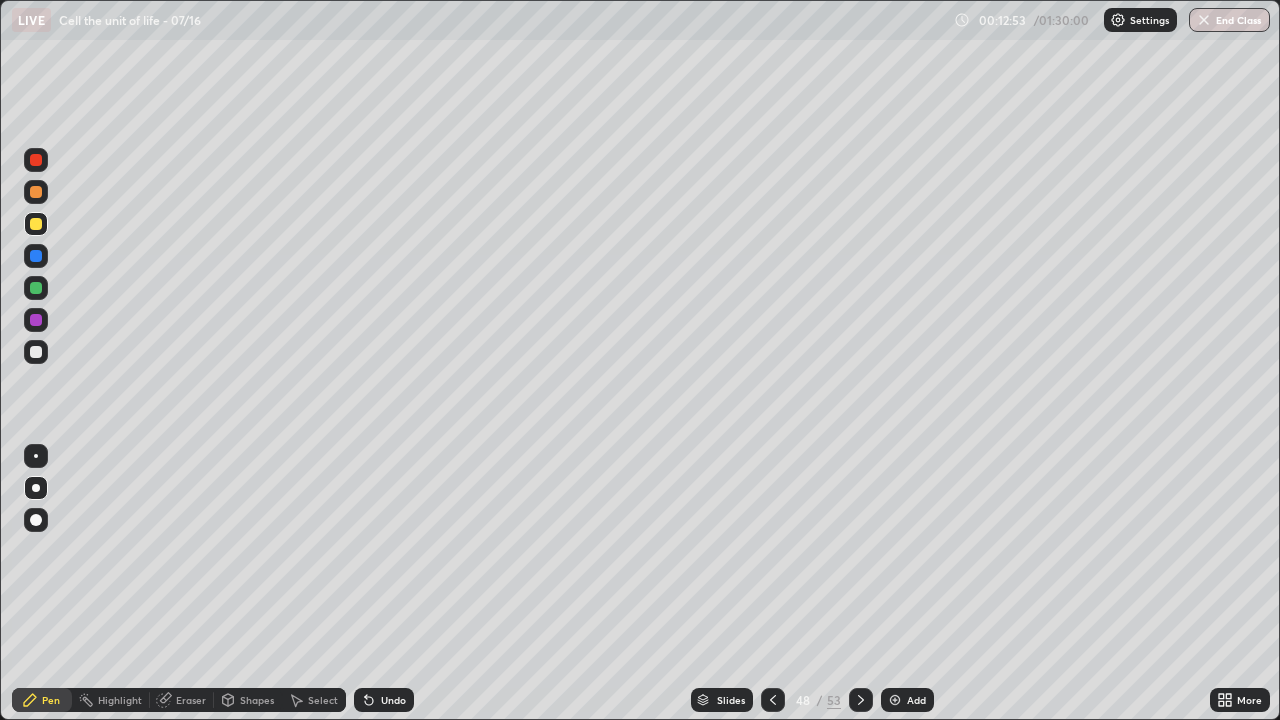 click at bounding box center (36, 352) 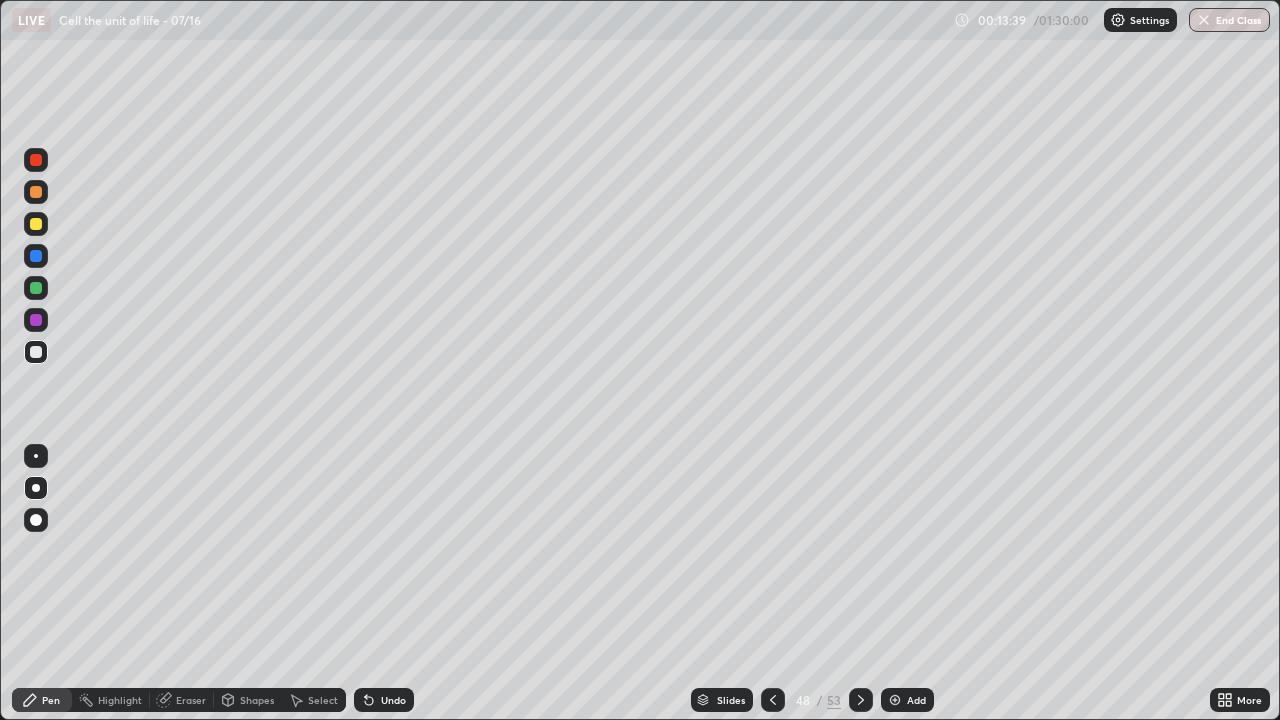 click at bounding box center (36, 320) 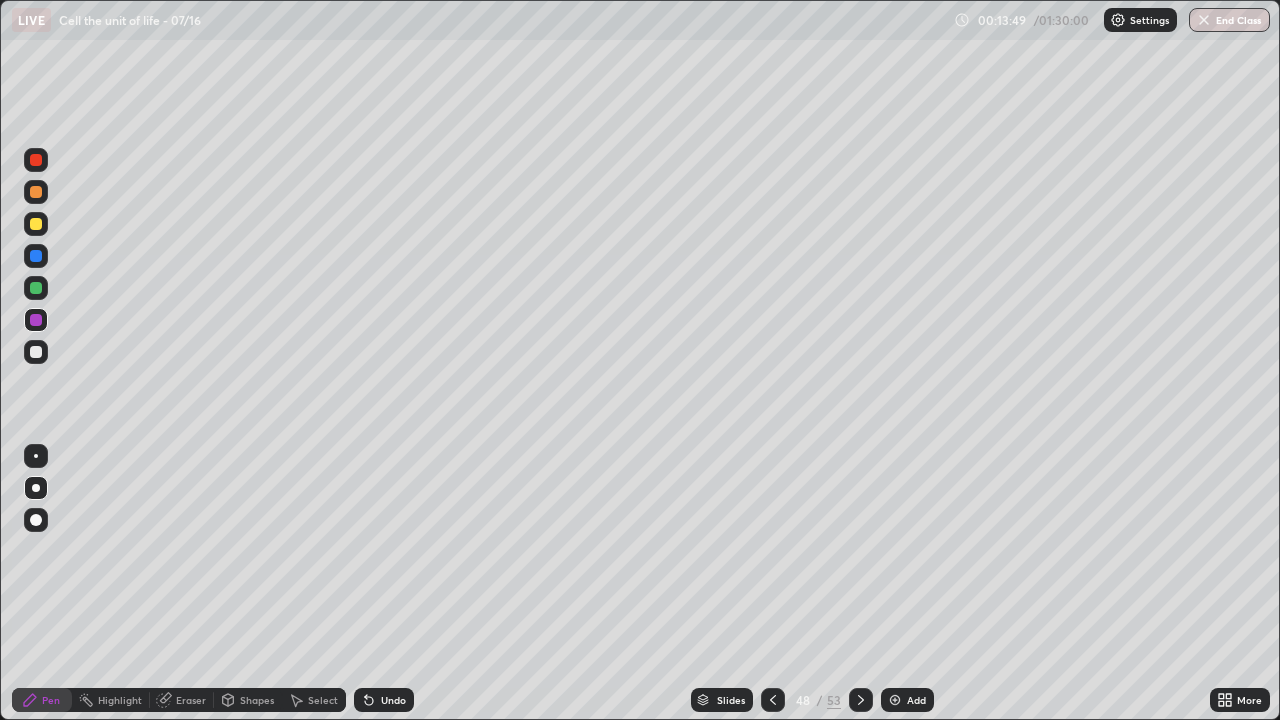 click at bounding box center (36, 352) 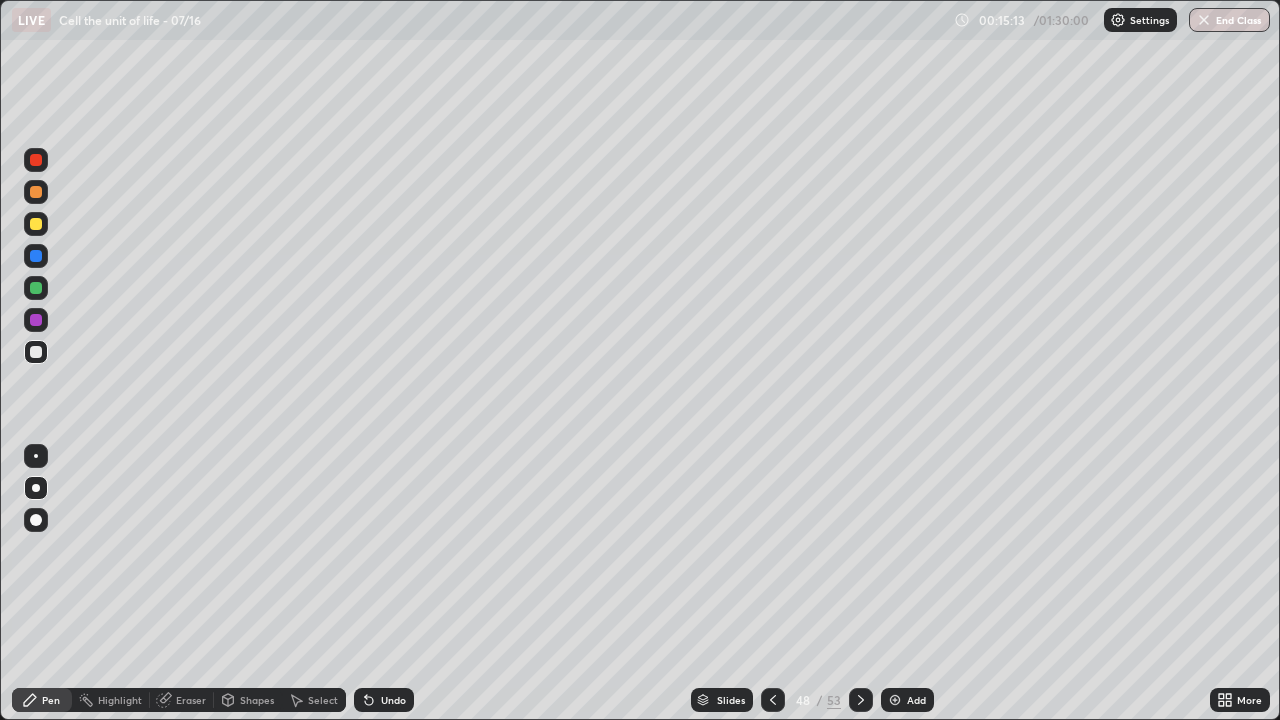 click 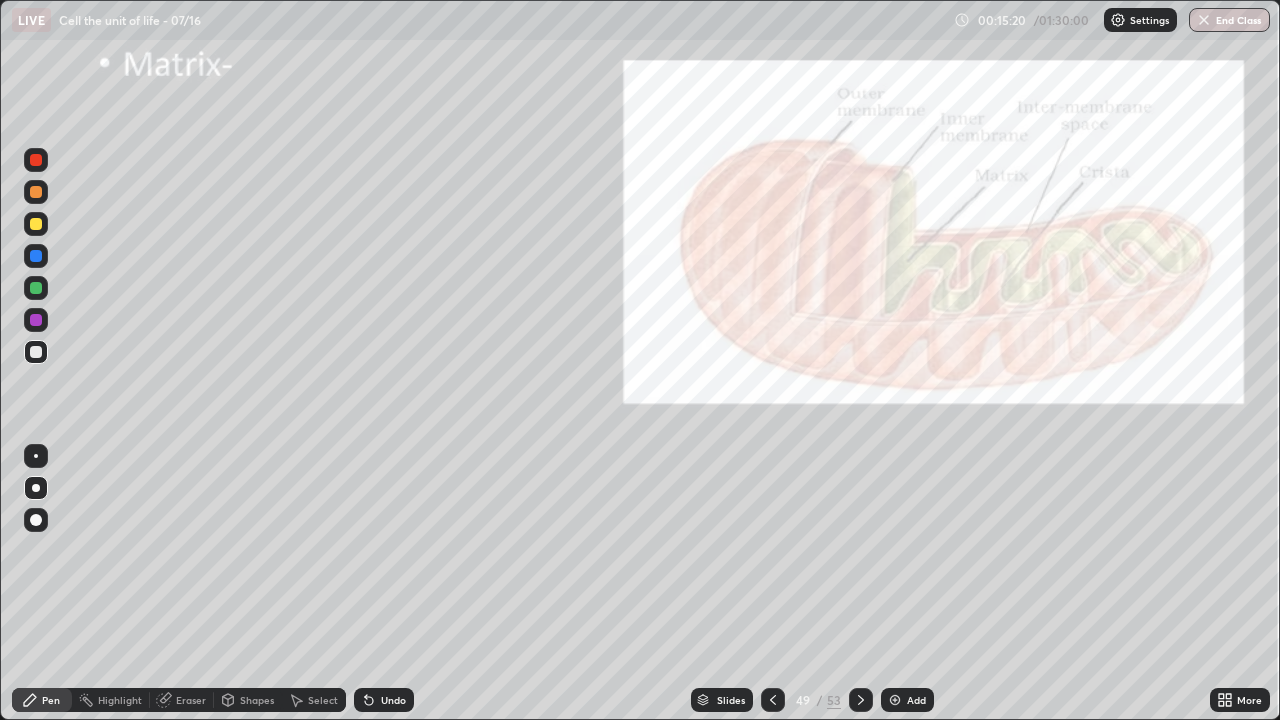 click at bounding box center (36, 224) 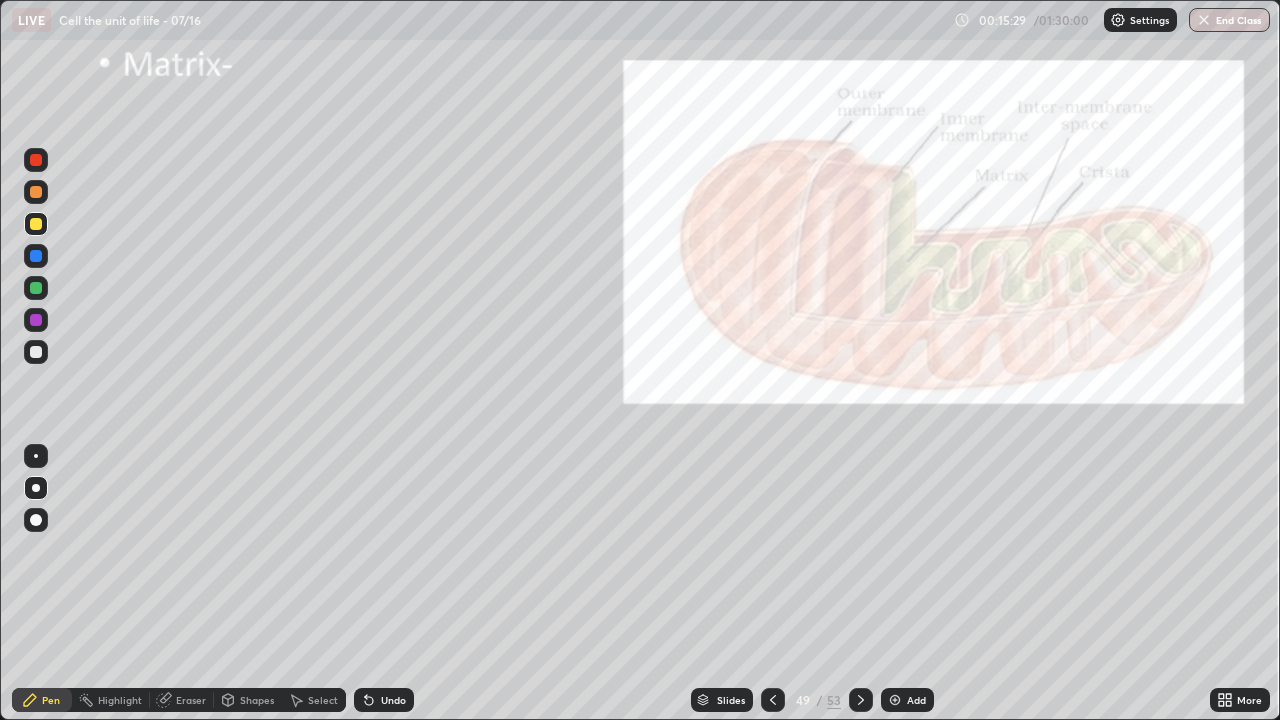 click at bounding box center (36, 352) 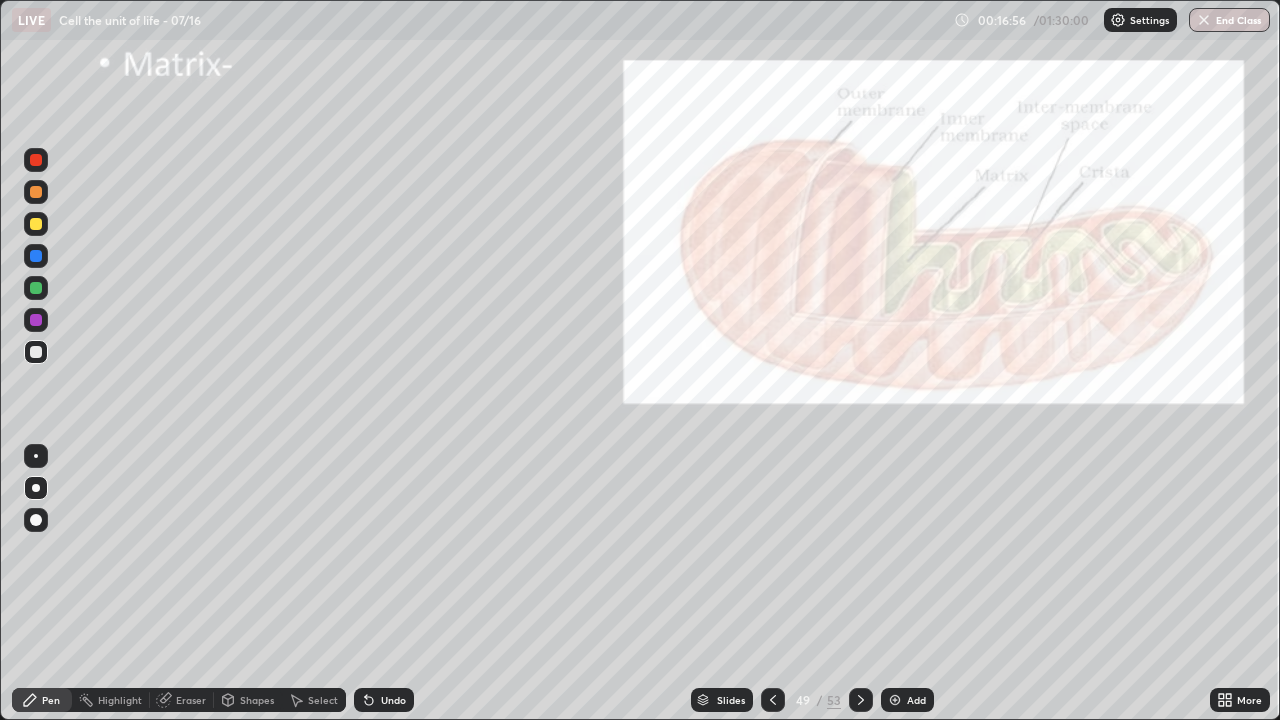 click on "Eraser" at bounding box center [191, 700] 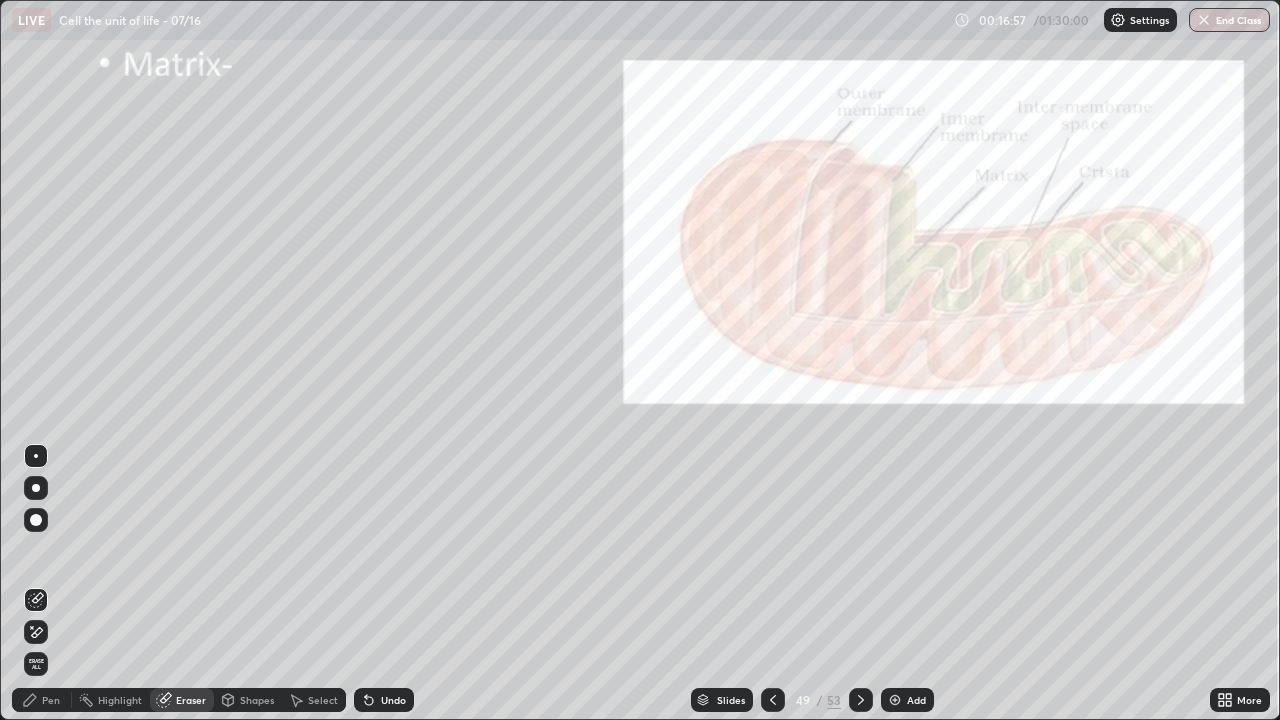 click 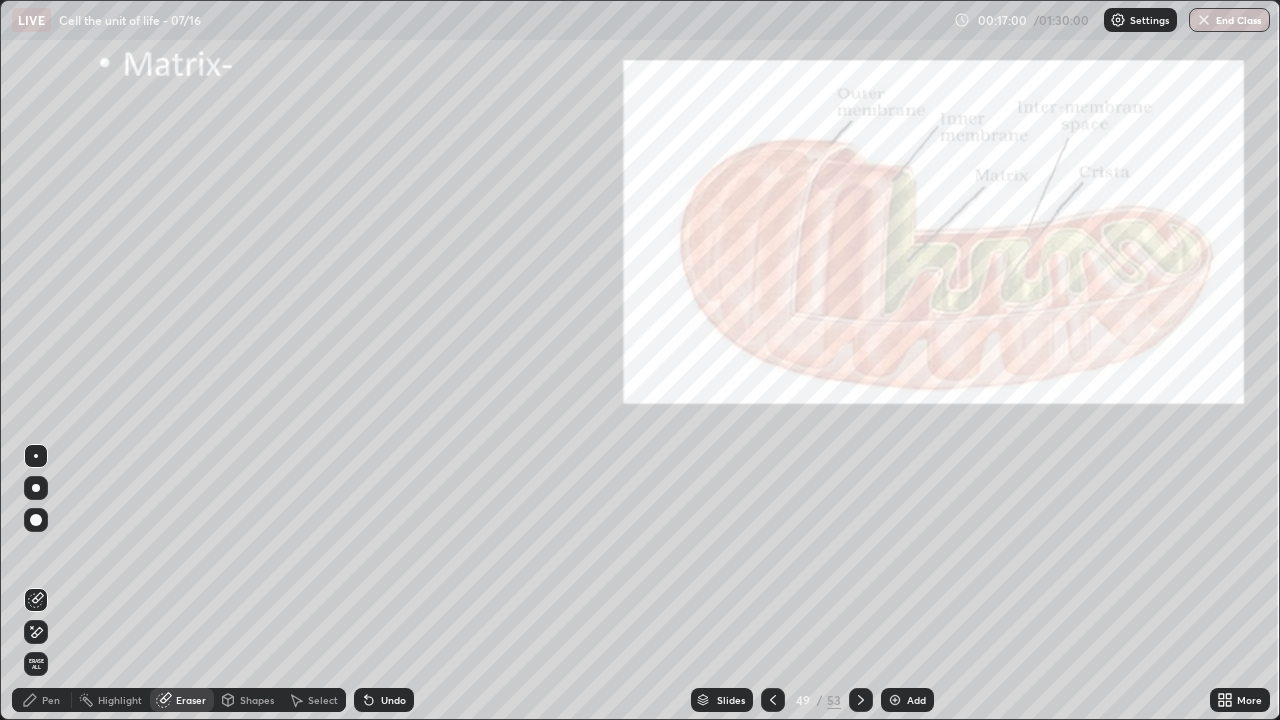 click on "Pen" at bounding box center (42, 700) 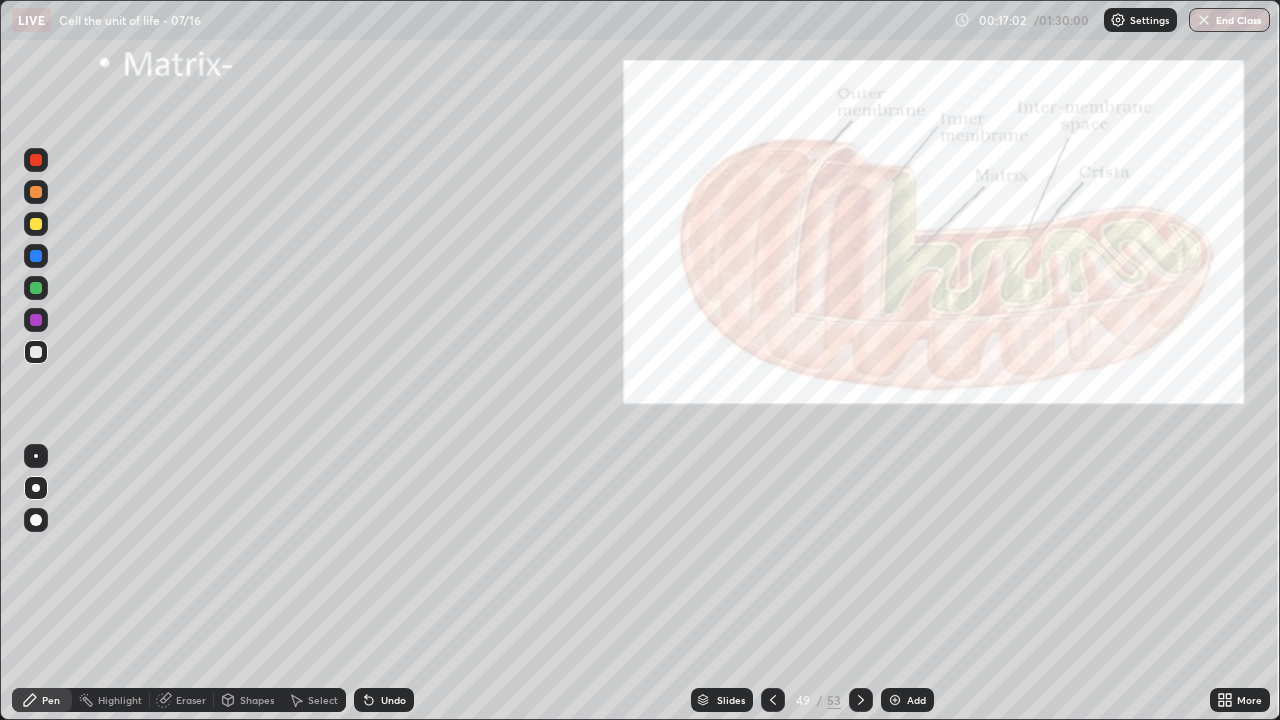 click at bounding box center [36, 352] 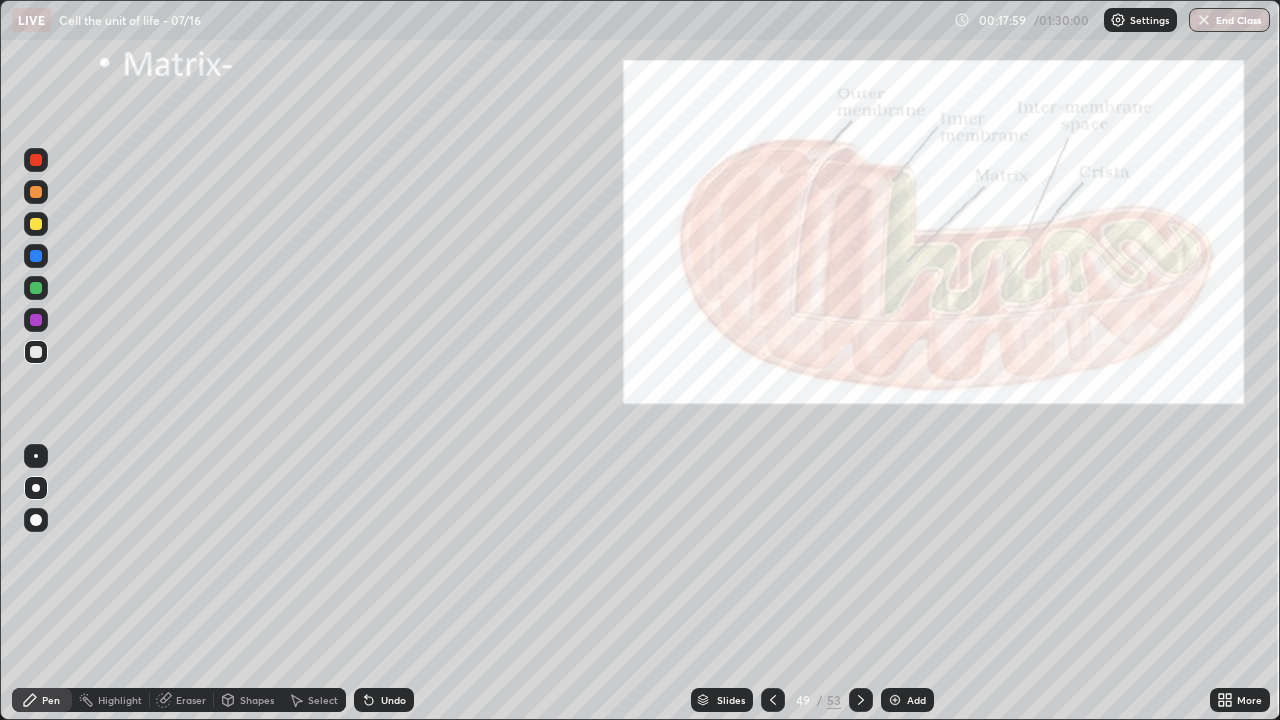 click at bounding box center [36, 288] 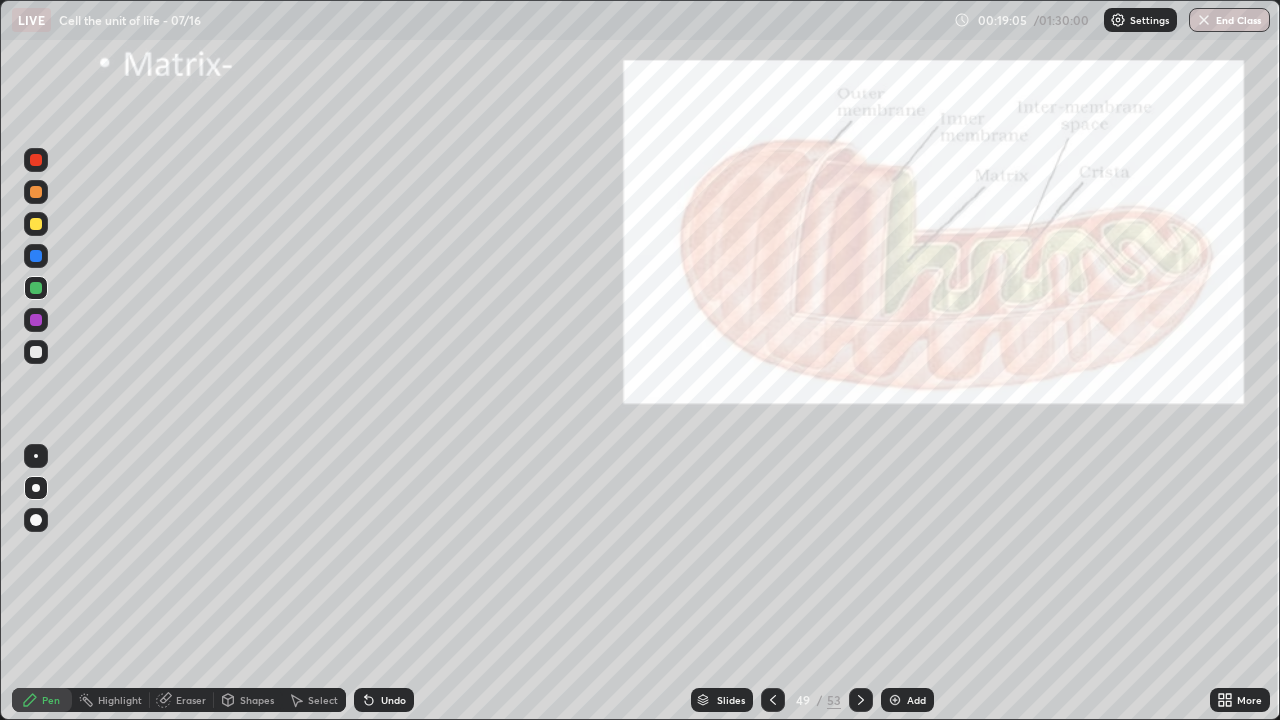 click at bounding box center [36, 352] 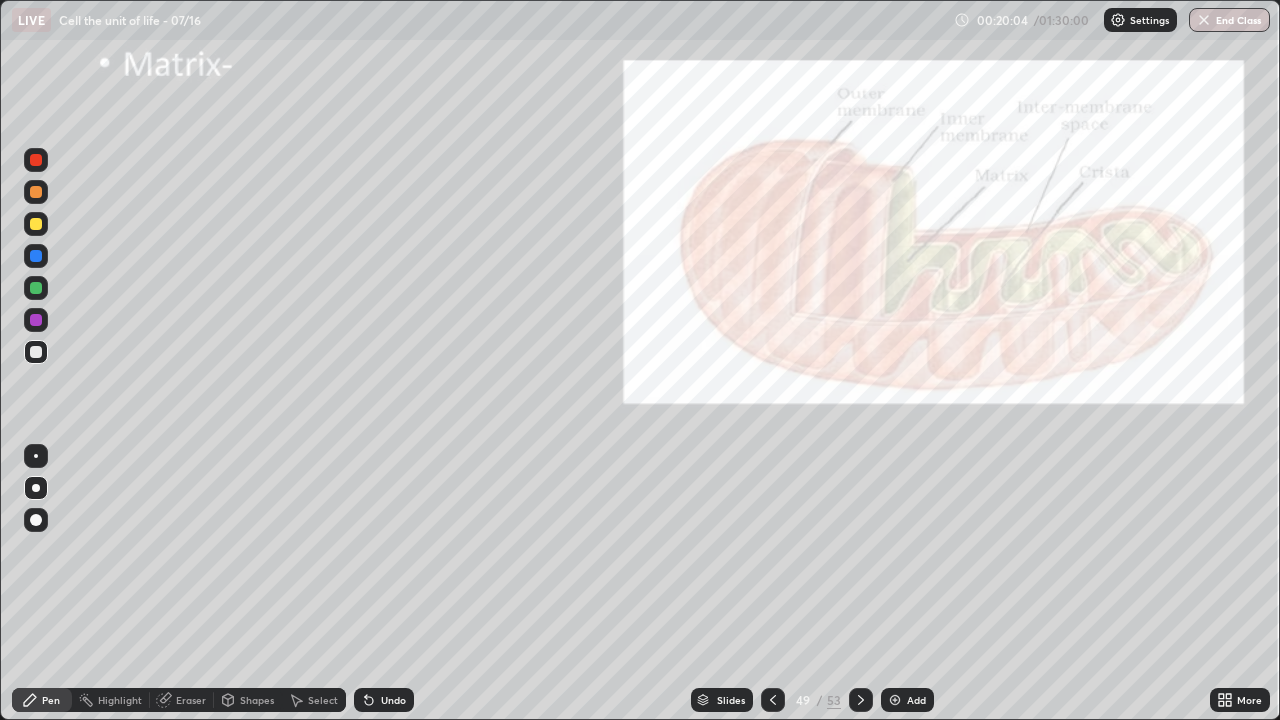 click at bounding box center [36, 456] 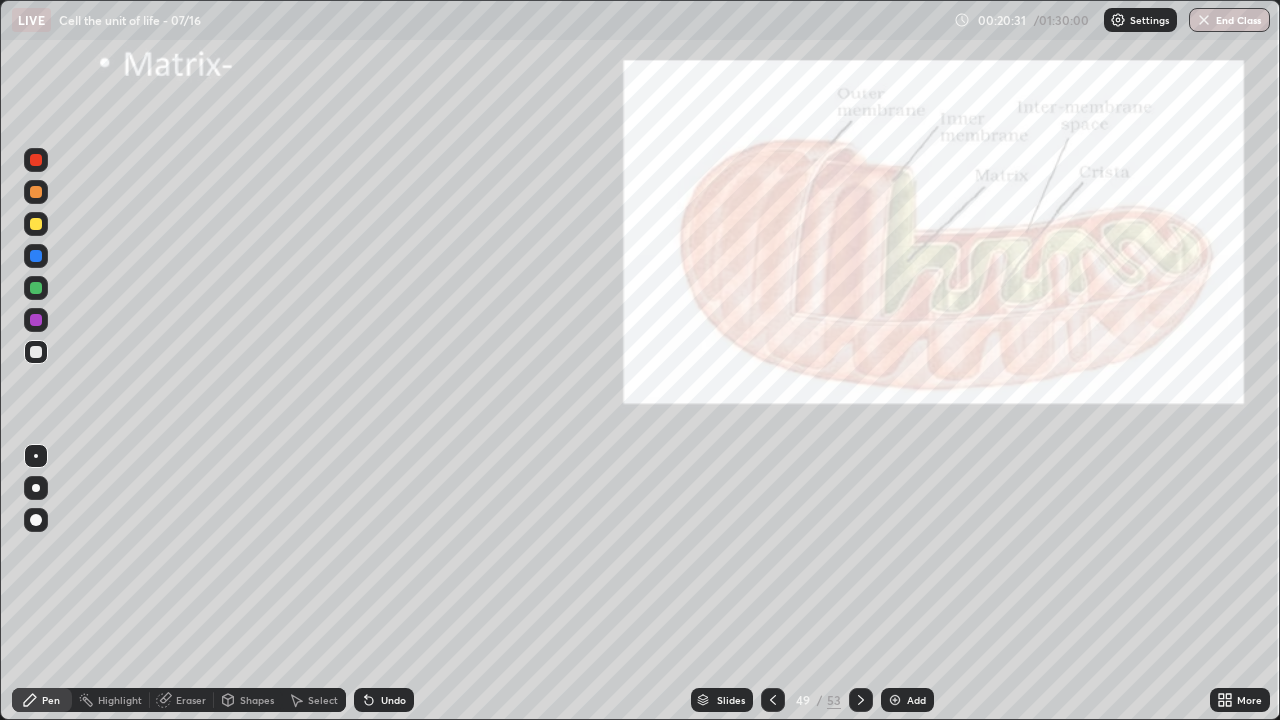 click on "Undo" at bounding box center [384, 700] 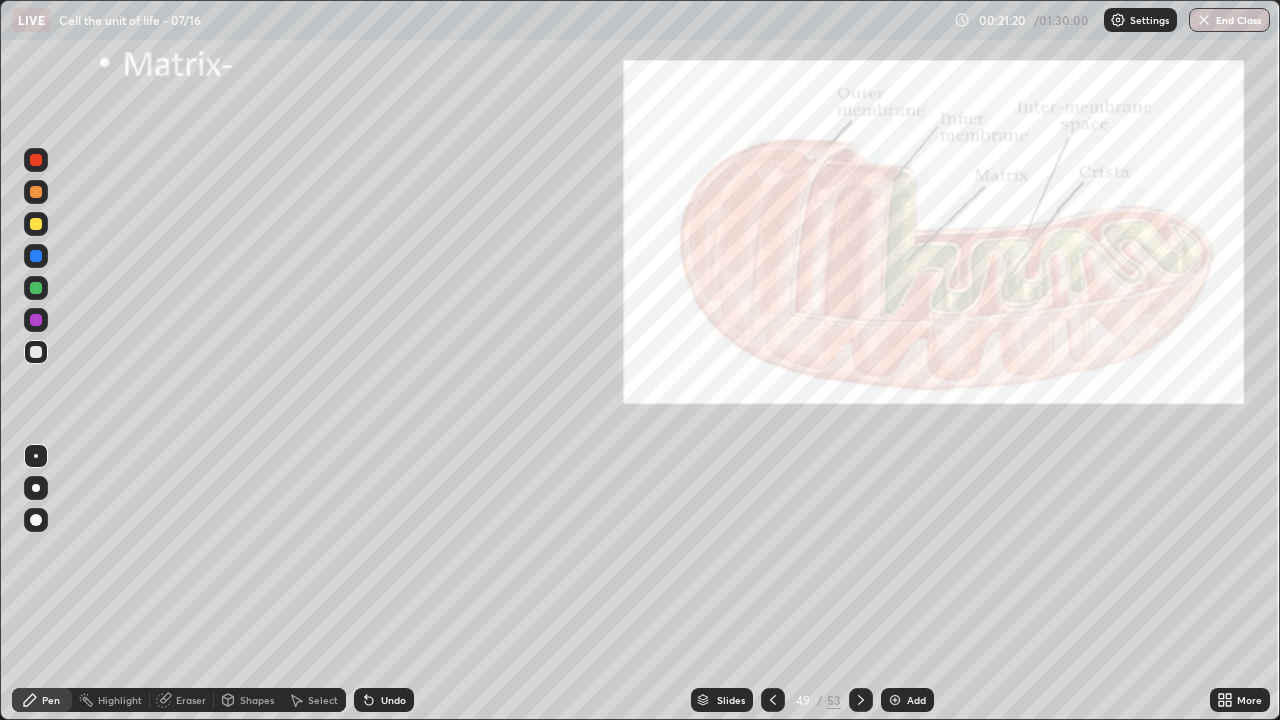 click at bounding box center [36, 320] 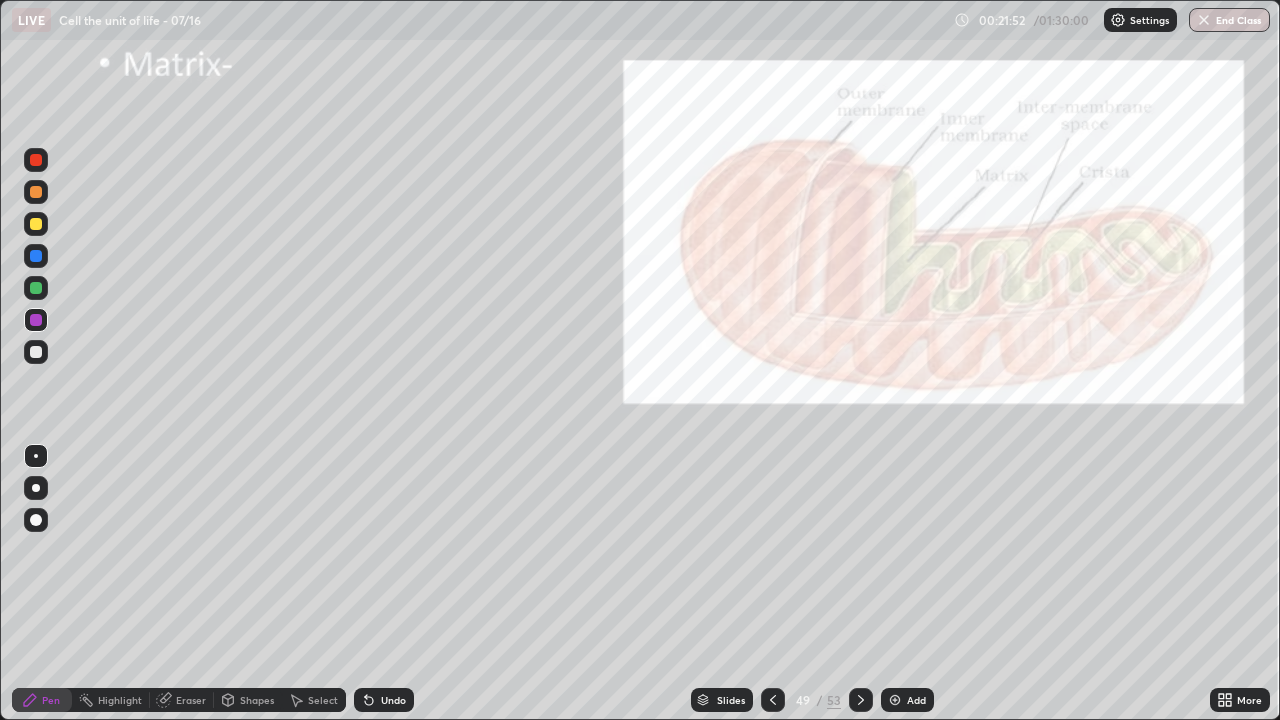 click at bounding box center [36, 488] 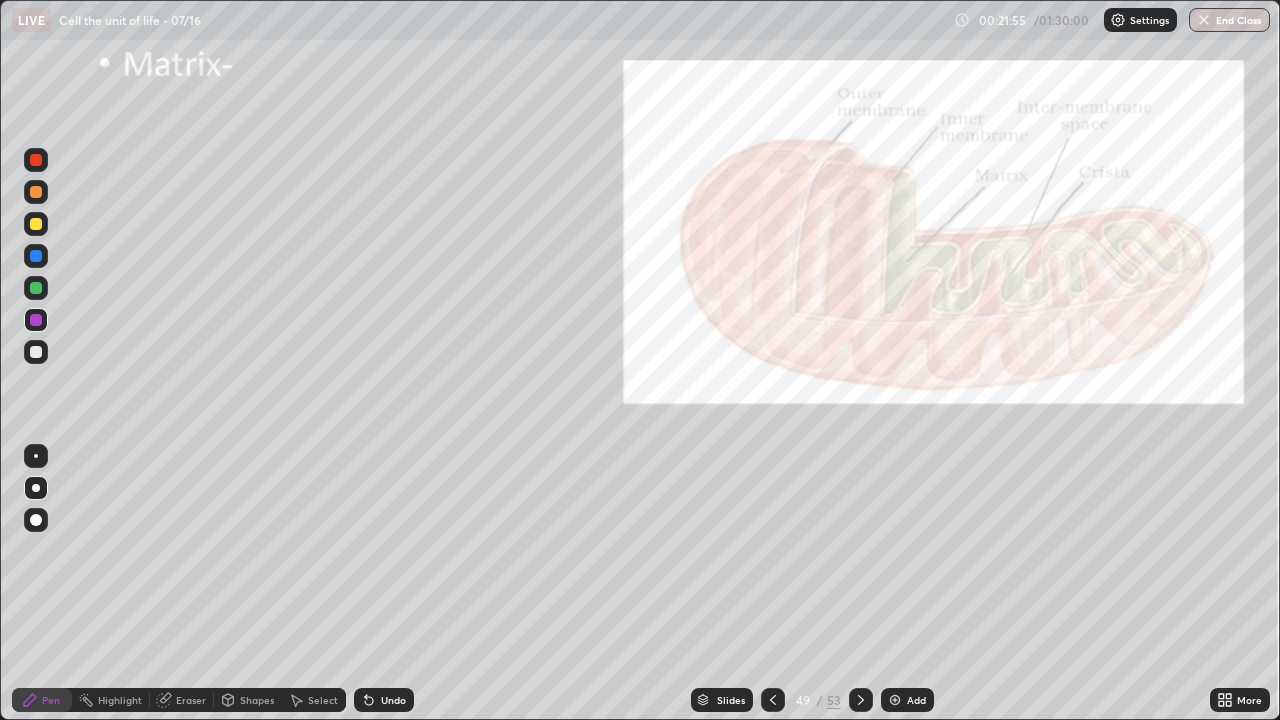 click at bounding box center [36, 224] 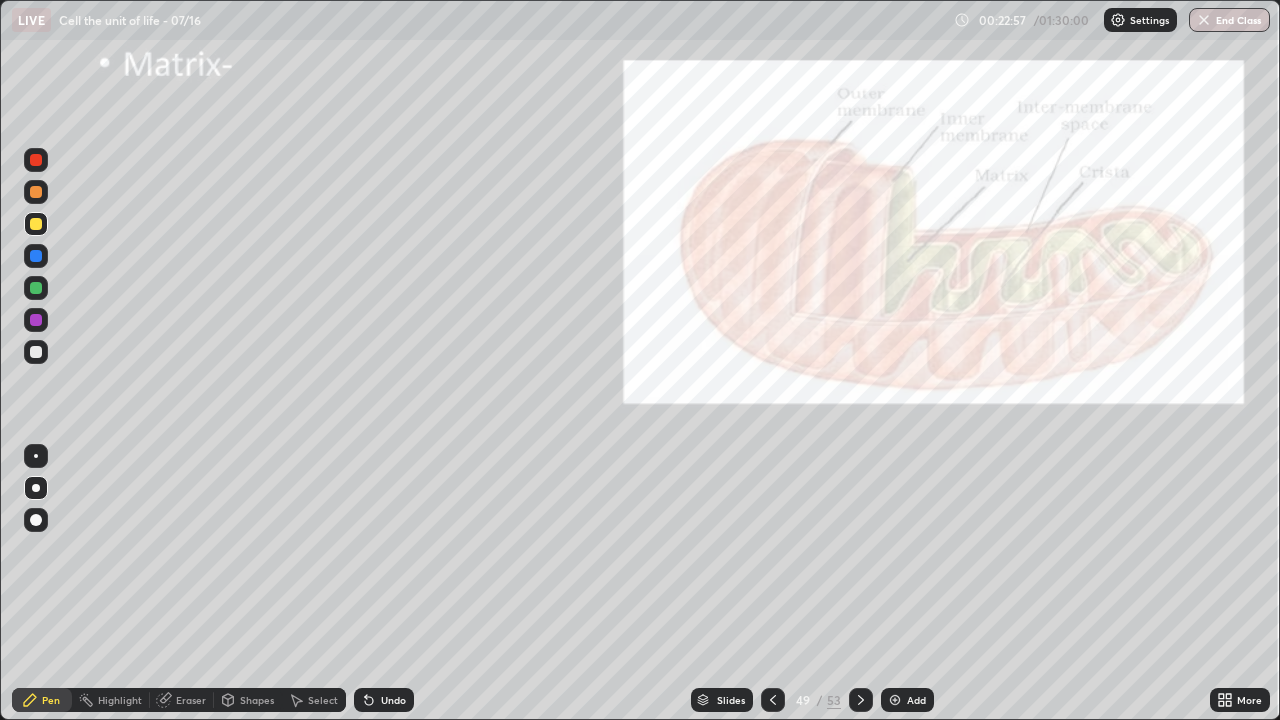 click at bounding box center (36, 352) 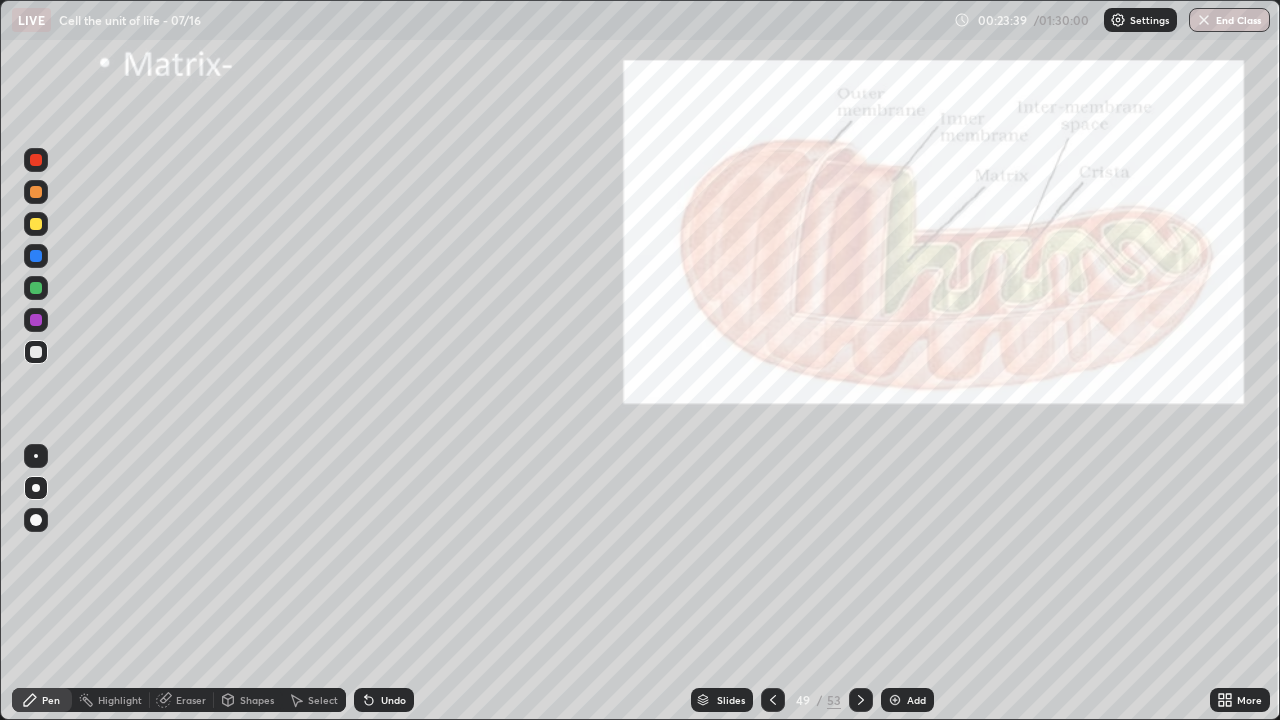 click 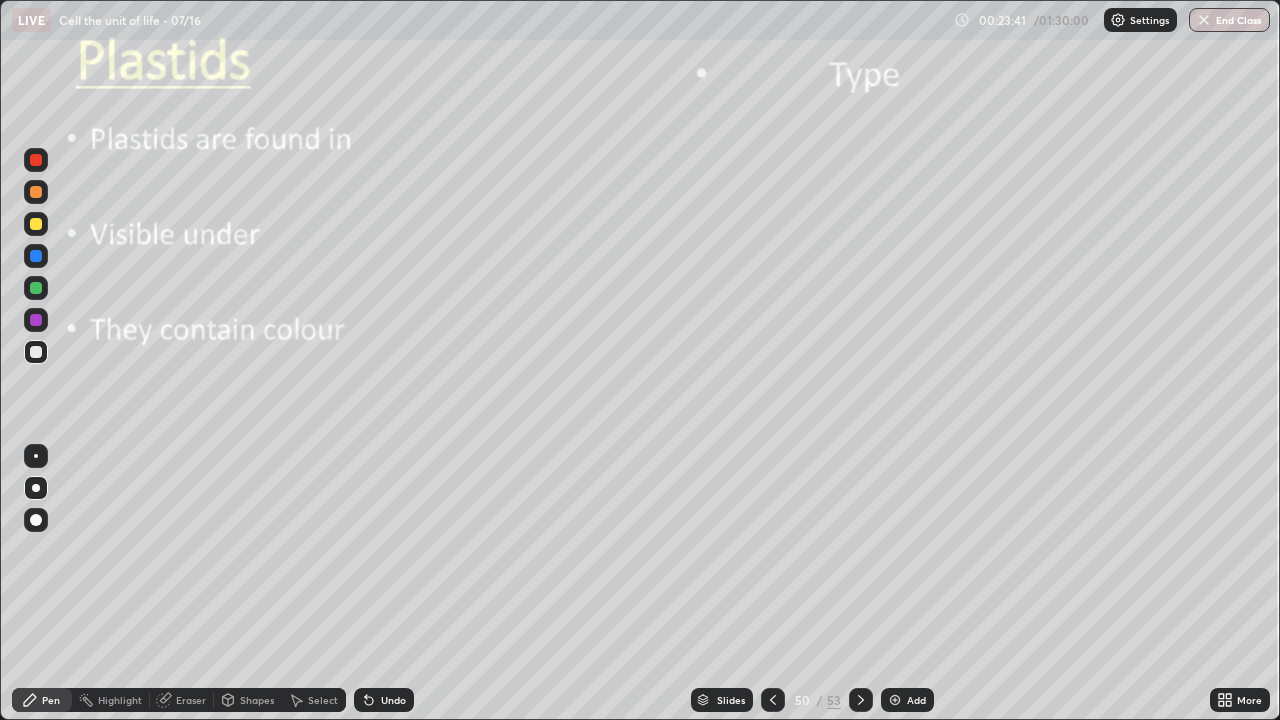 click 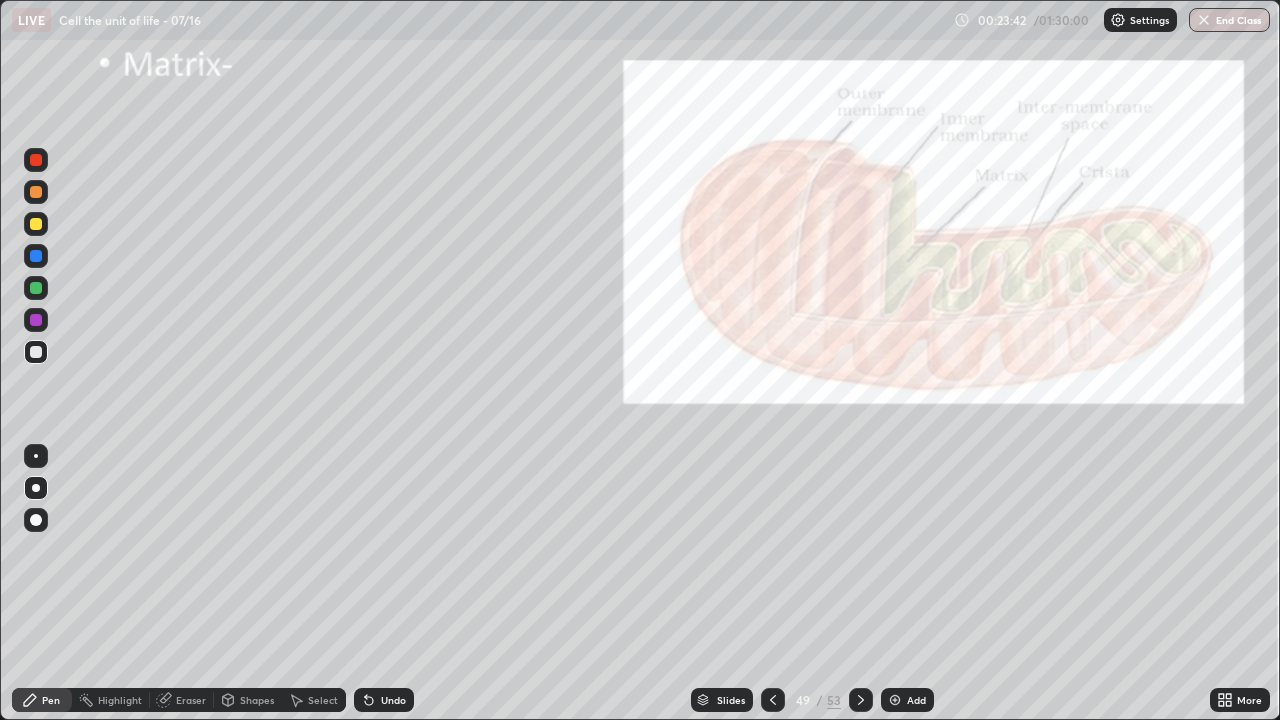 click at bounding box center (895, 700) 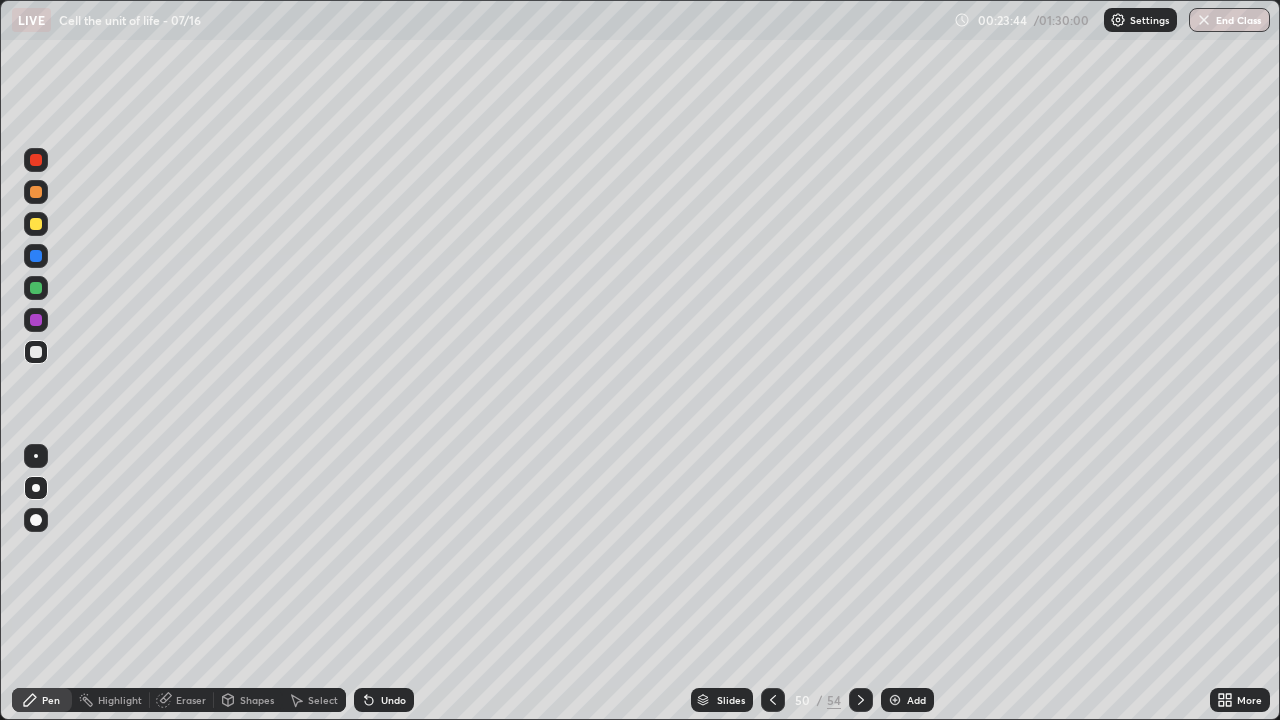 click at bounding box center (36, 520) 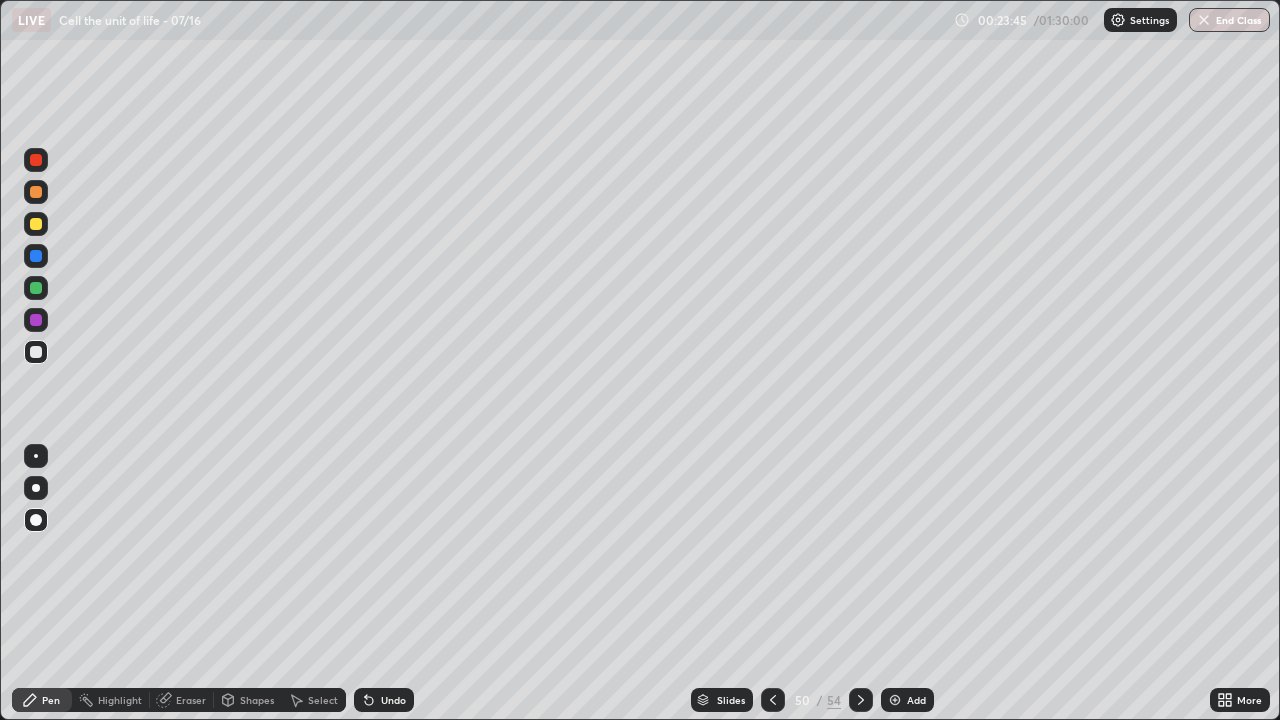 click at bounding box center (36, 224) 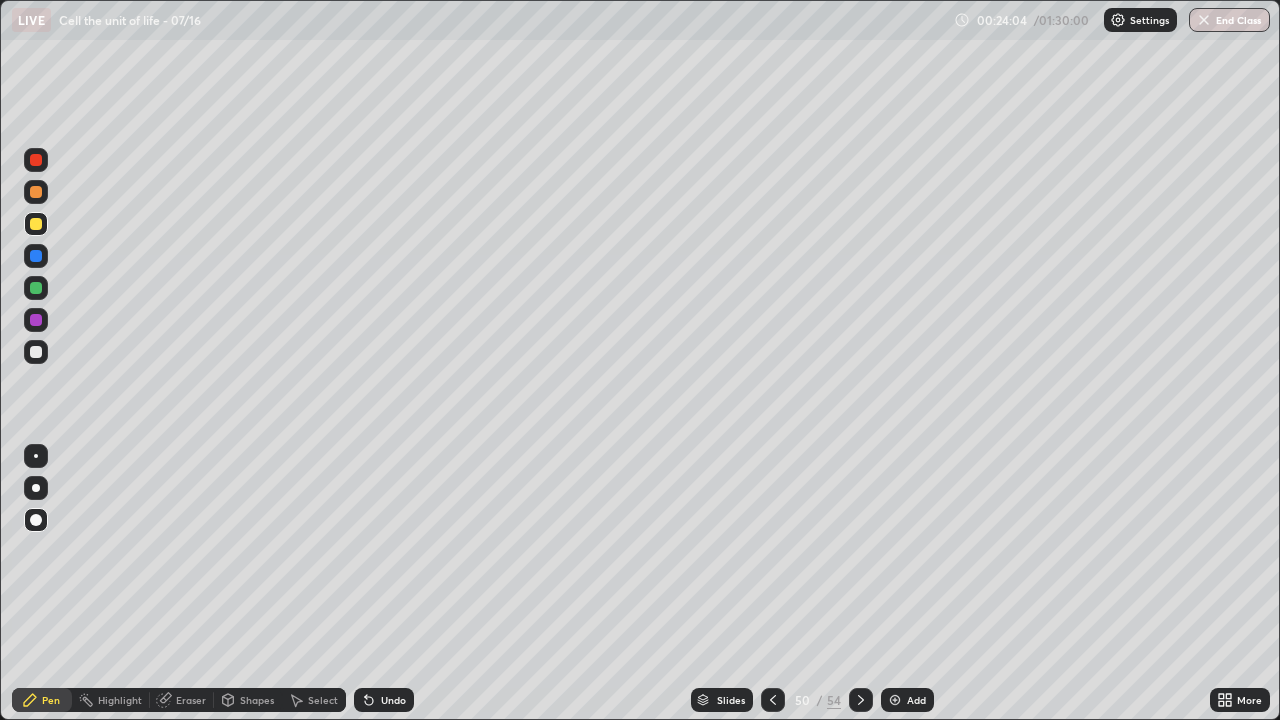 click at bounding box center (36, 288) 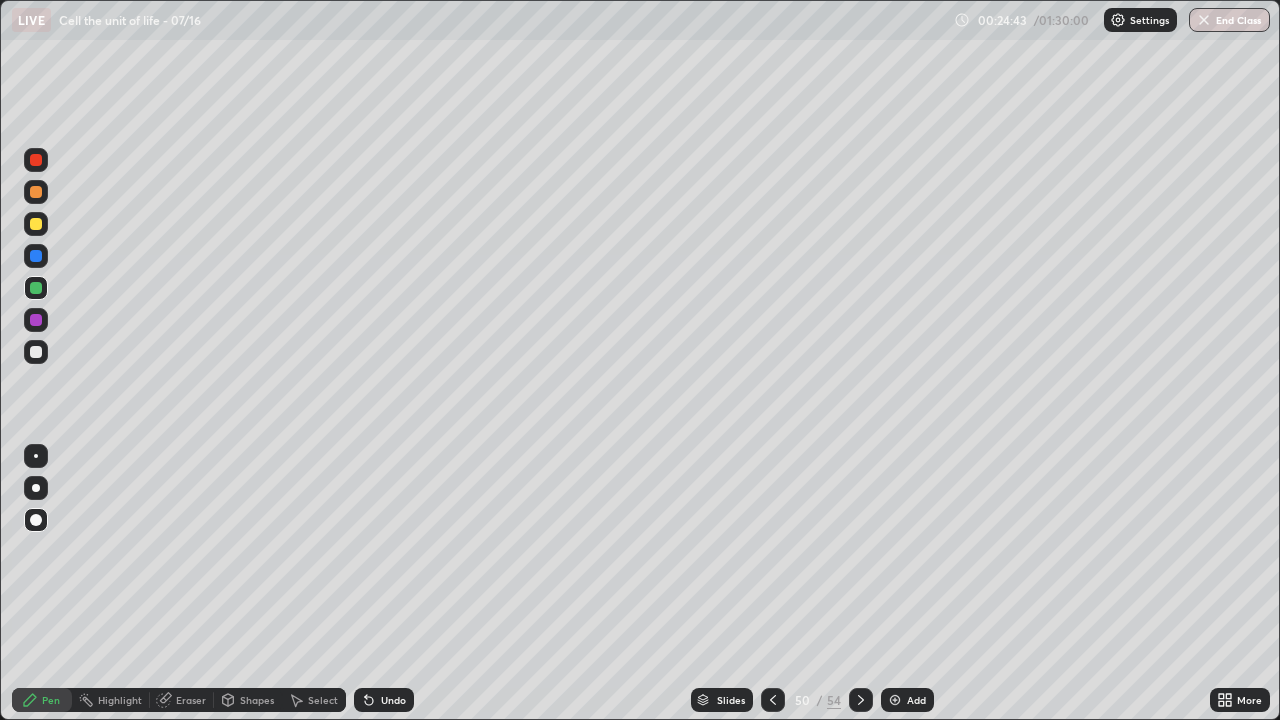 click at bounding box center [36, 224] 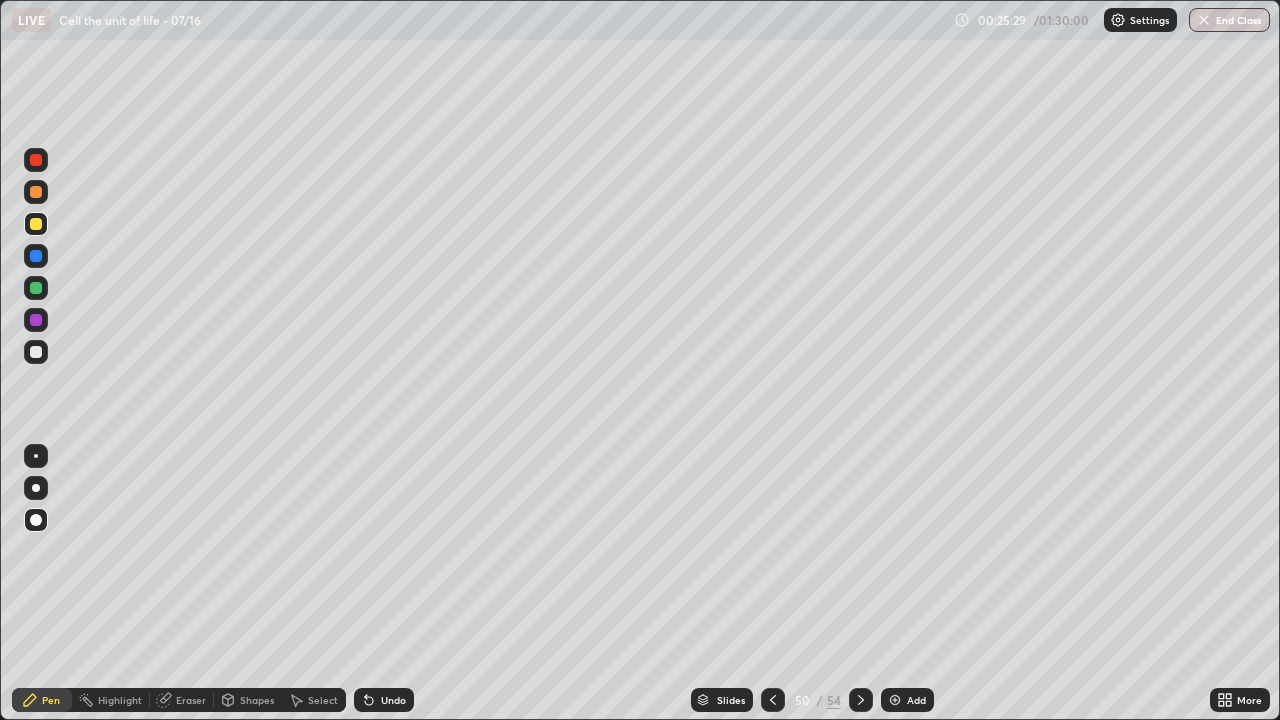 click at bounding box center (36, 320) 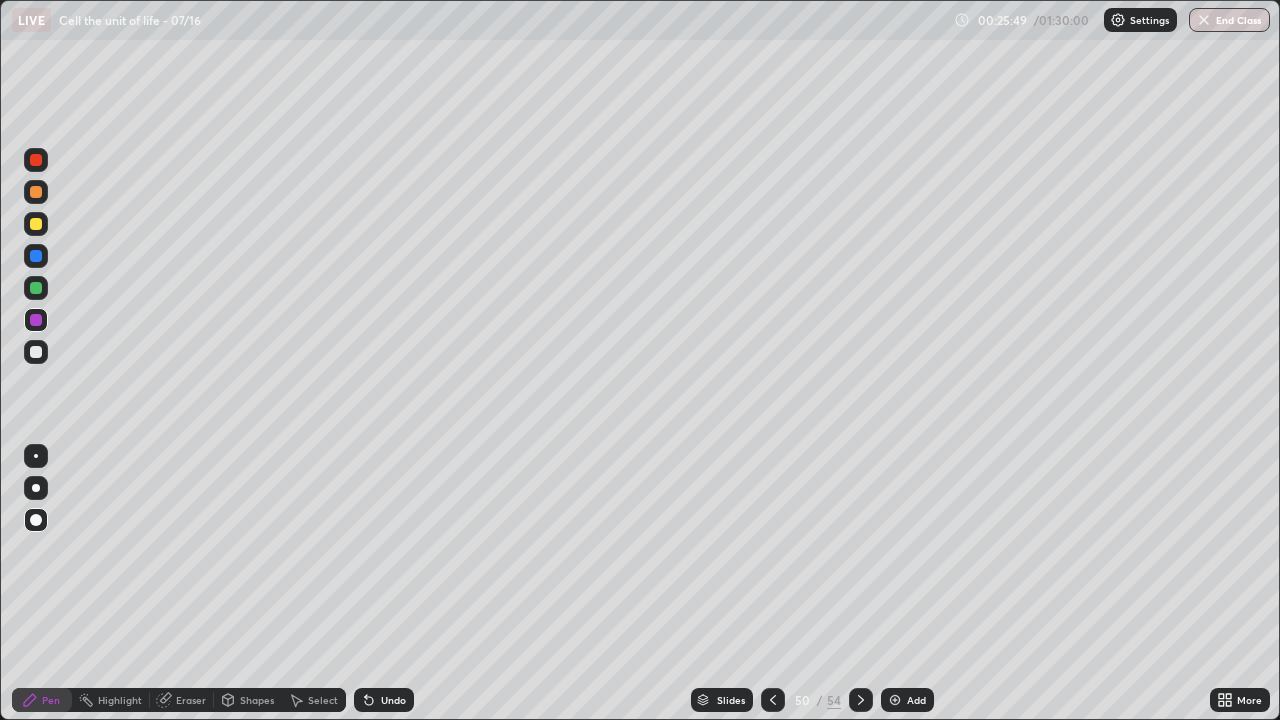 click at bounding box center (36, 352) 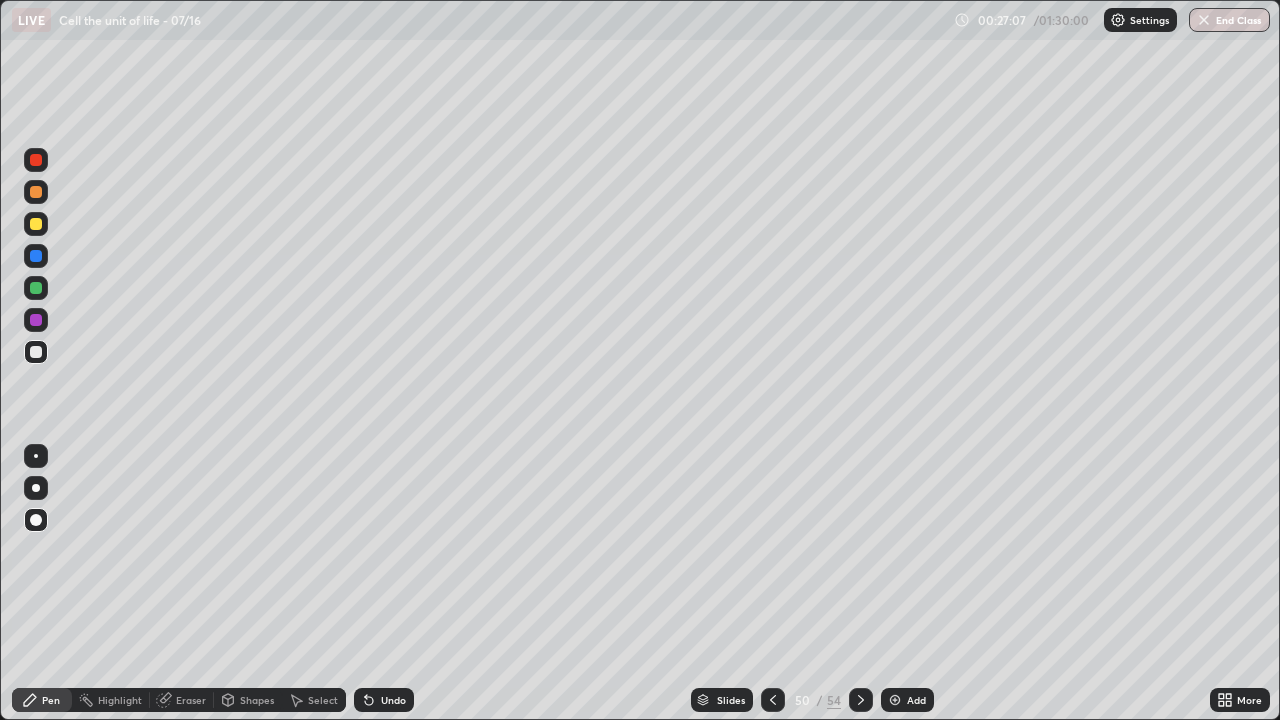 click at bounding box center [36, 456] 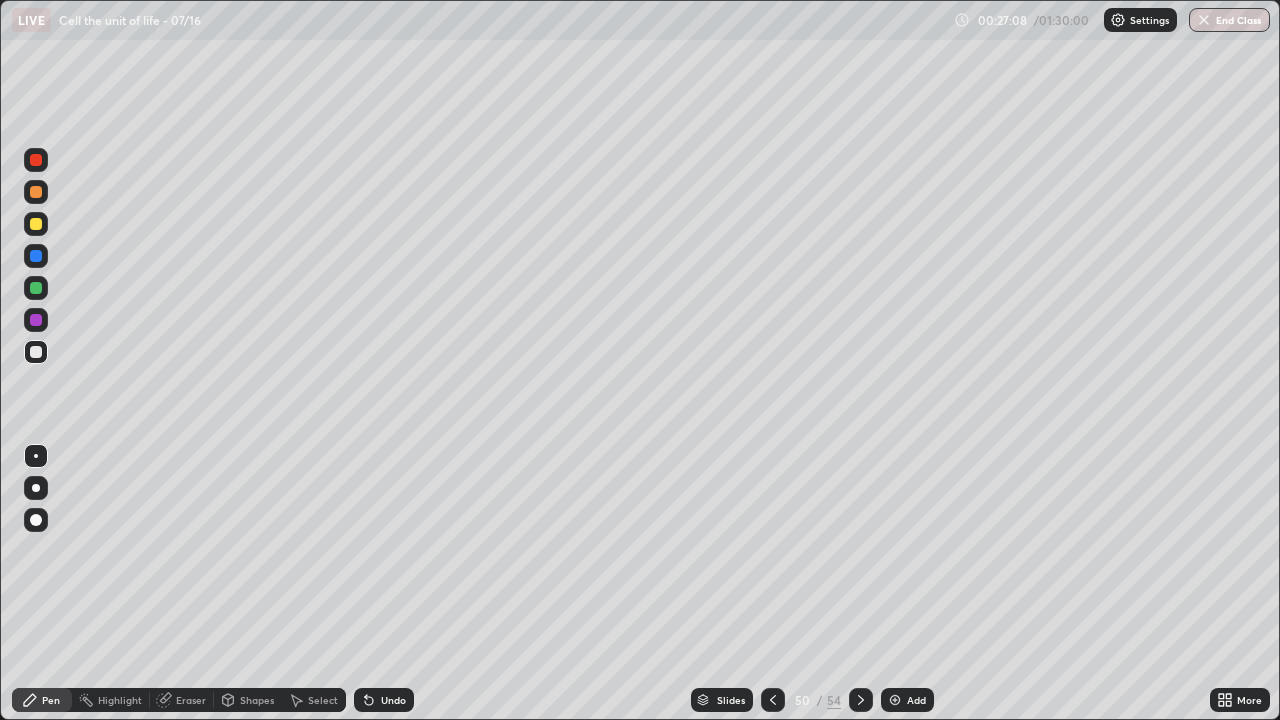 click at bounding box center [36, 352] 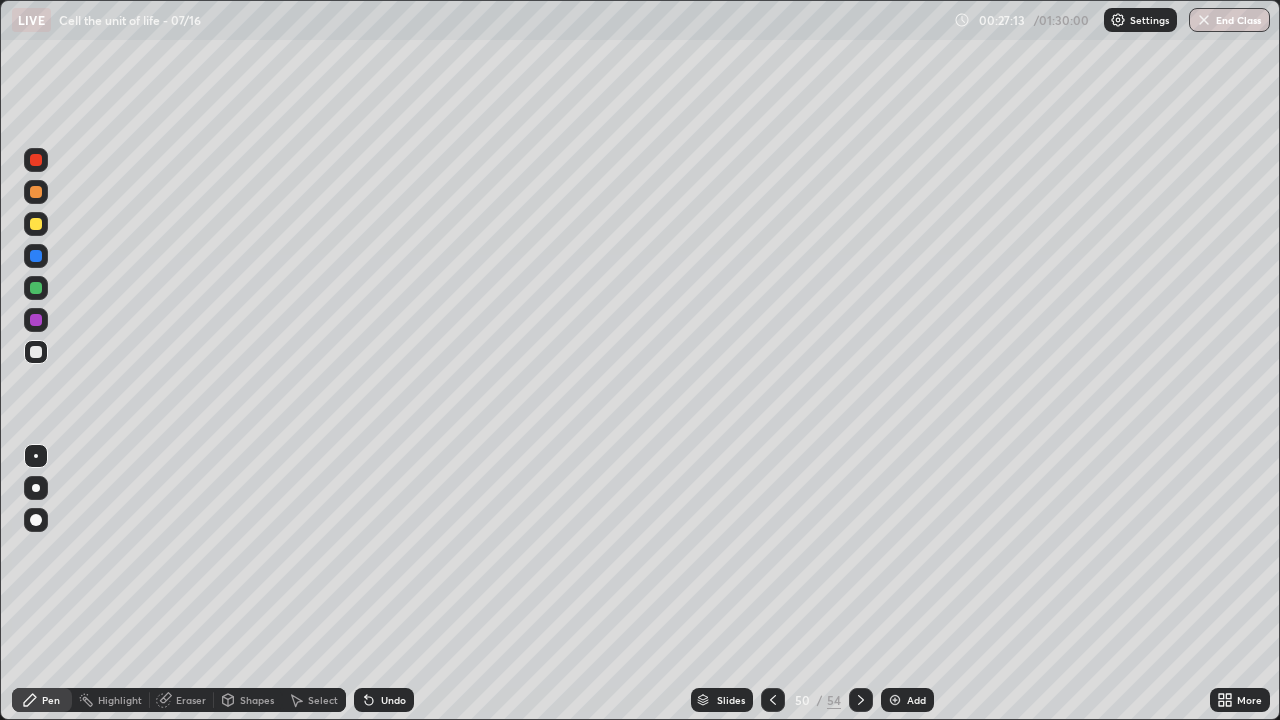 click on "Undo" at bounding box center (384, 700) 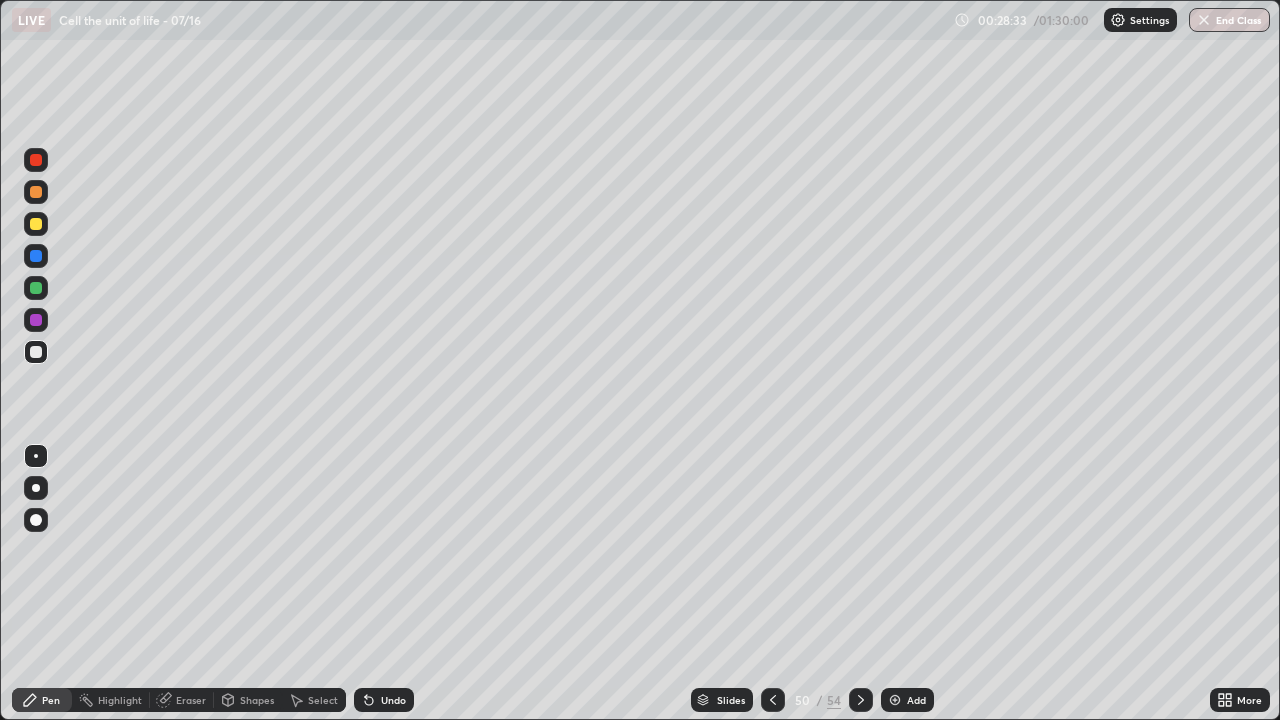 click at bounding box center (36, 288) 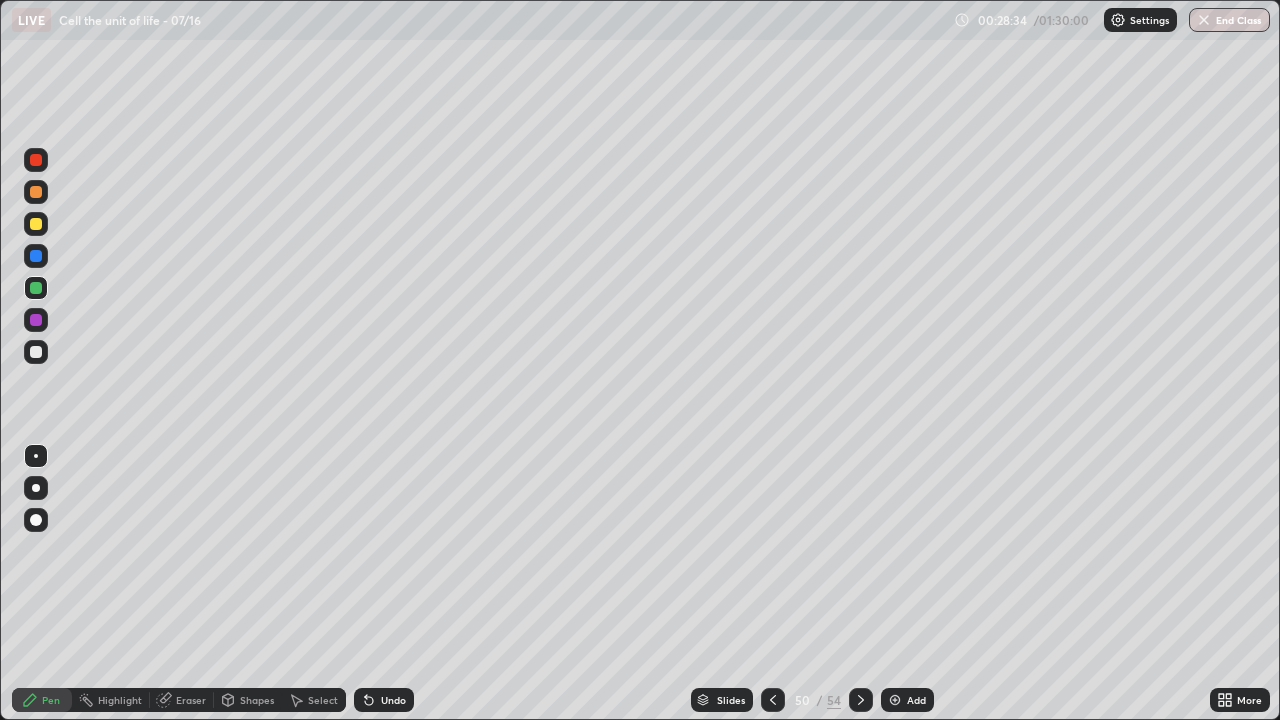 click on "Shapes" at bounding box center (248, 700) 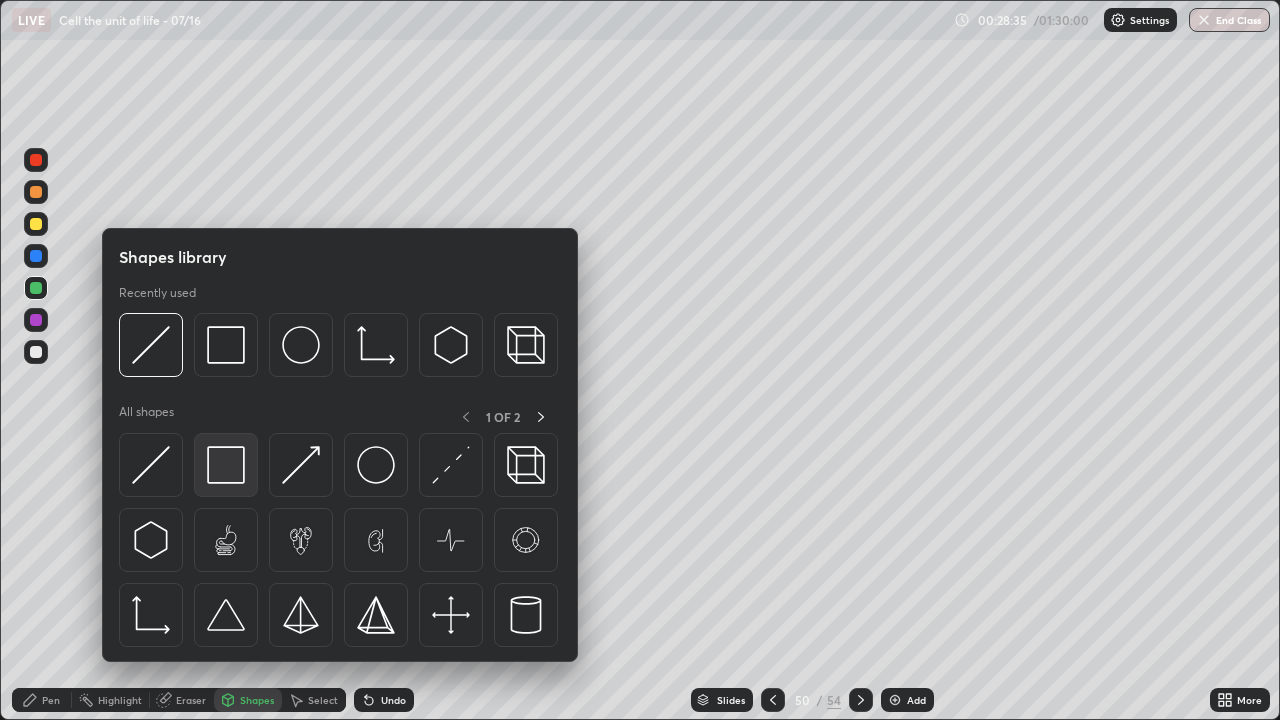 click at bounding box center (226, 465) 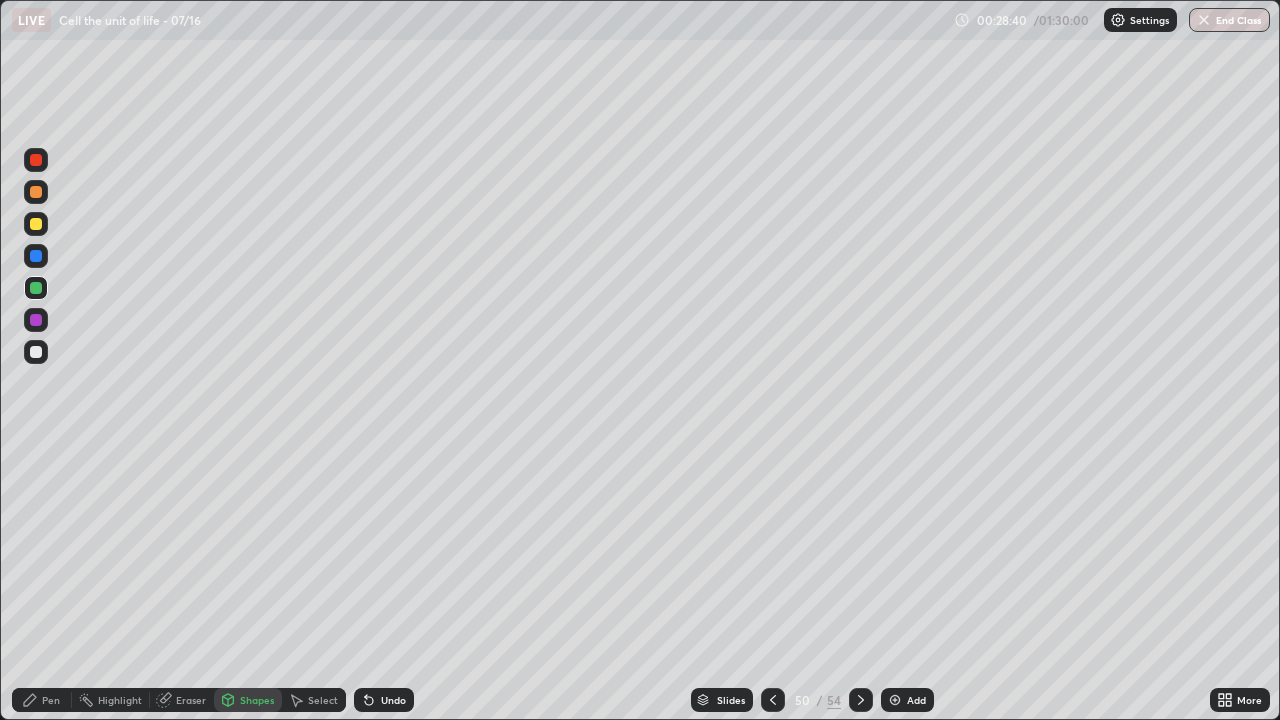 click at bounding box center (36, 352) 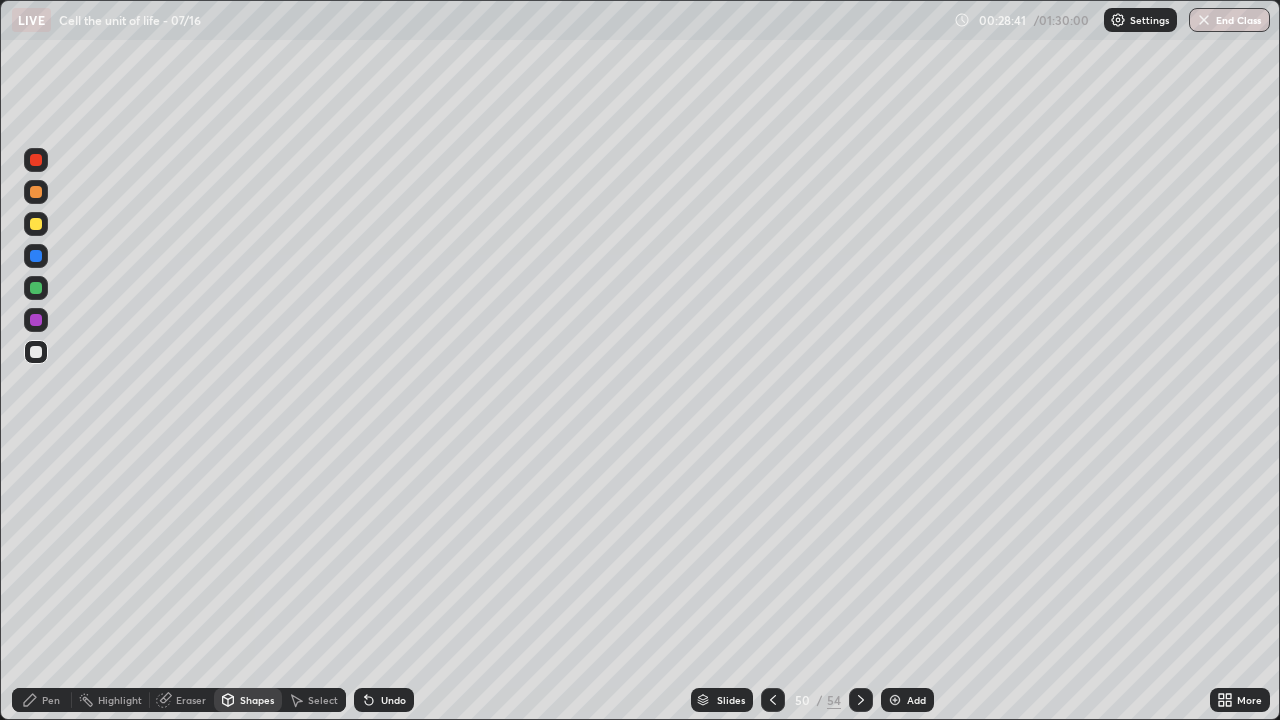click on "Pen" at bounding box center (42, 700) 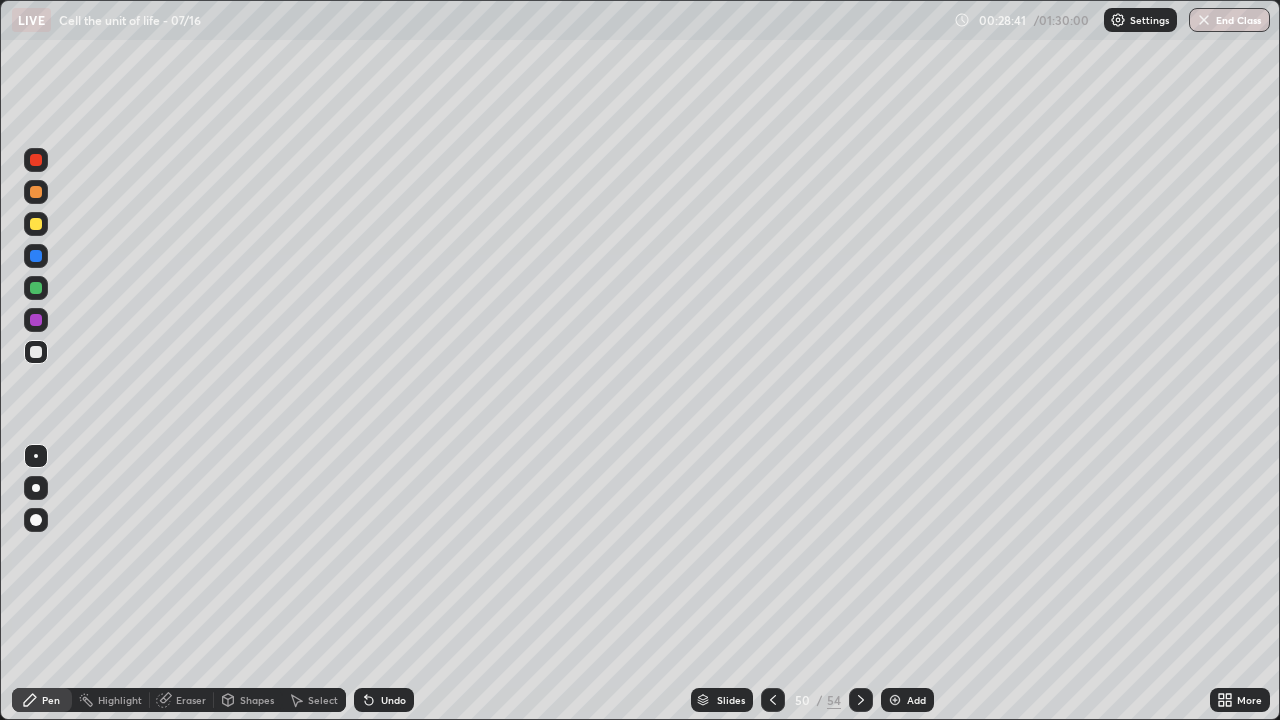 click at bounding box center (36, 488) 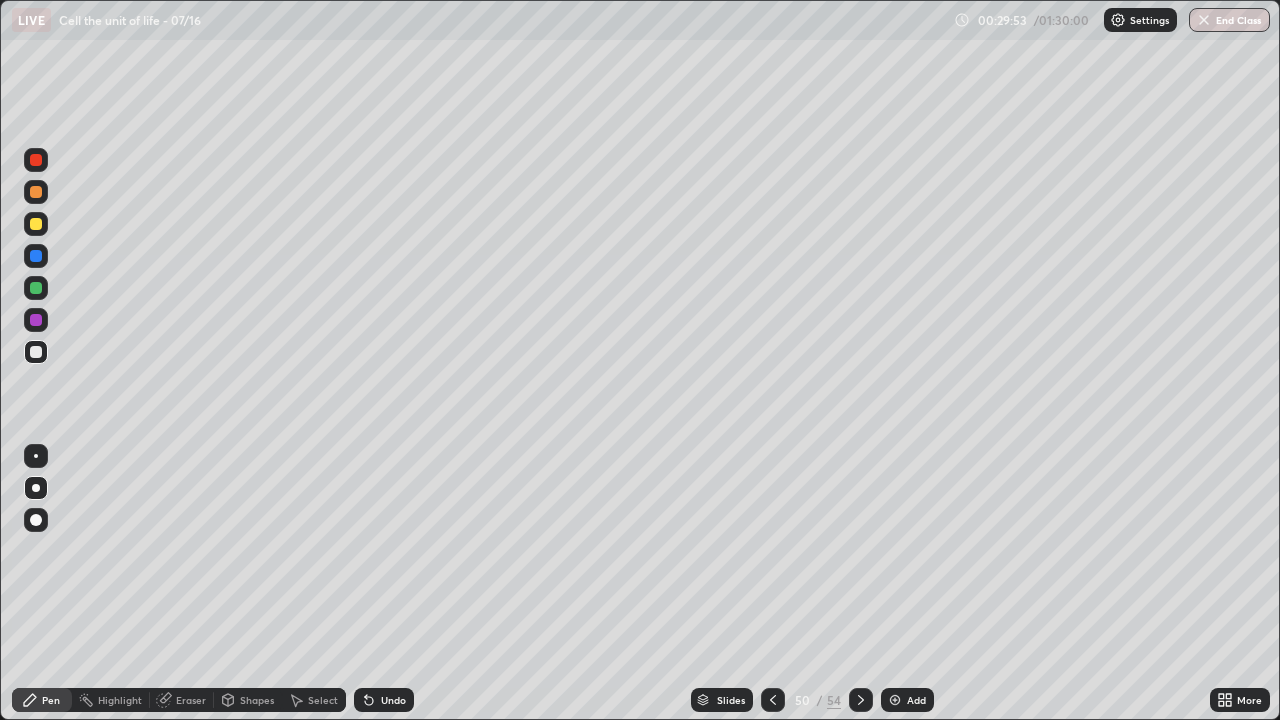 click on "Eraser" at bounding box center (191, 700) 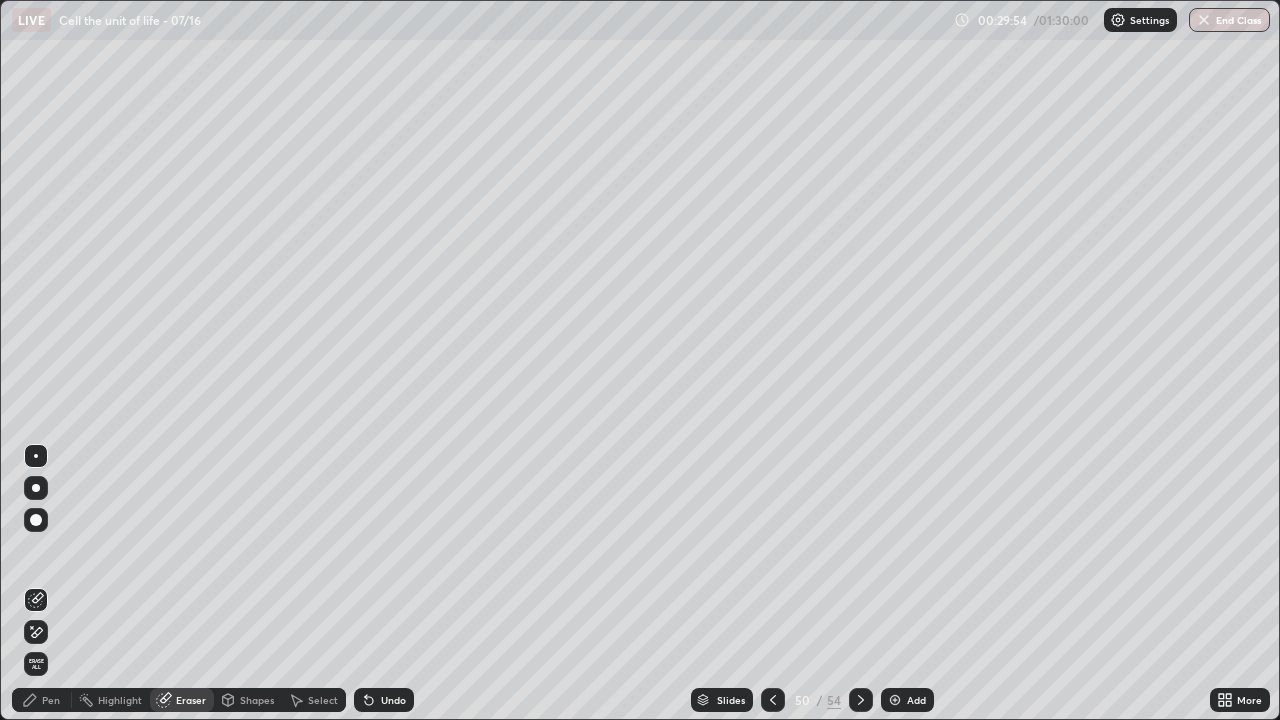 click 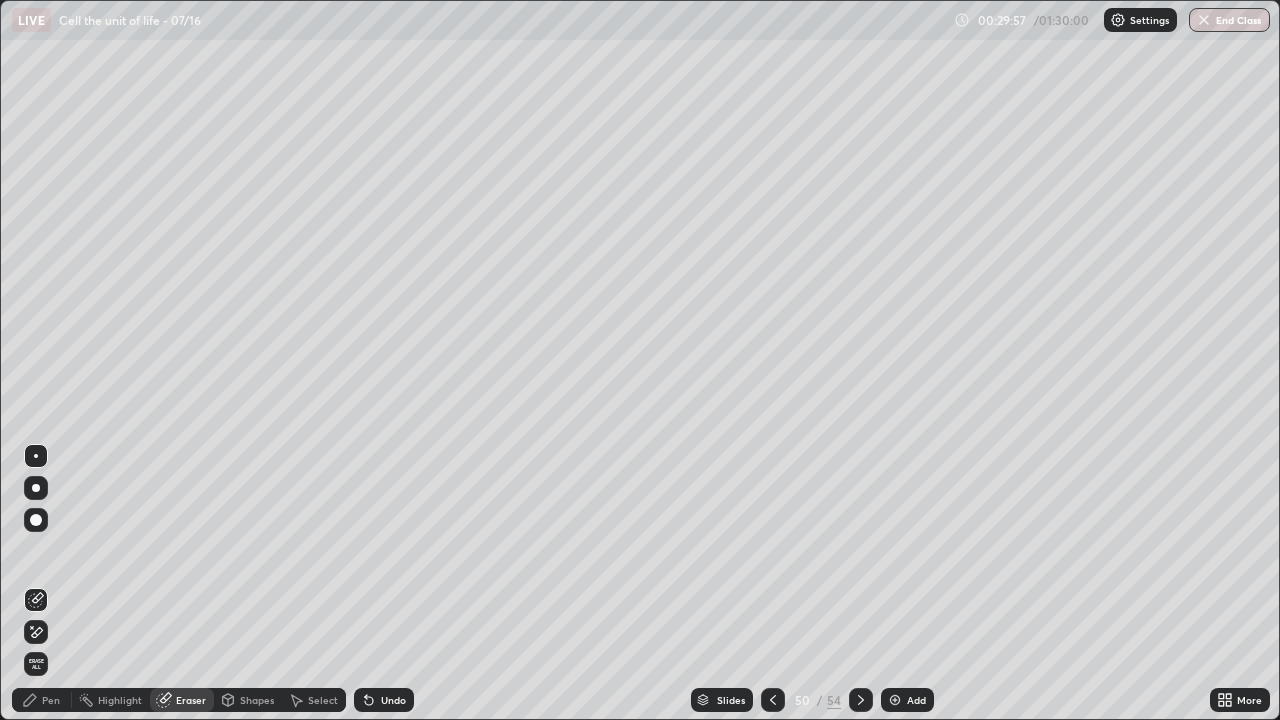click on "Pen" at bounding box center [42, 700] 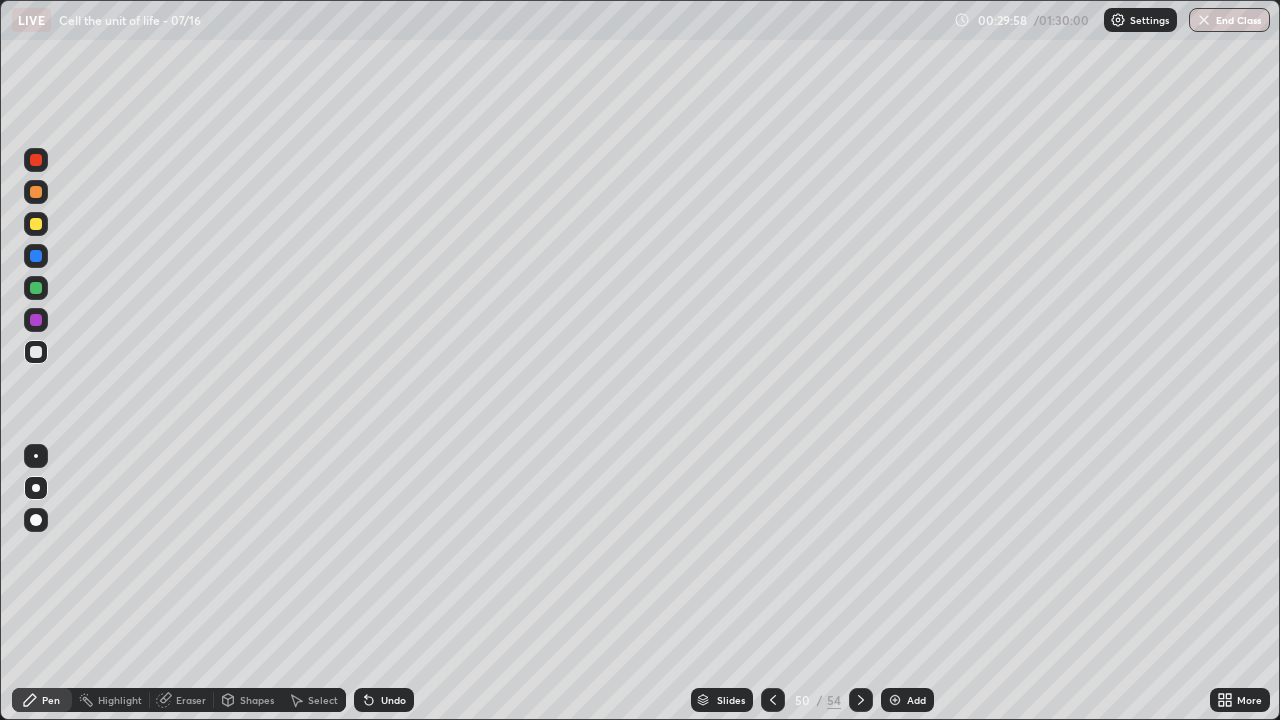 click at bounding box center (36, 456) 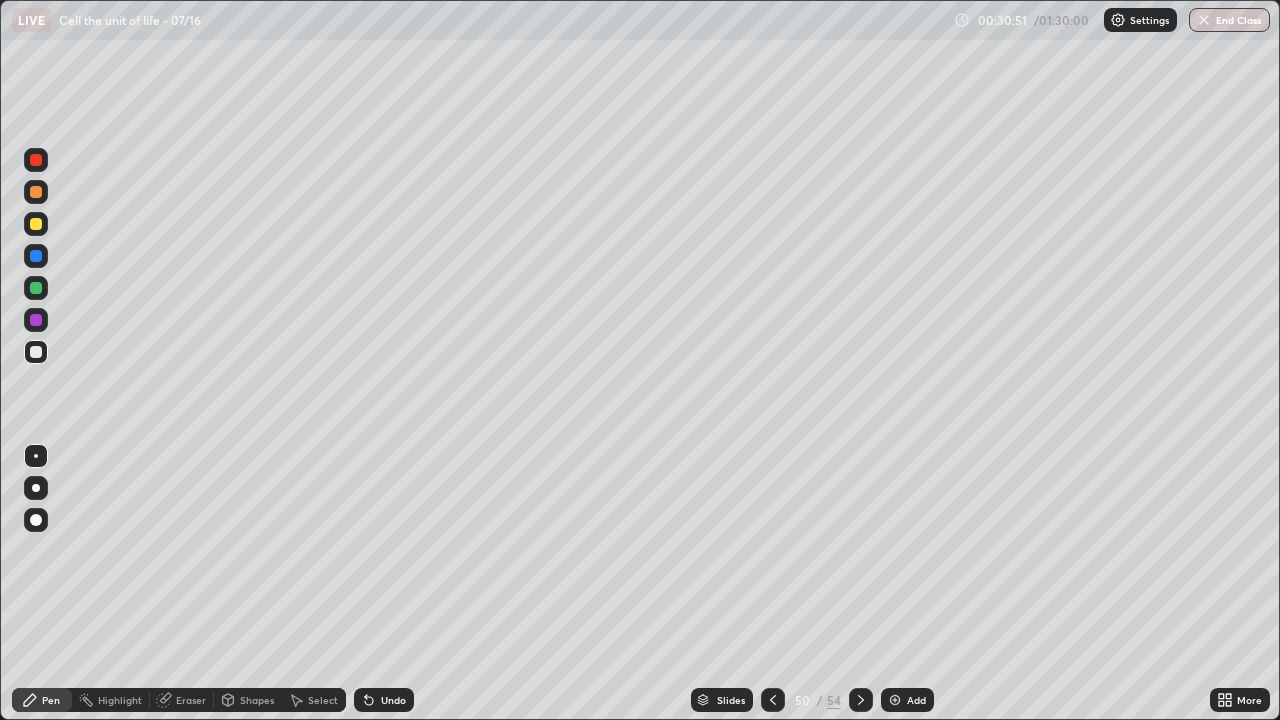 click at bounding box center (895, 700) 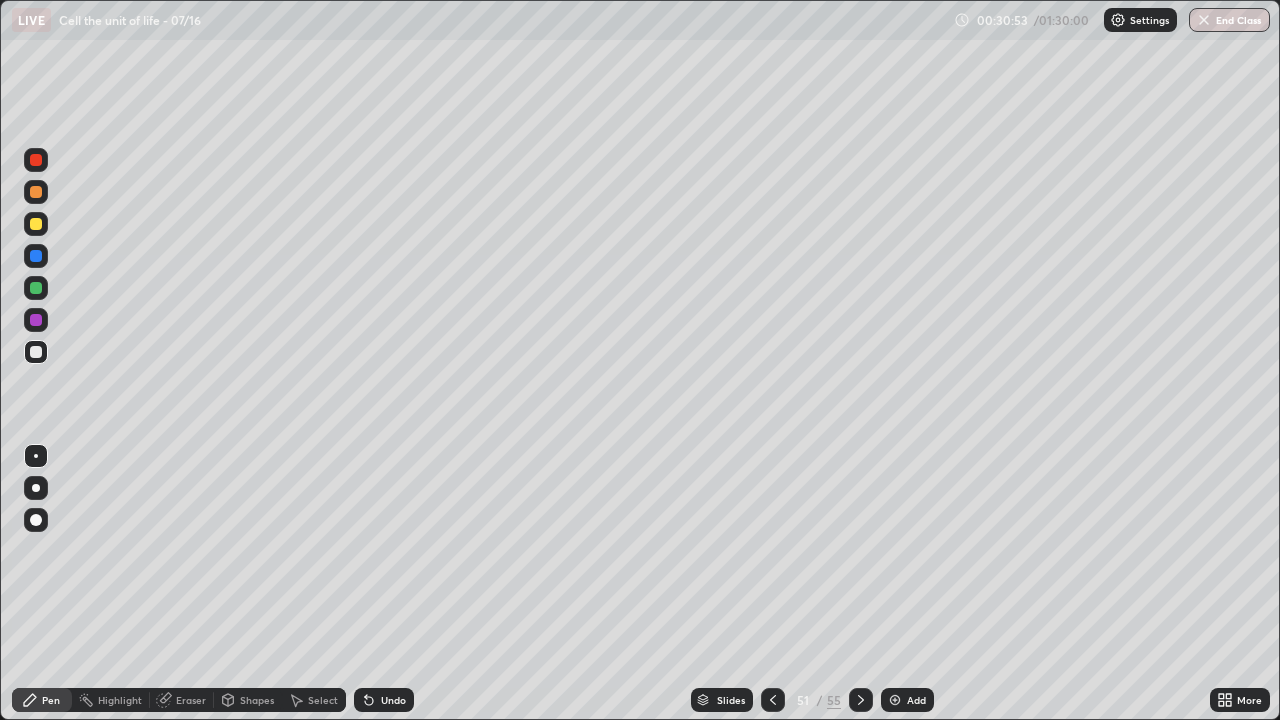 click 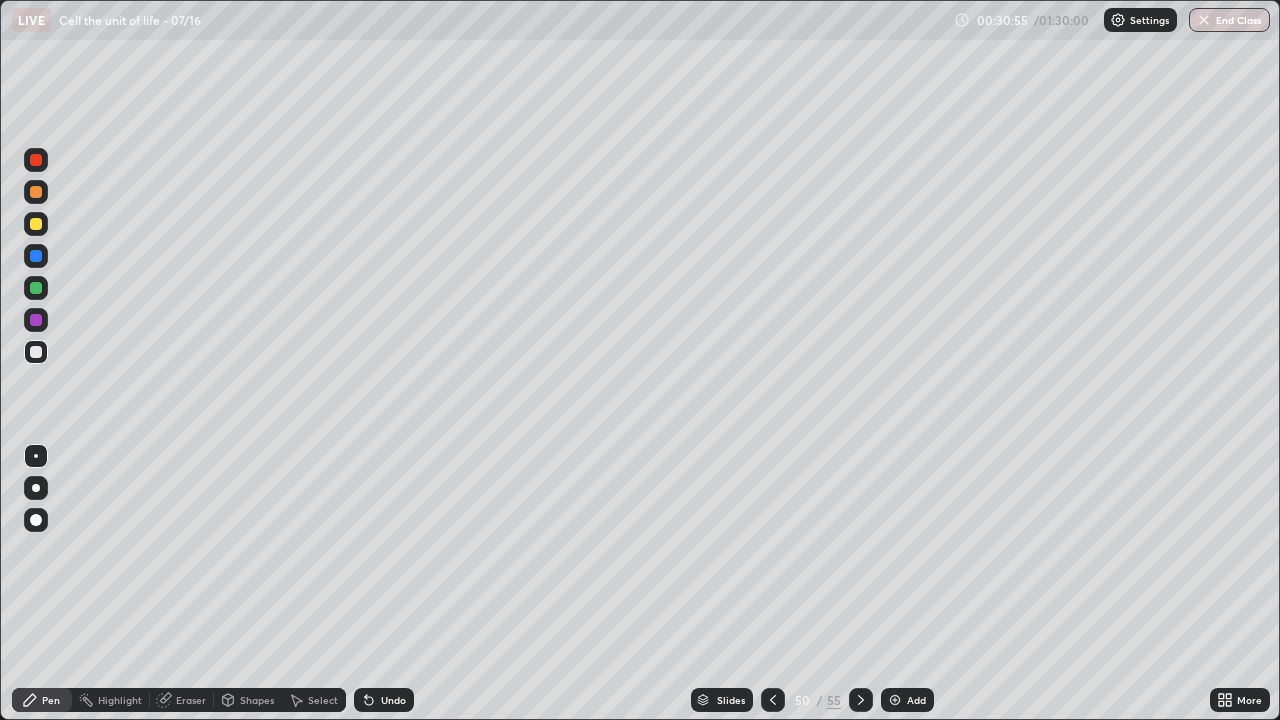 click 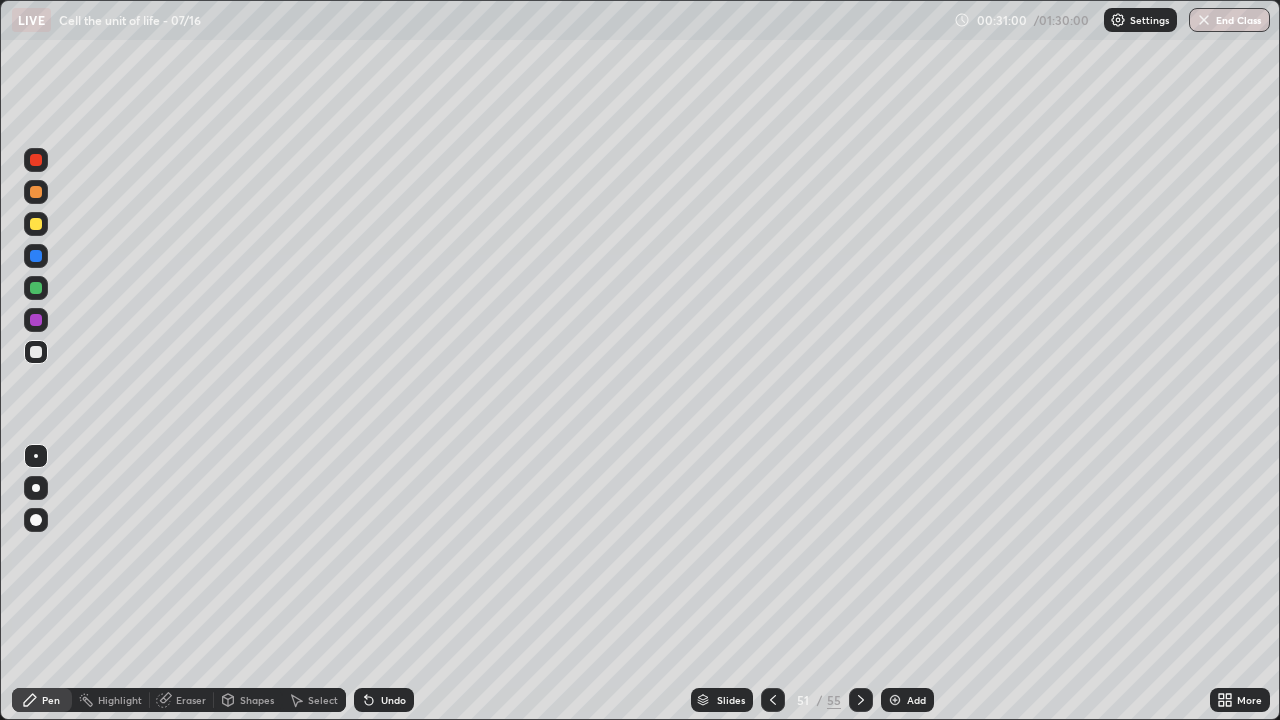 click at bounding box center (36, 352) 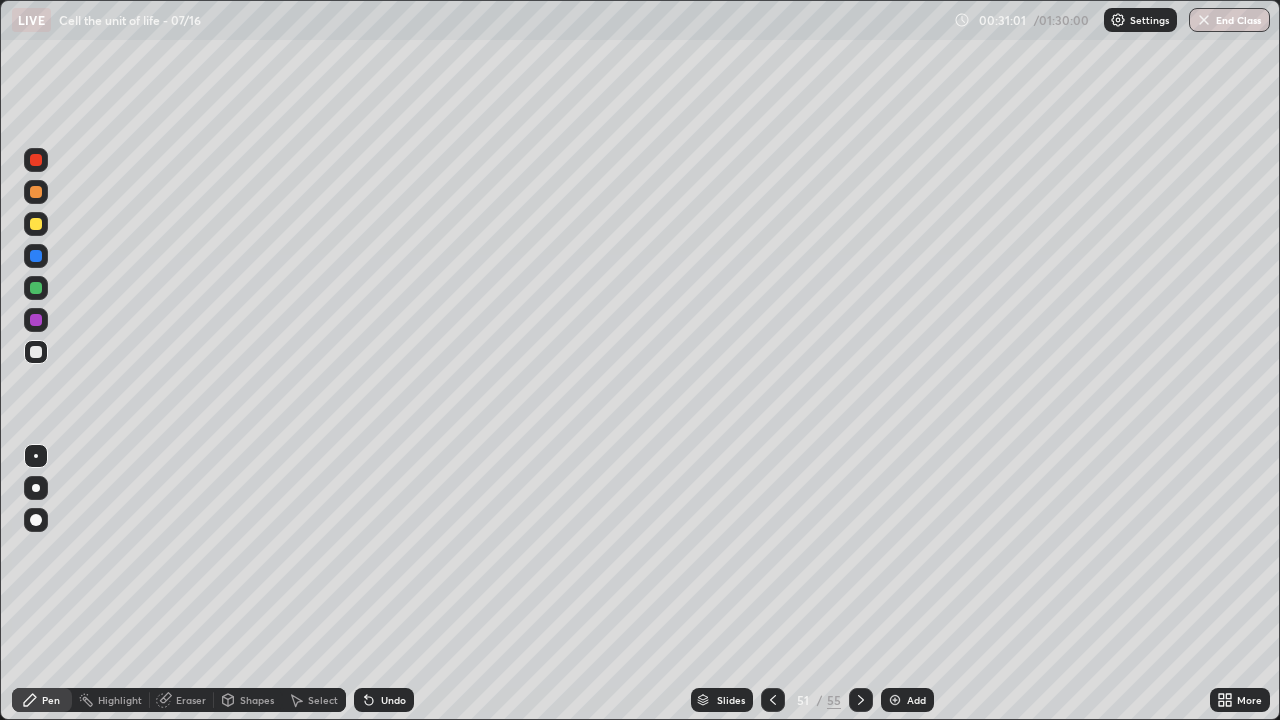 click at bounding box center (36, 224) 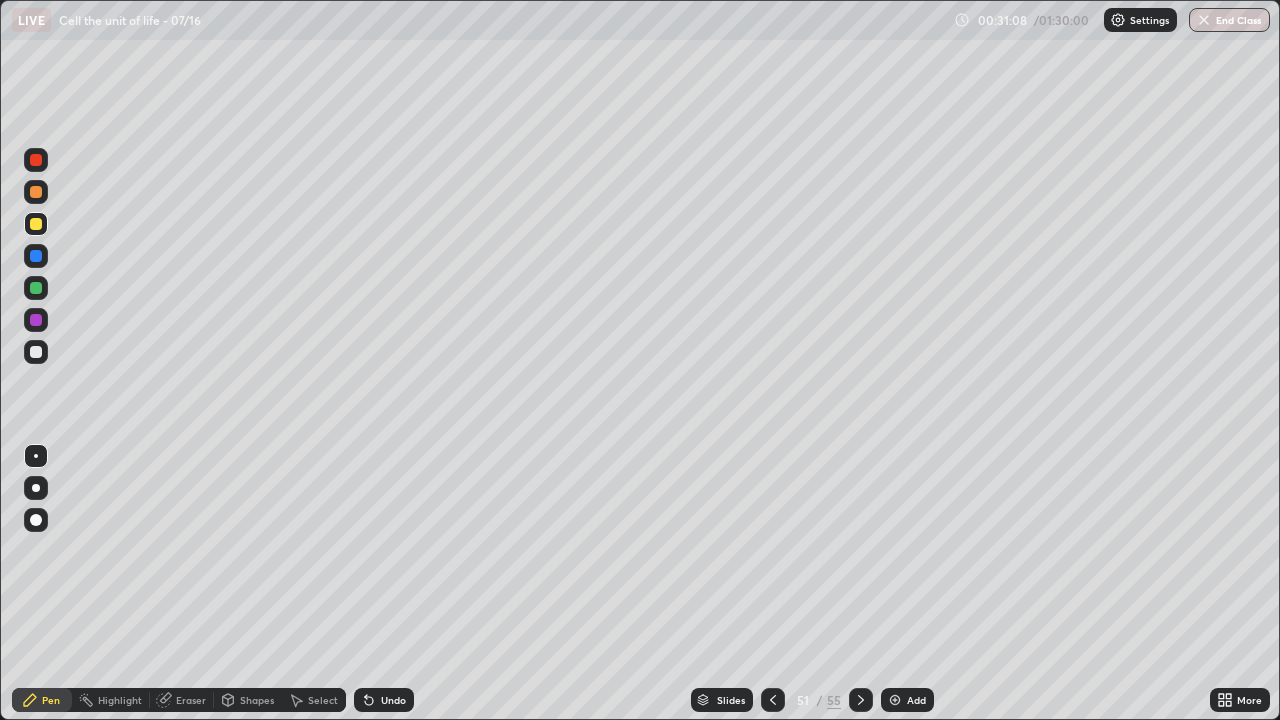 click on "Undo" at bounding box center (393, 700) 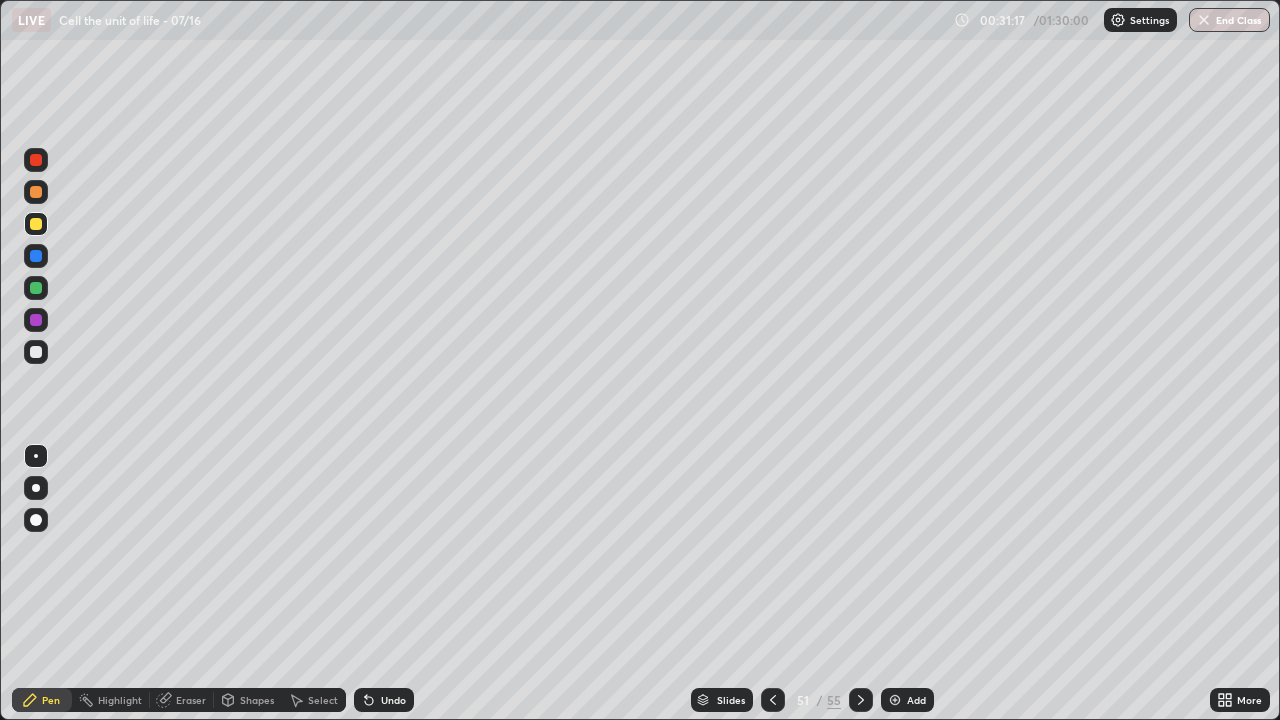 click at bounding box center [36, 192] 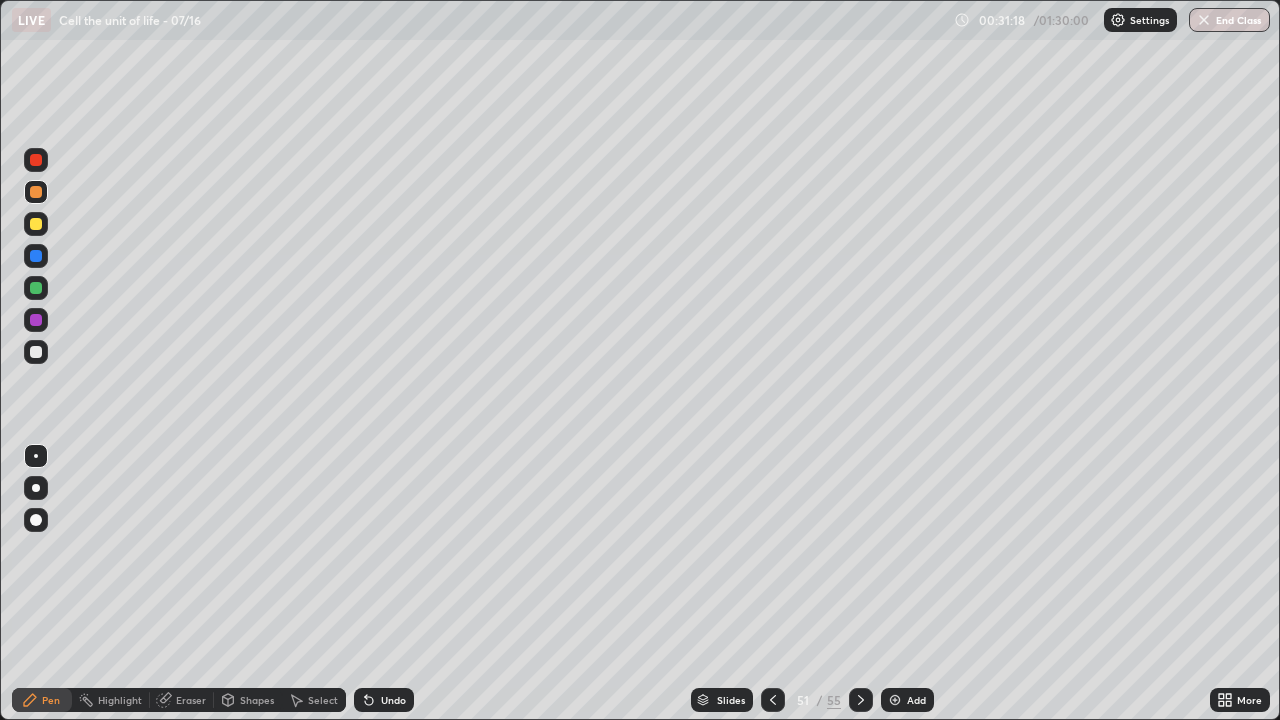 click at bounding box center [36, 520] 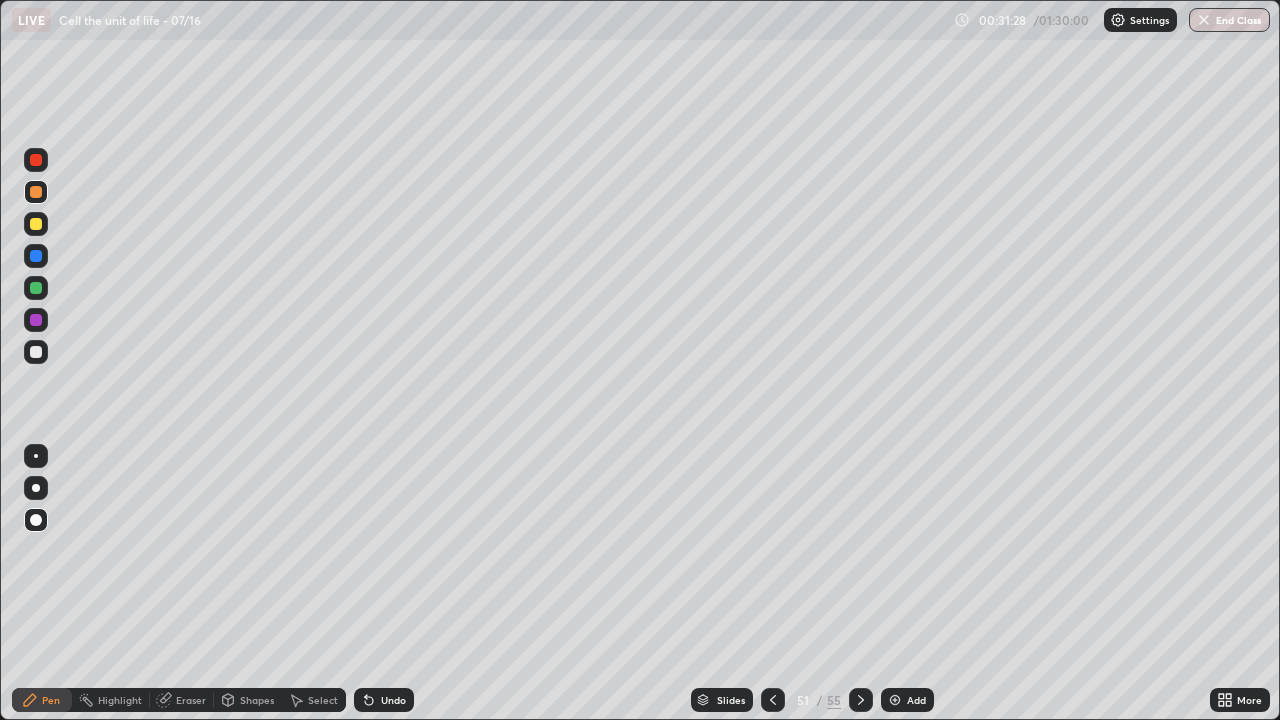click at bounding box center [36, 256] 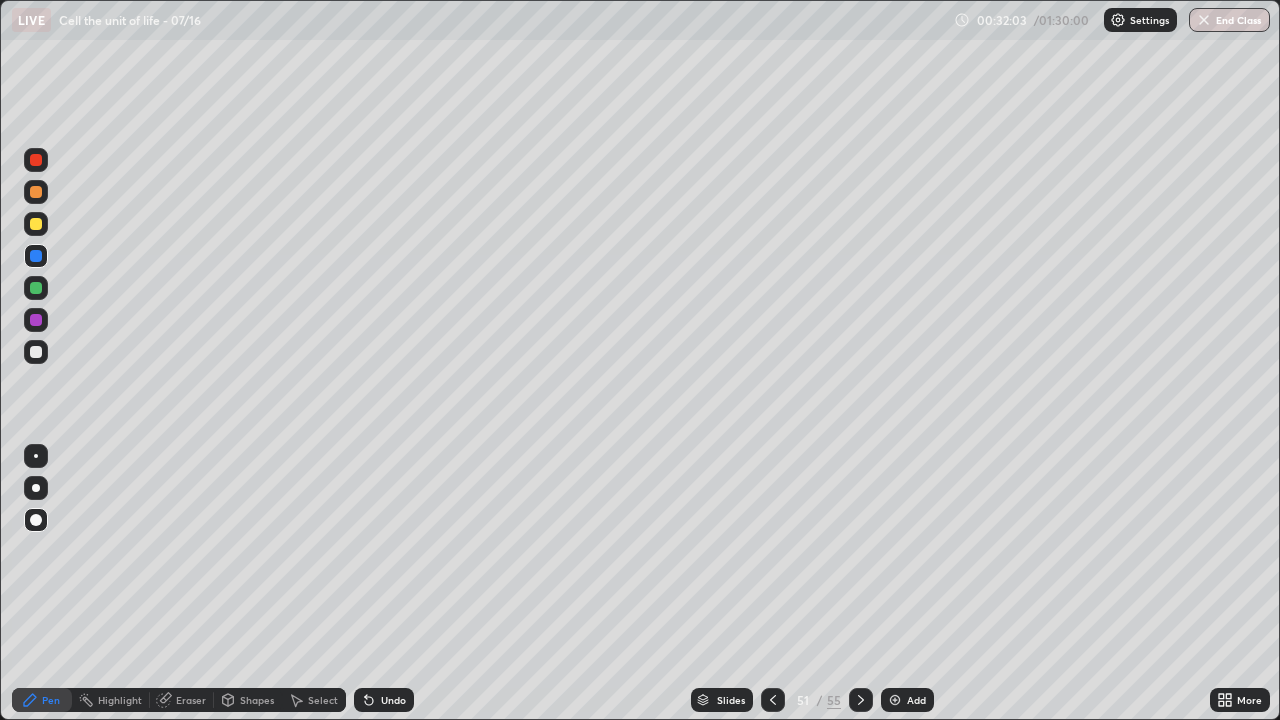 click at bounding box center [36, 320] 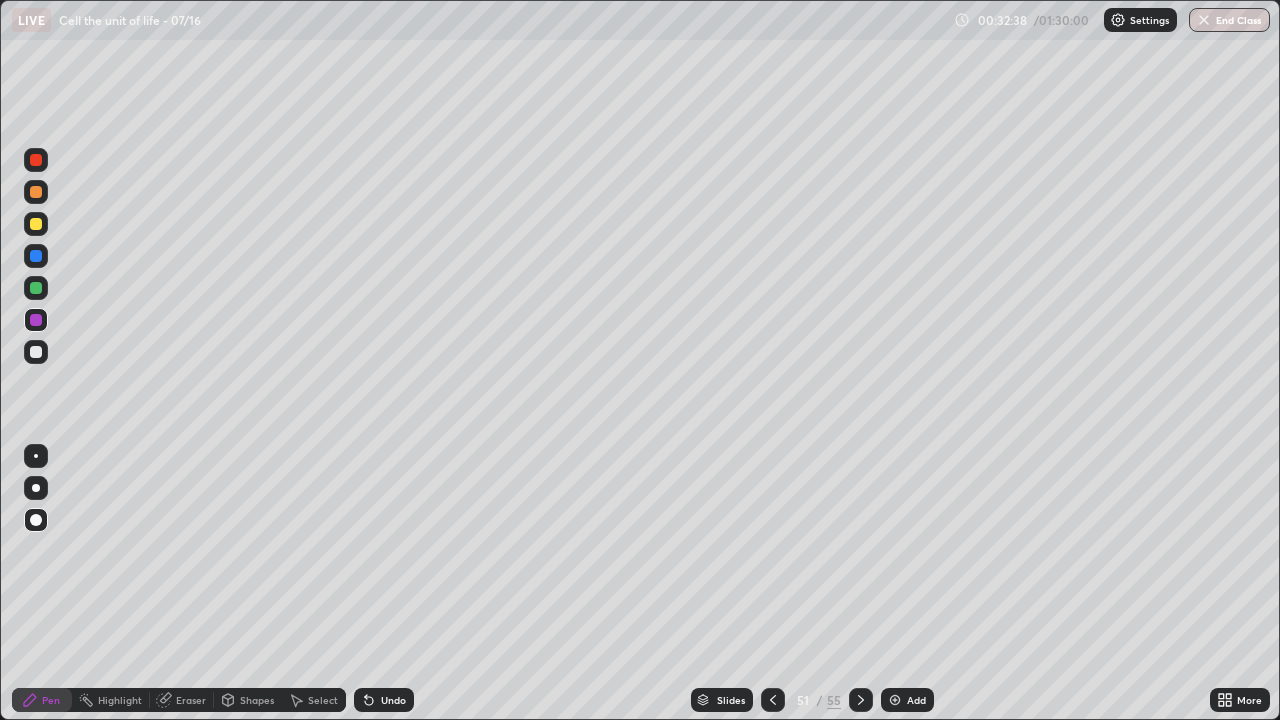 click on "Undo" at bounding box center [393, 700] 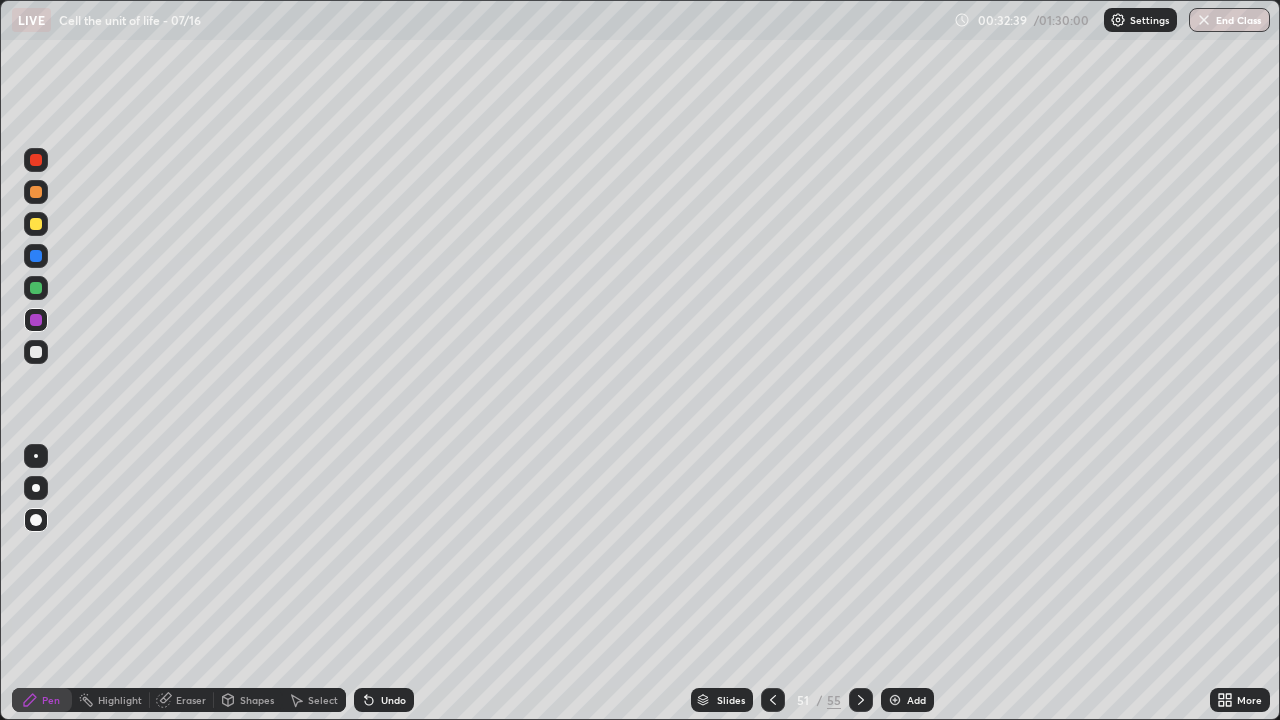 click on "Undo" at bounding box center (384, 700) 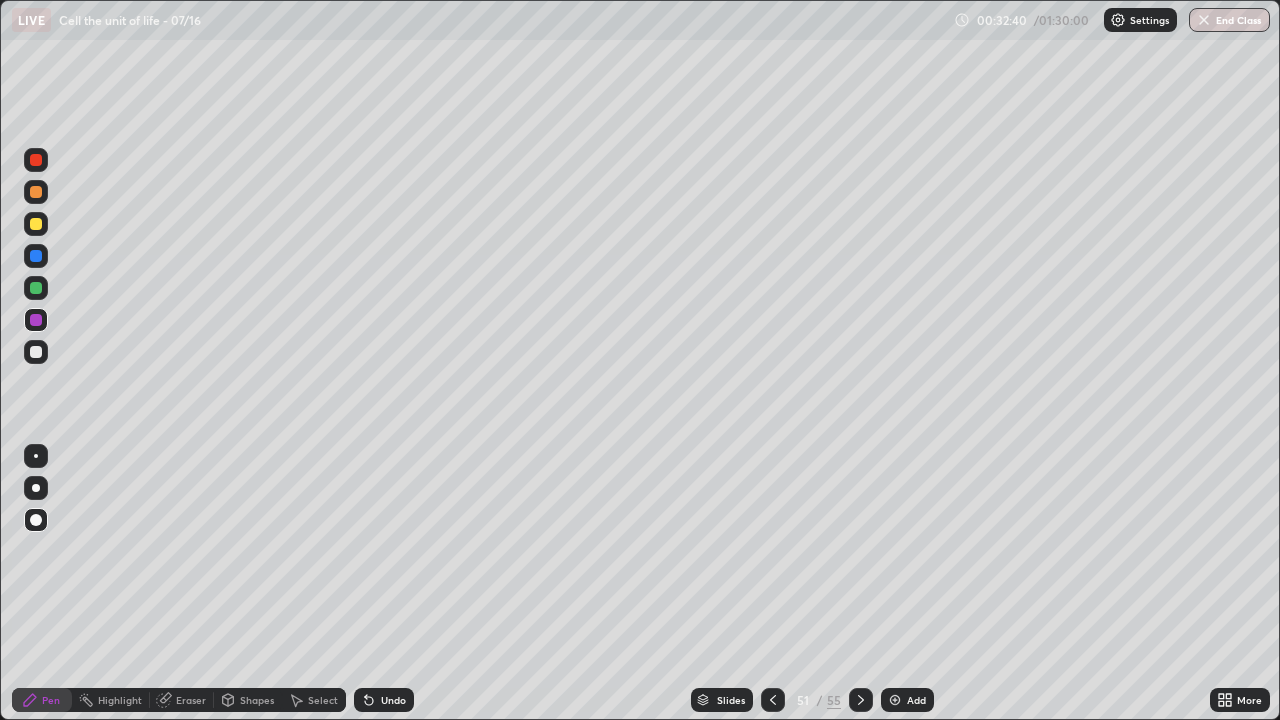 click at bounding box center [36, 520] 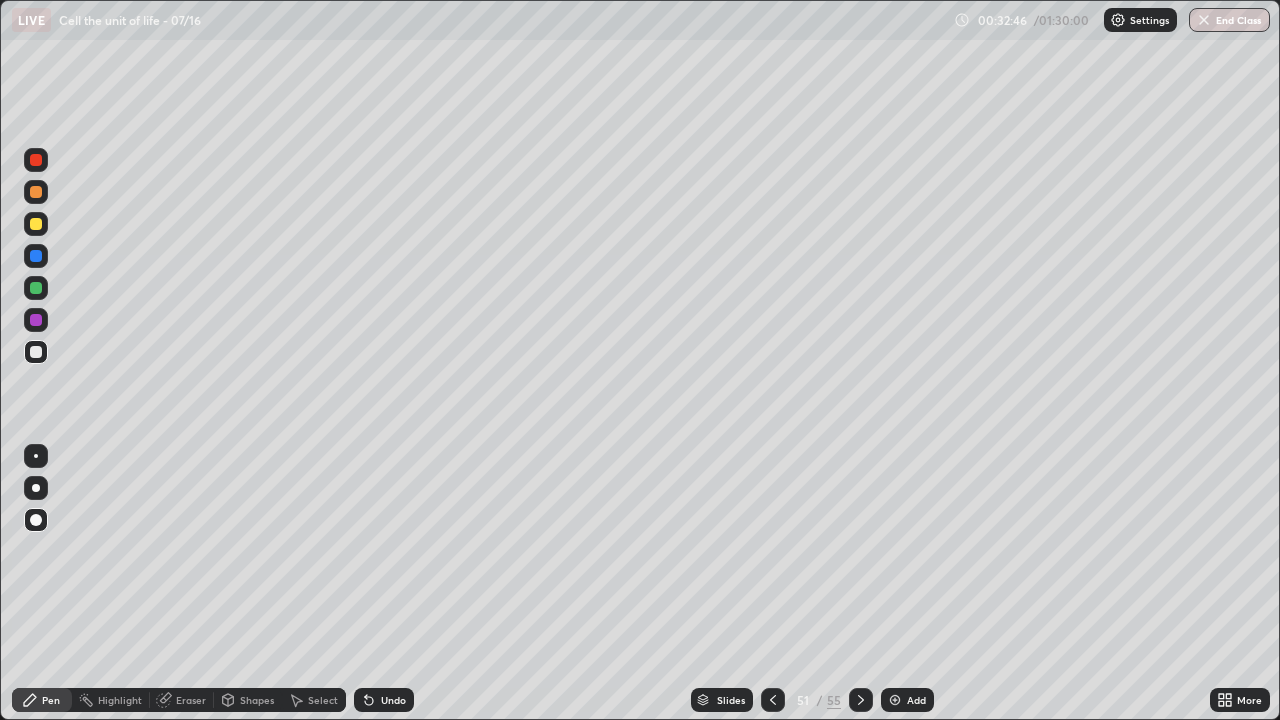 click on "Undo" at bounding box center (393, 700) 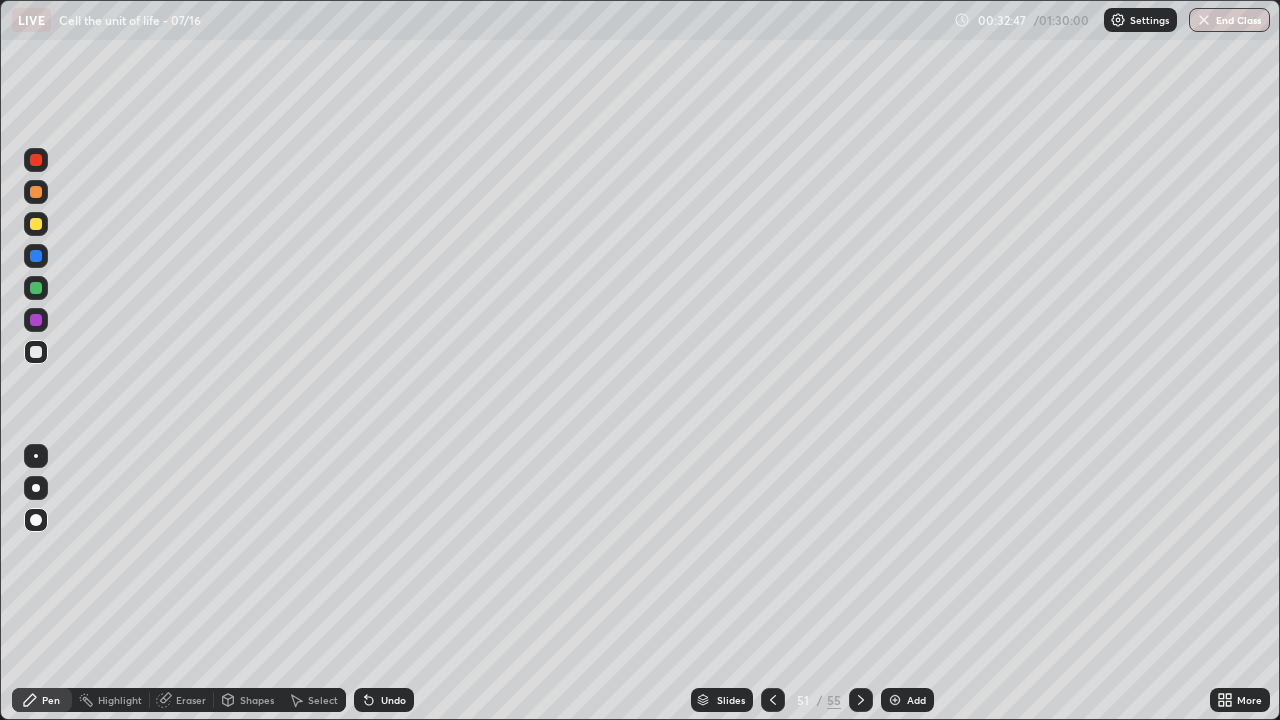 click on "Undo" at bounding box center (393, 700) 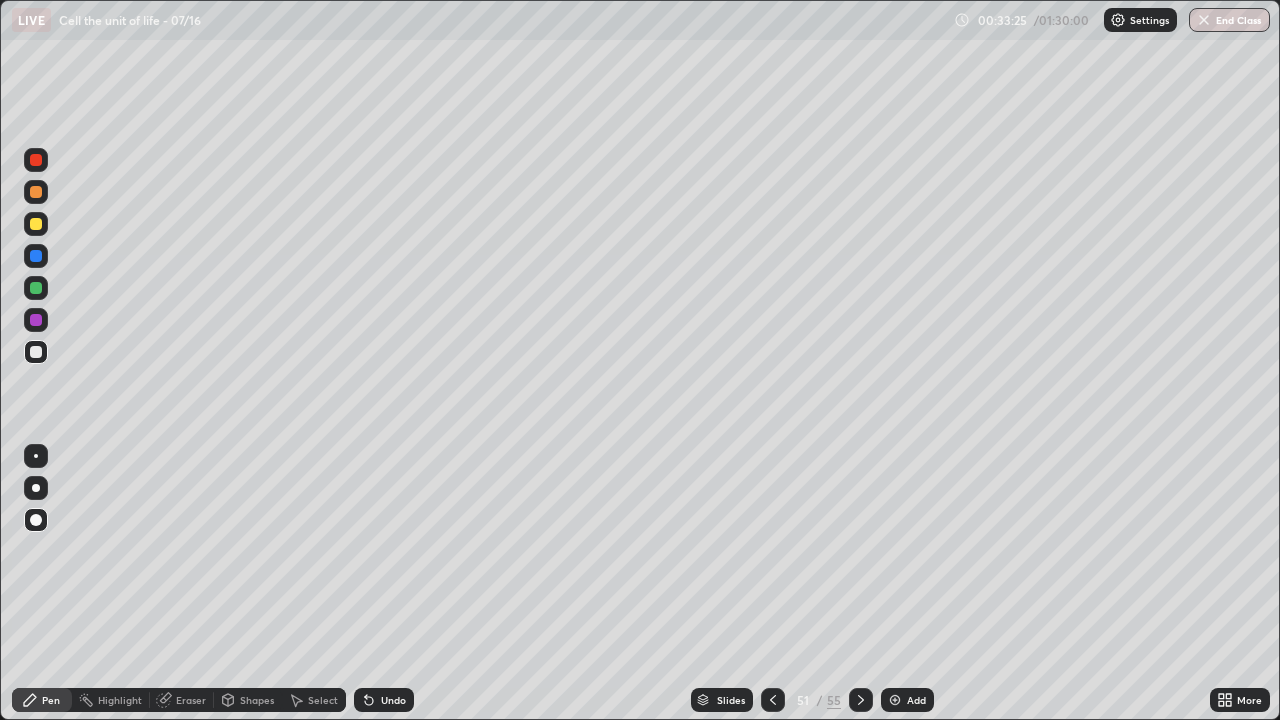 click on "More" at bounding box center (1249, 700) 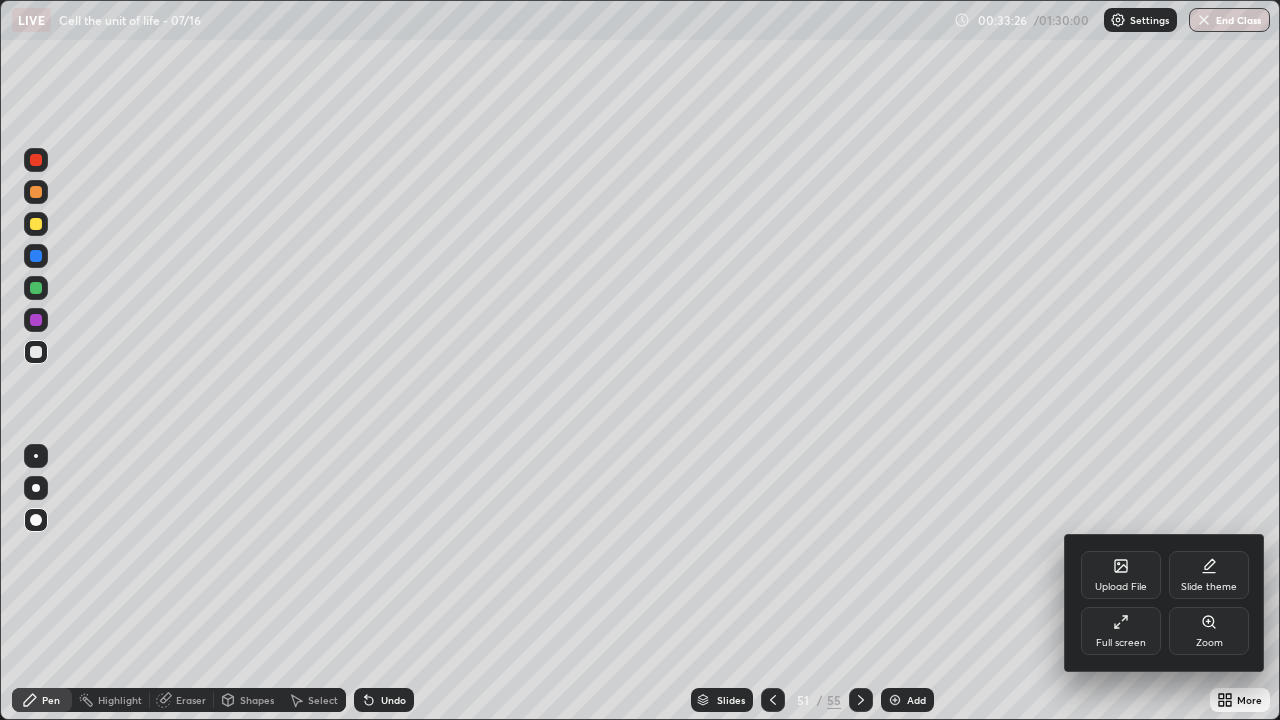 click on "Full screen" at bounding box center (1121, 643) 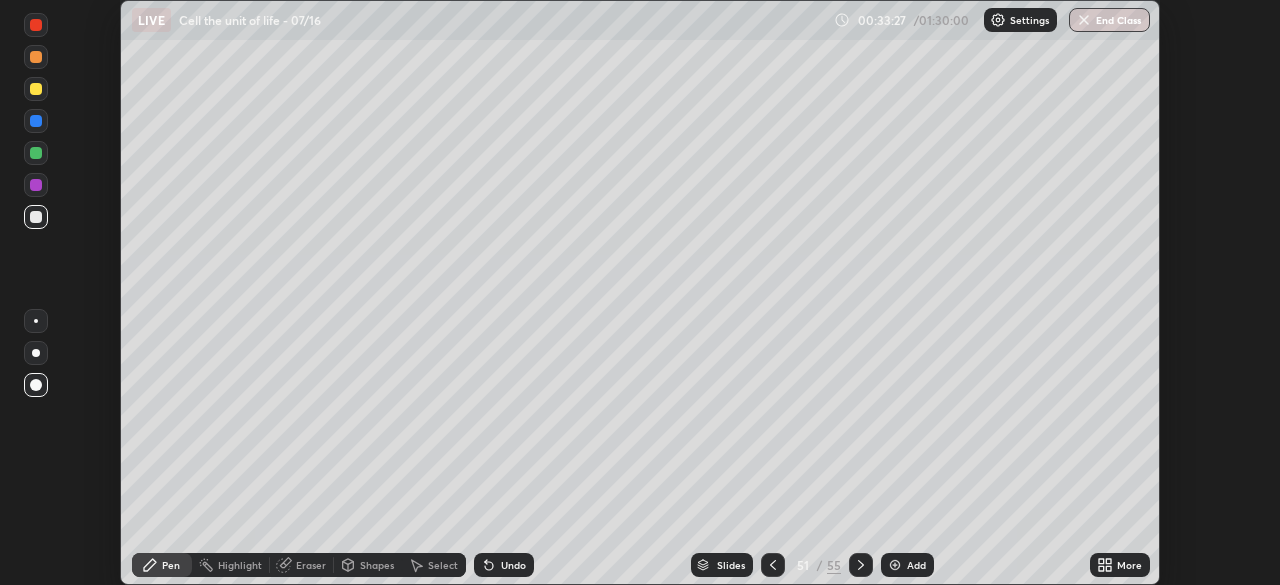scroll, scrollTop: 585, scrollLeft: 1280, axis: both 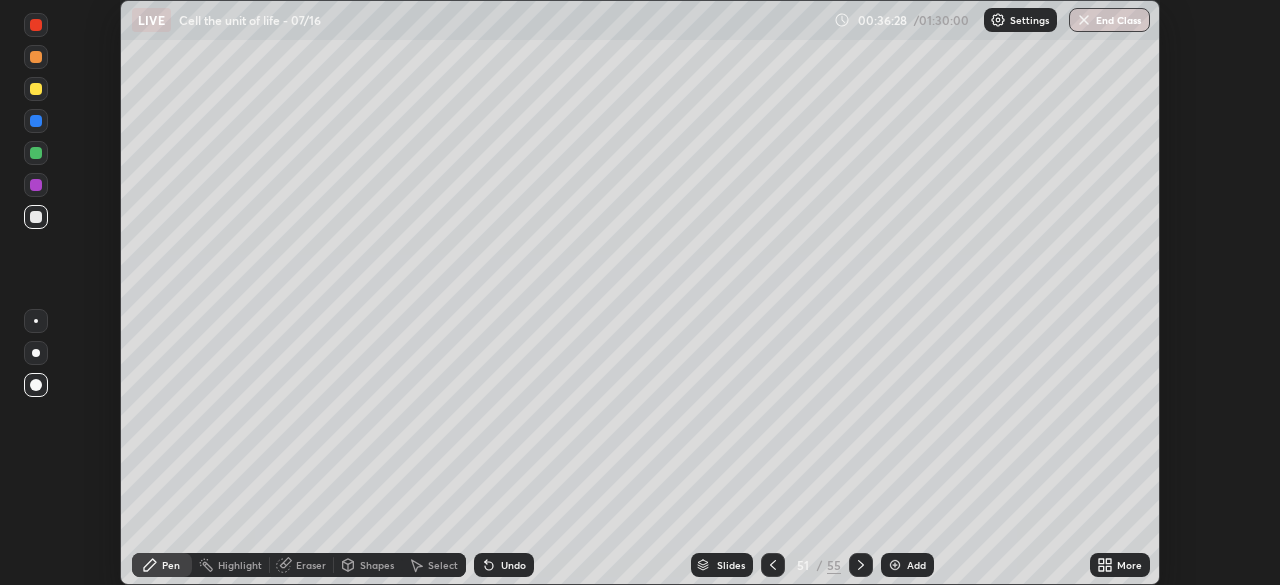 click on "More" at bounding box center [1129, 565] 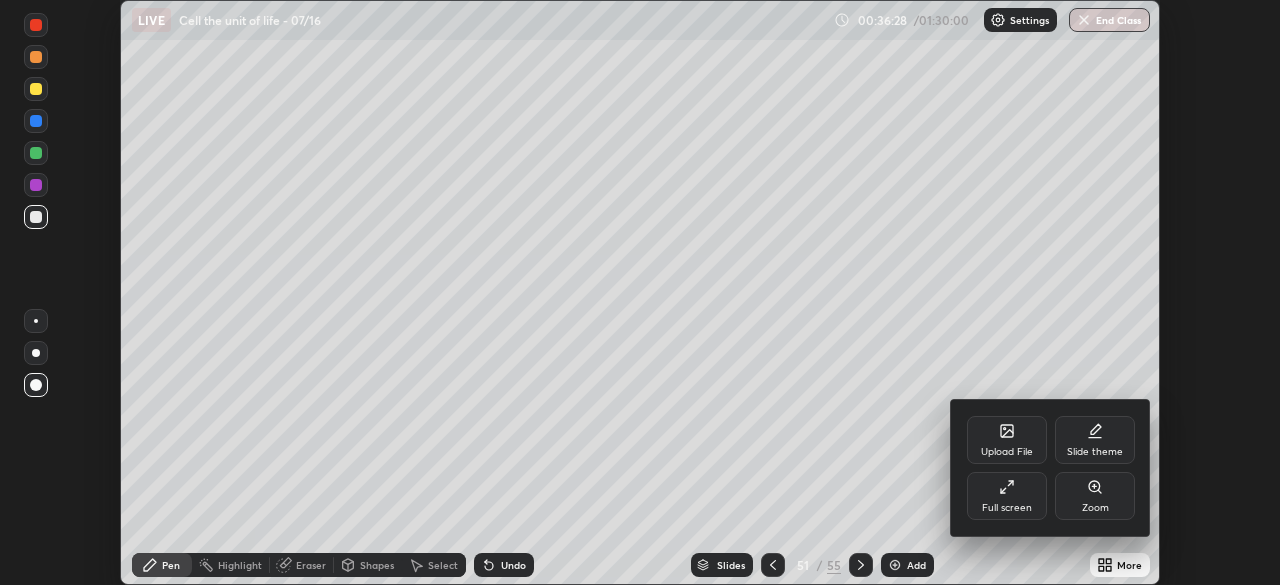 click on "Full screen" at bounding box center [1007, 496] 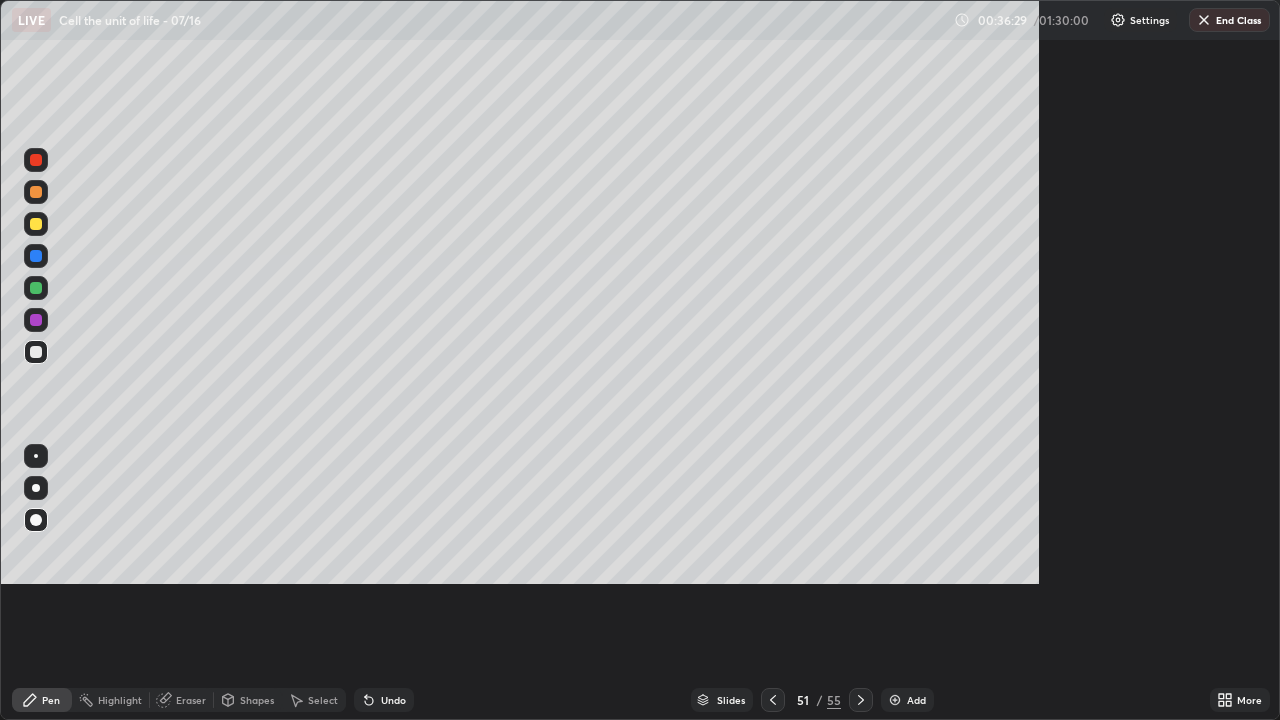 scroll, scrollTop: 99280, scrollLeft: 98720, axis: both 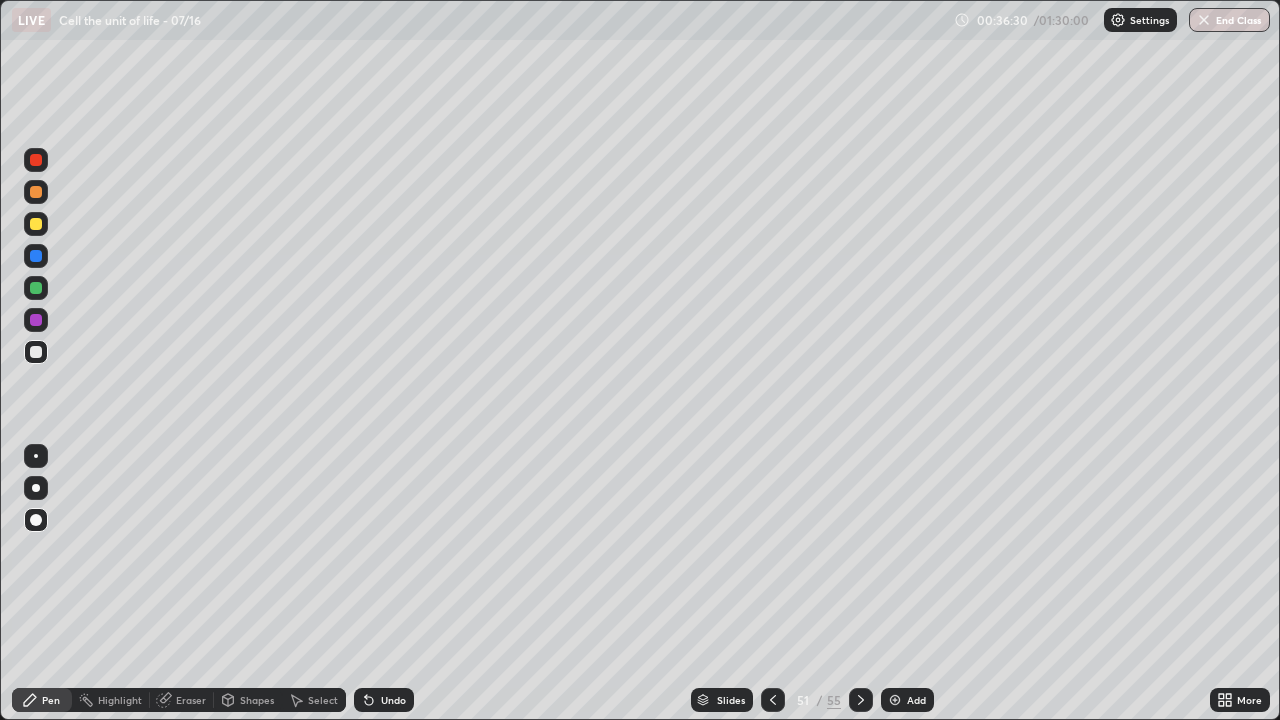 click 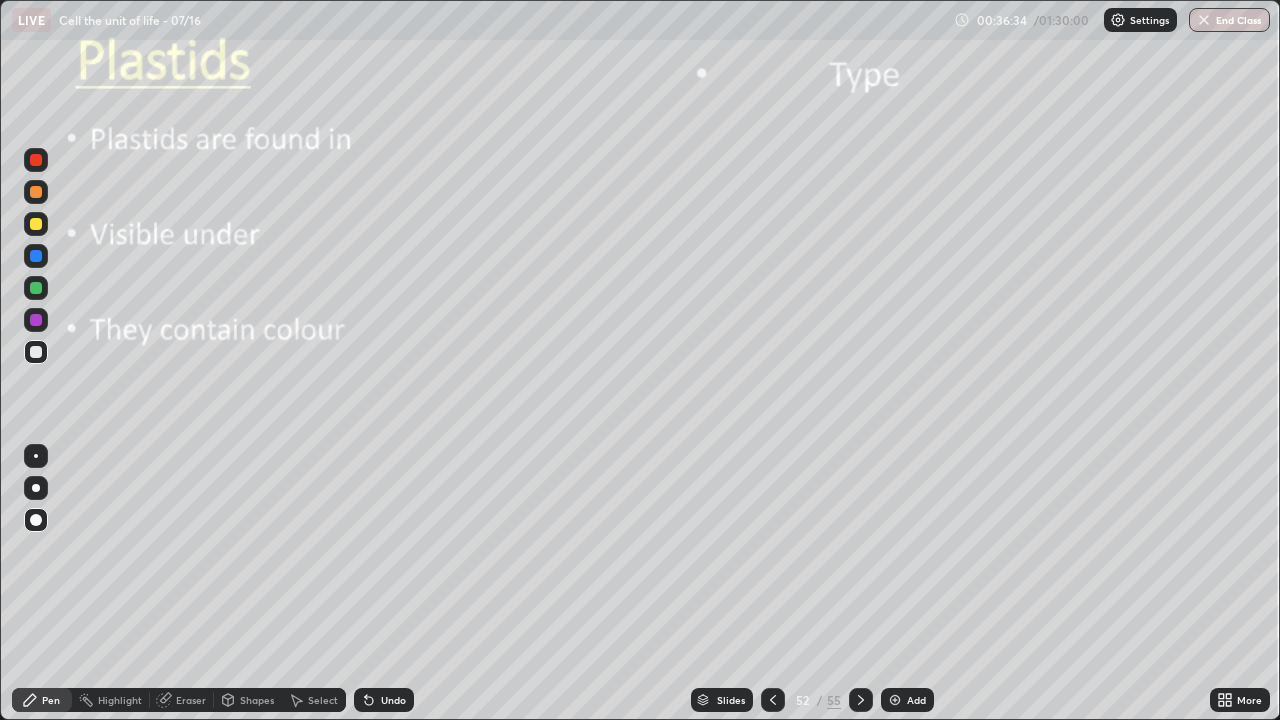 click at bounding box center [36, 488] 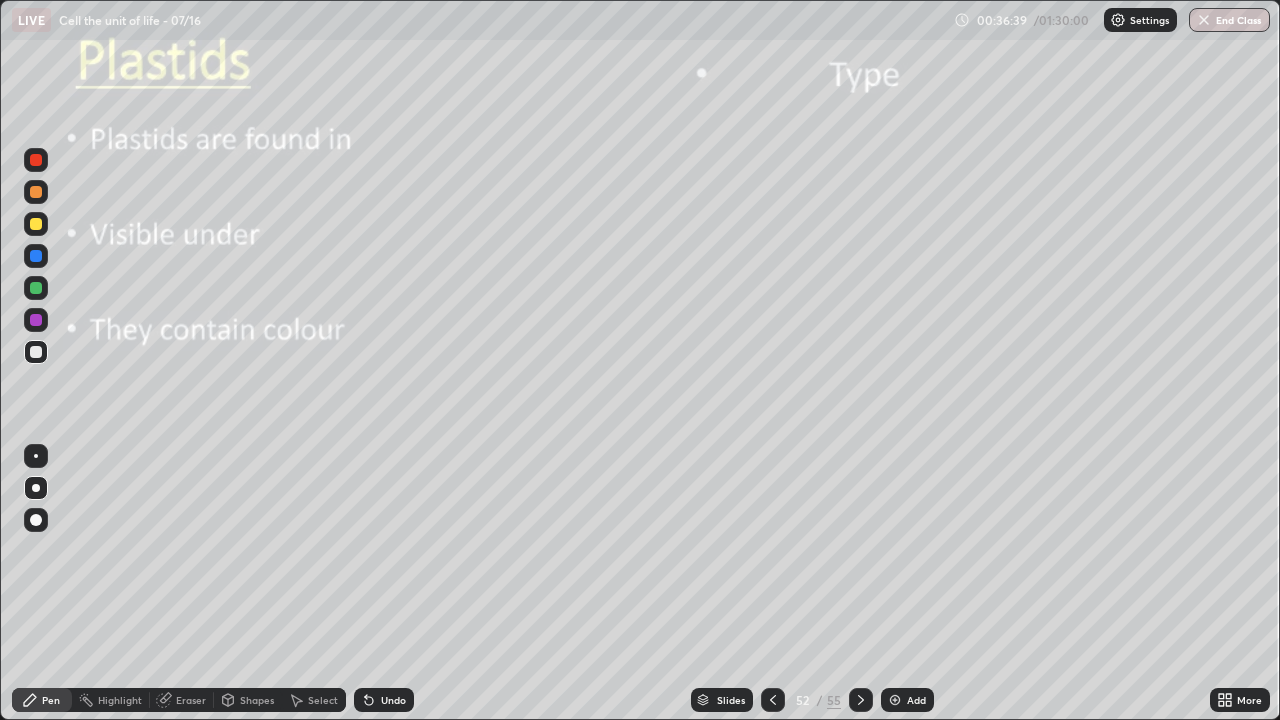click at bounding box center [36, 352] 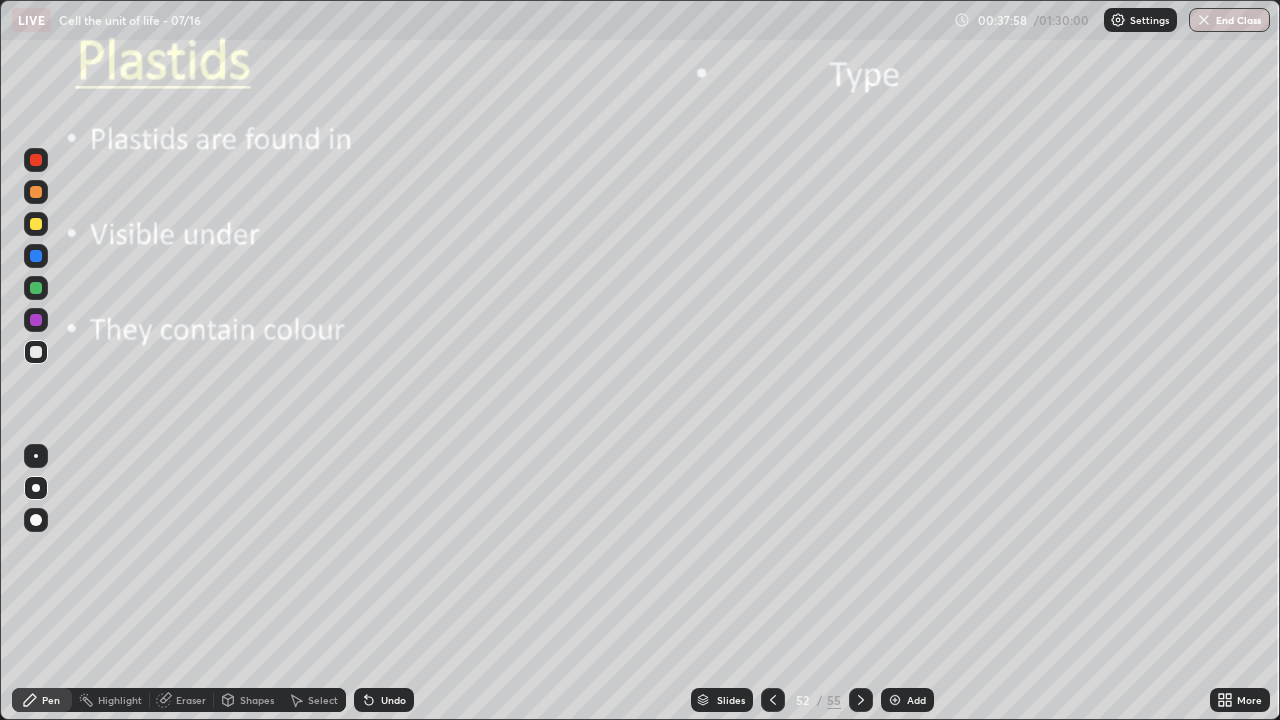 click at bounding box center [36, 352] 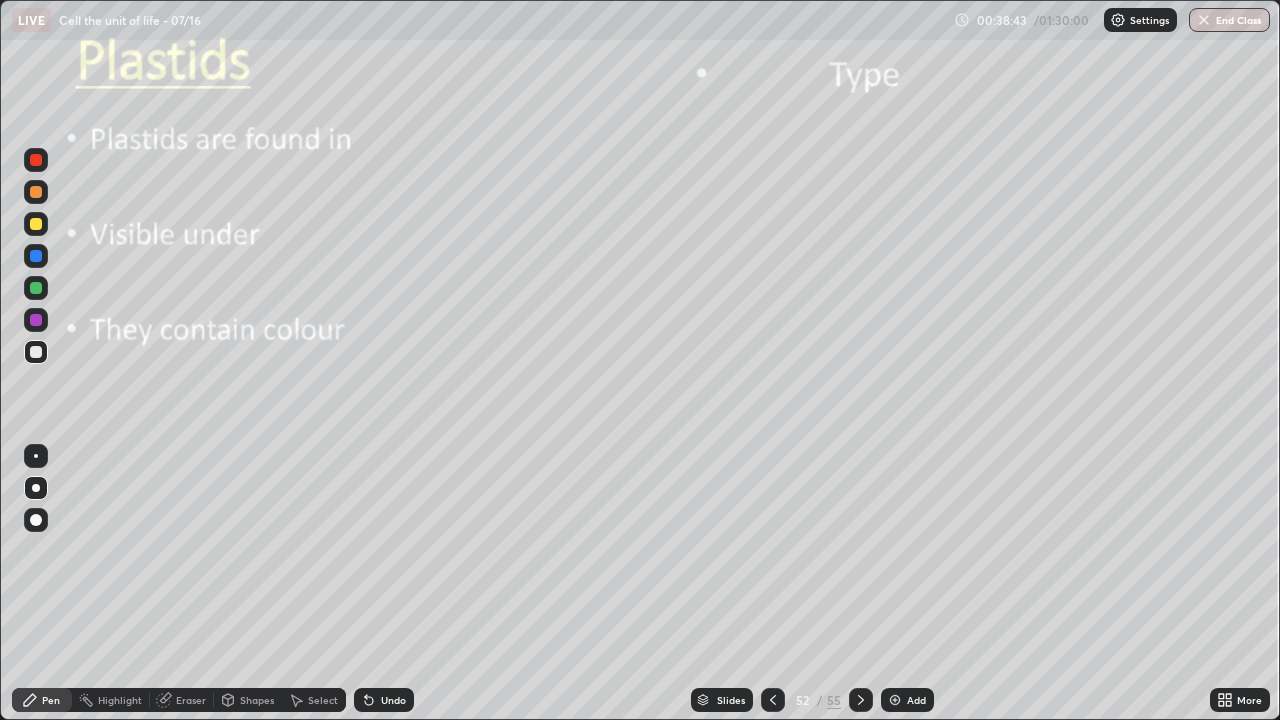 click on "Shapes" at bounding box center [257, 700] 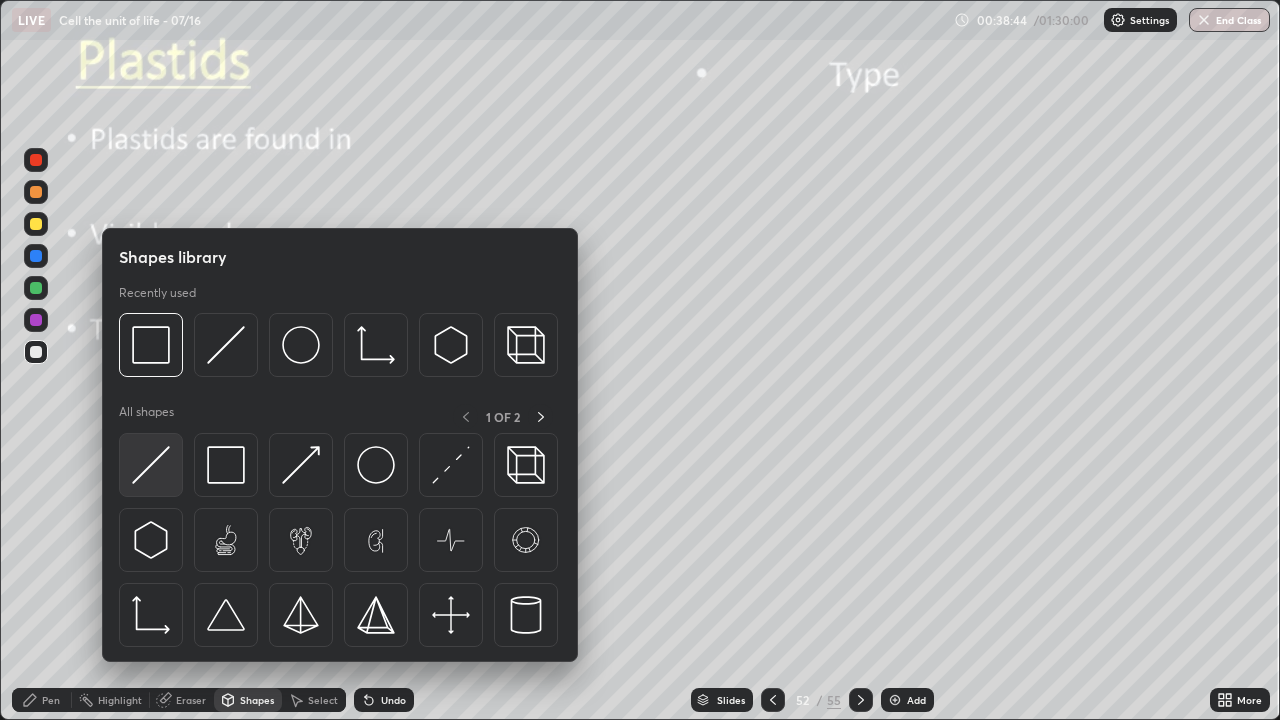 click at bounding box center (151, 465) 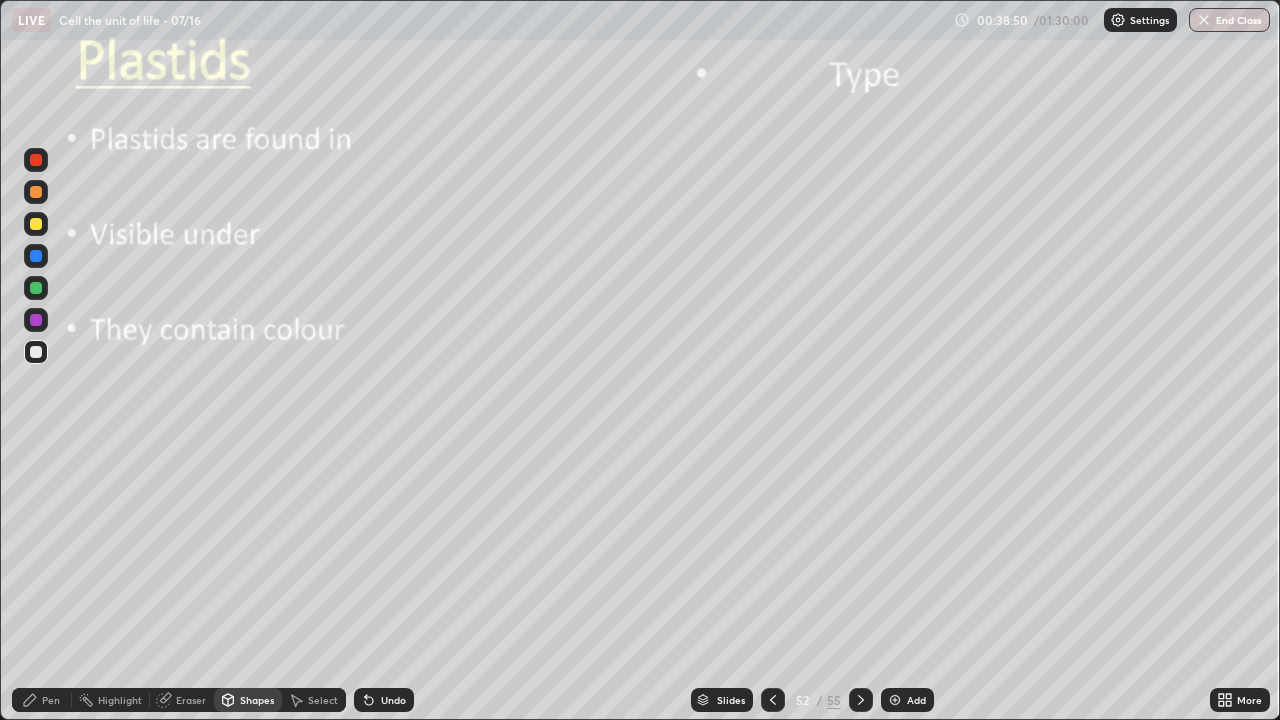 click on "Undo" at bounding box center (393, 700) 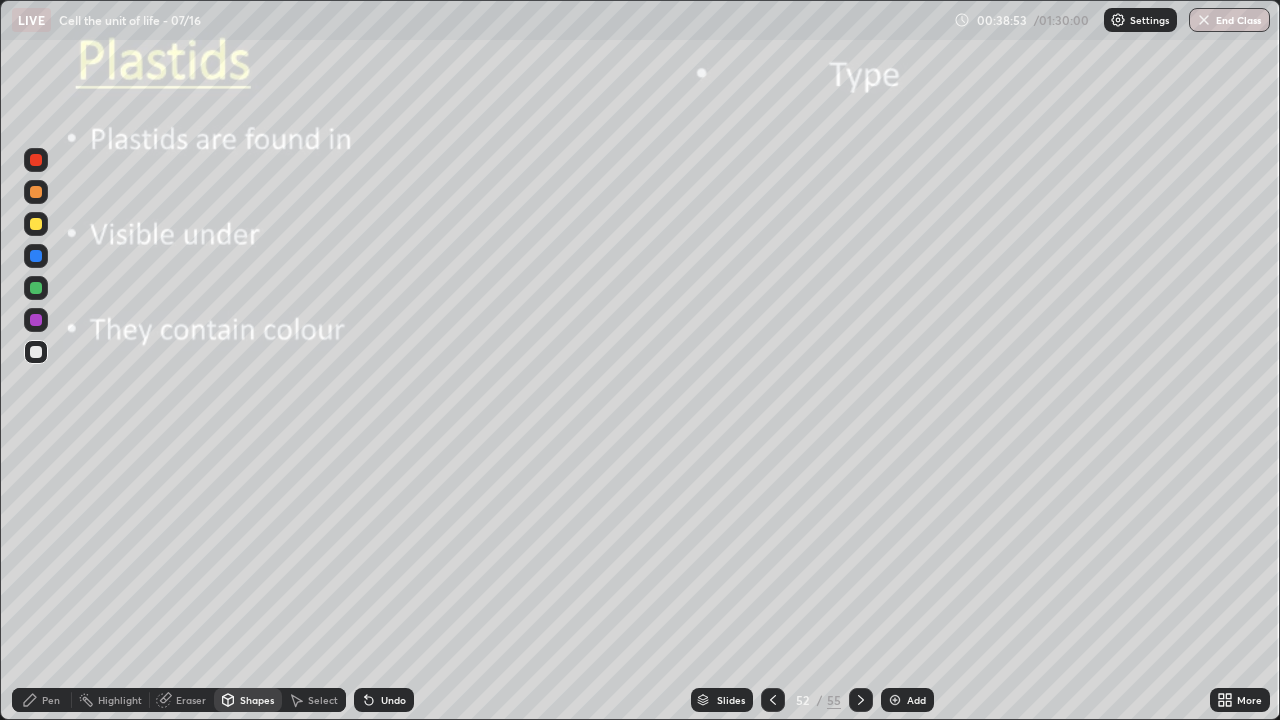 click on "Undo" at bounding box center (393, 700) 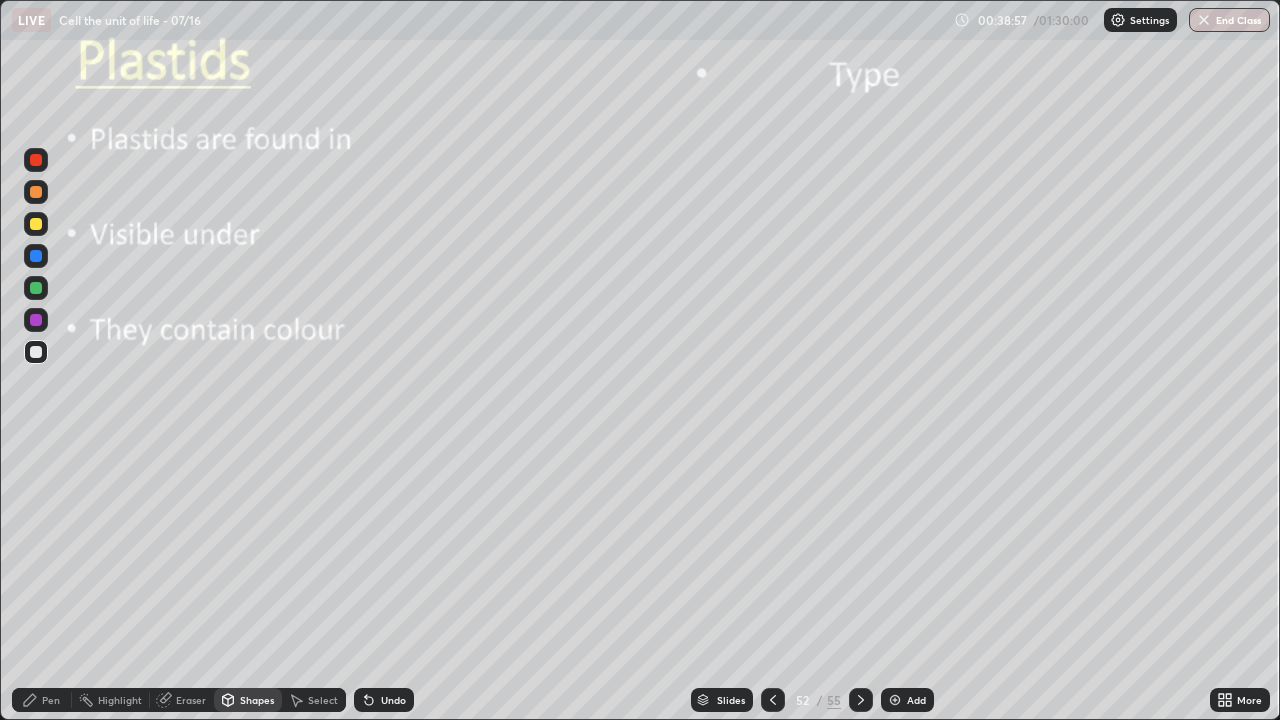 click on "Pen" at bounding box center [51, 700] 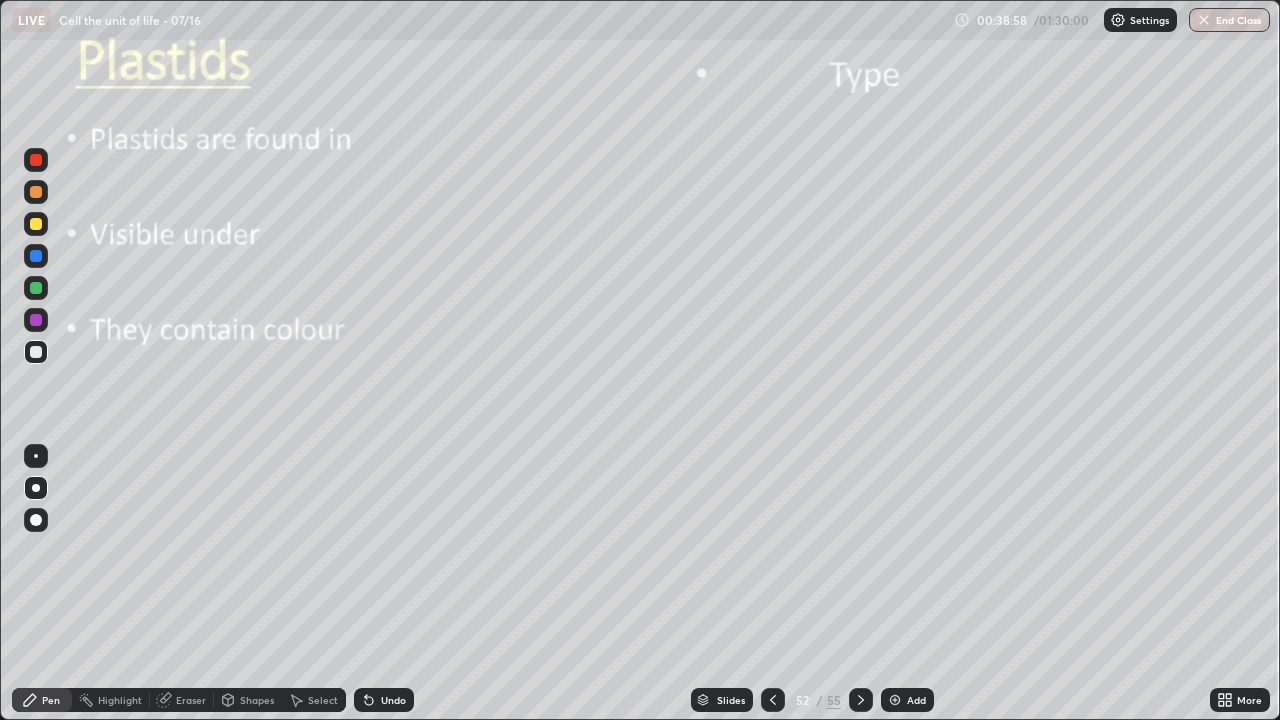 click at bounding box center (36, 488) 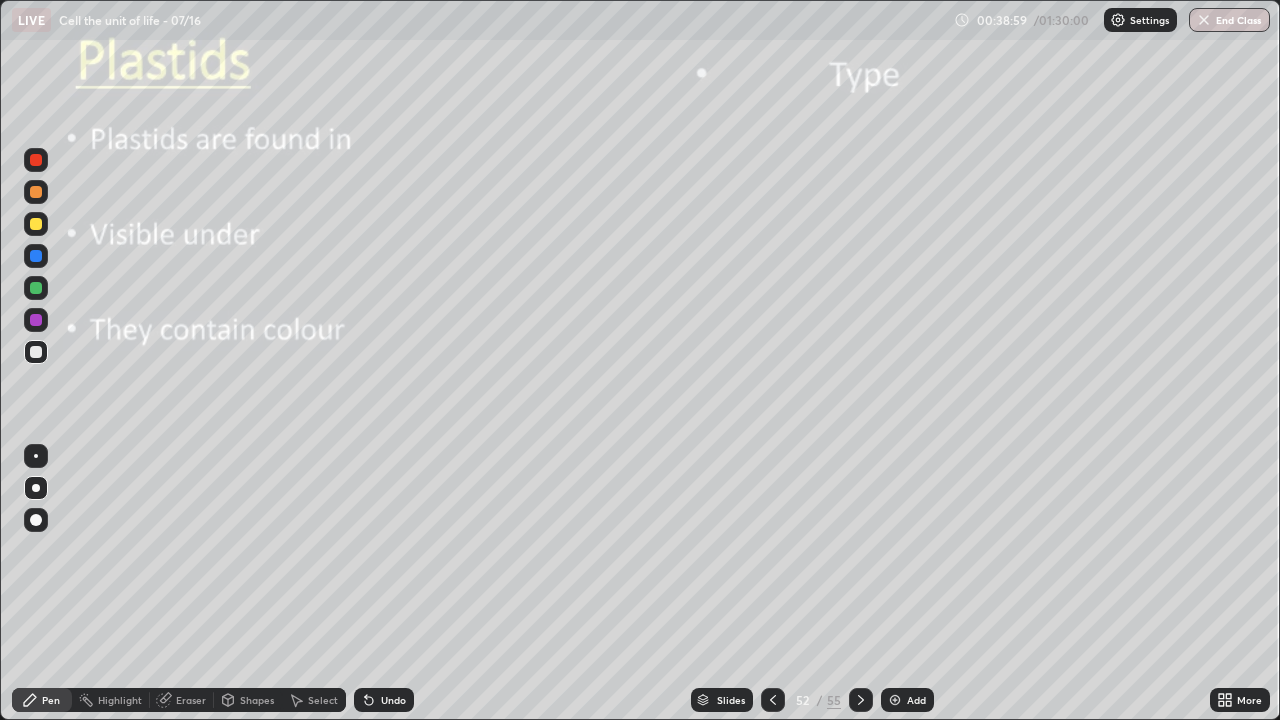 click at bounding box center [36, 352] 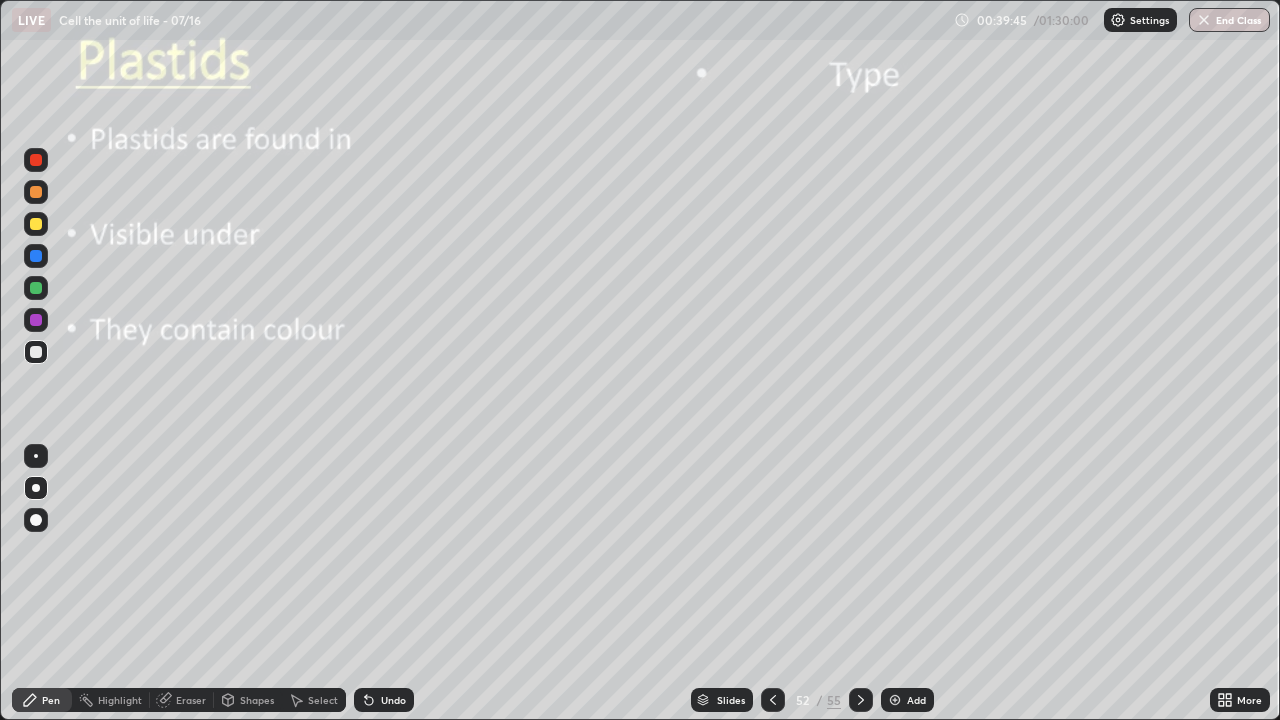 click at bounding box center [36, 288] 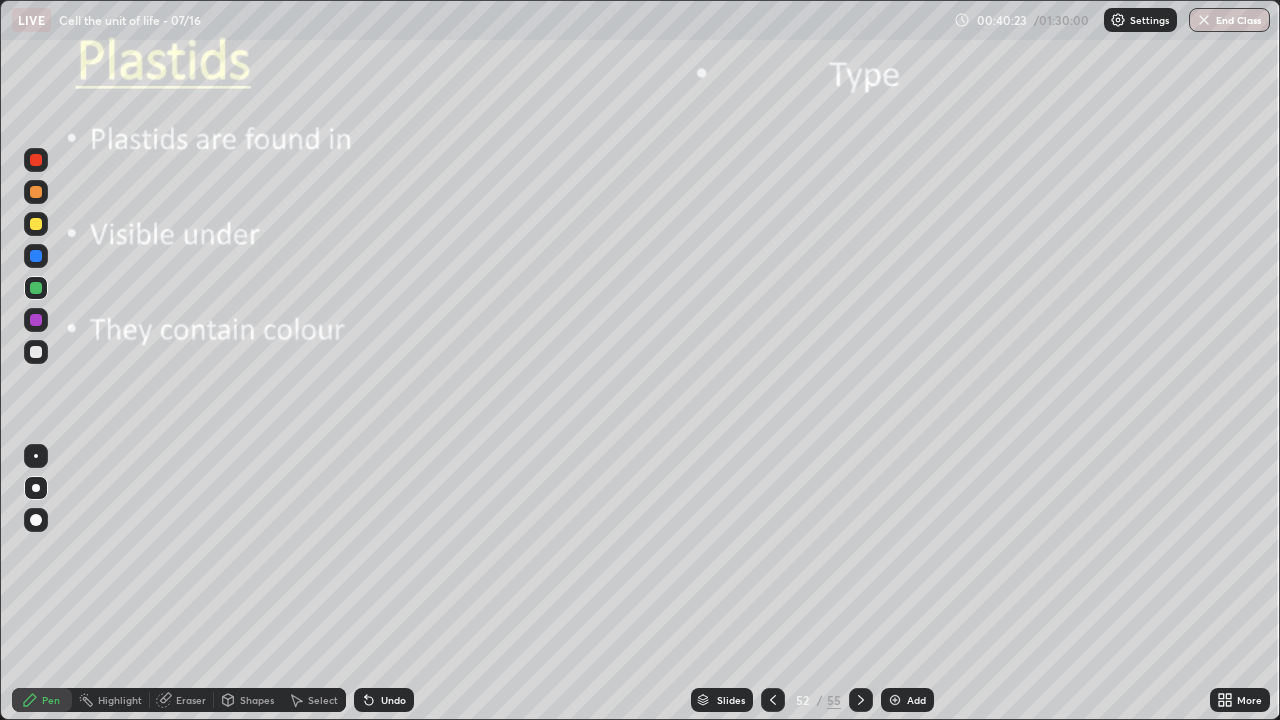 click at bounding box center (36, 320) 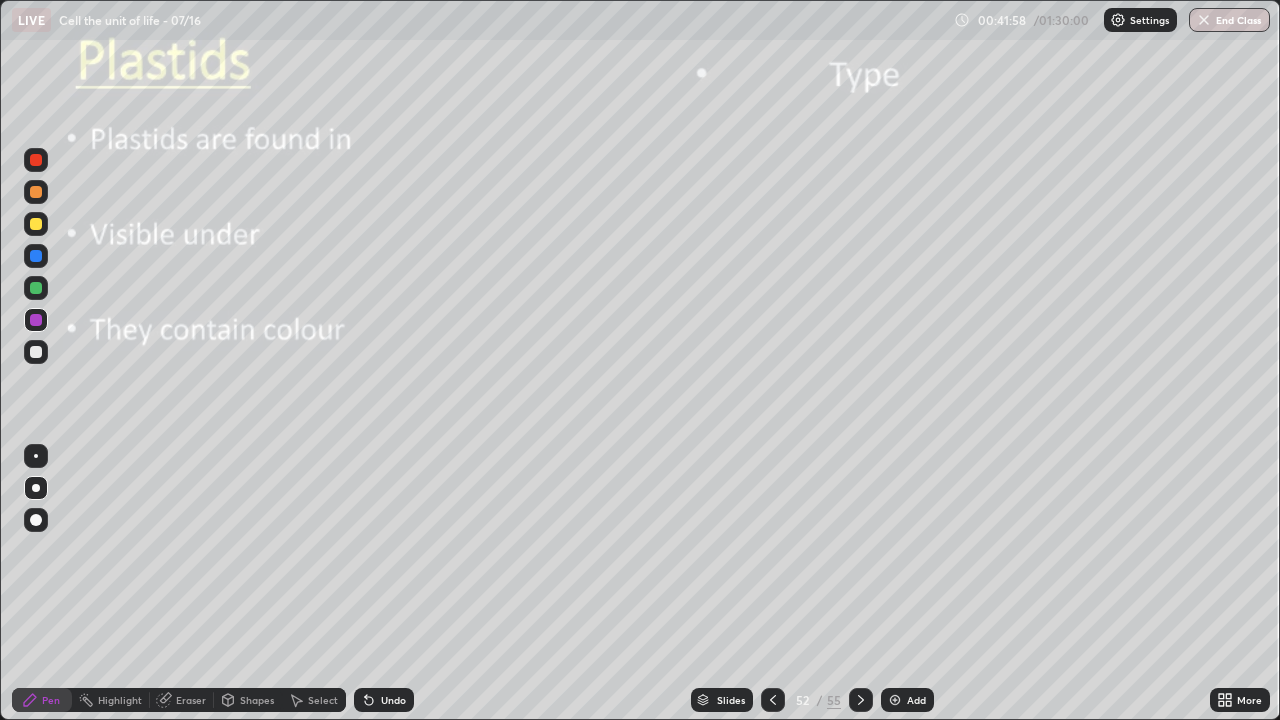click 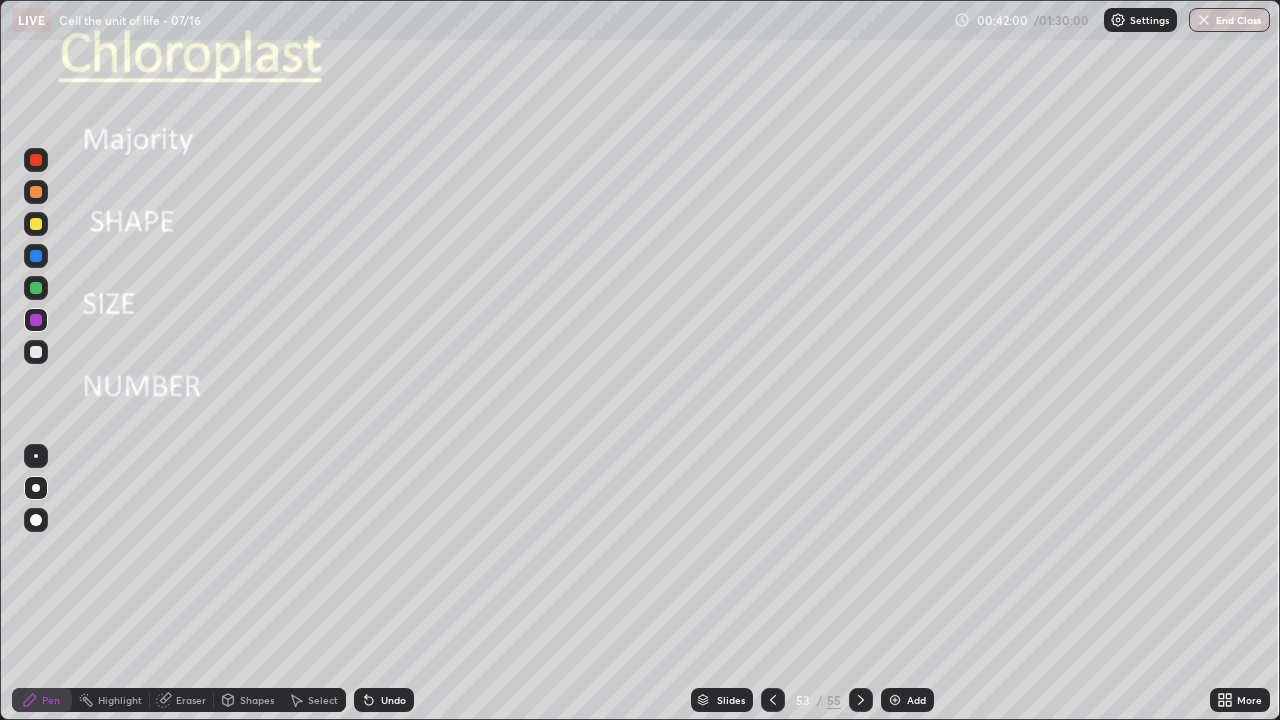 click 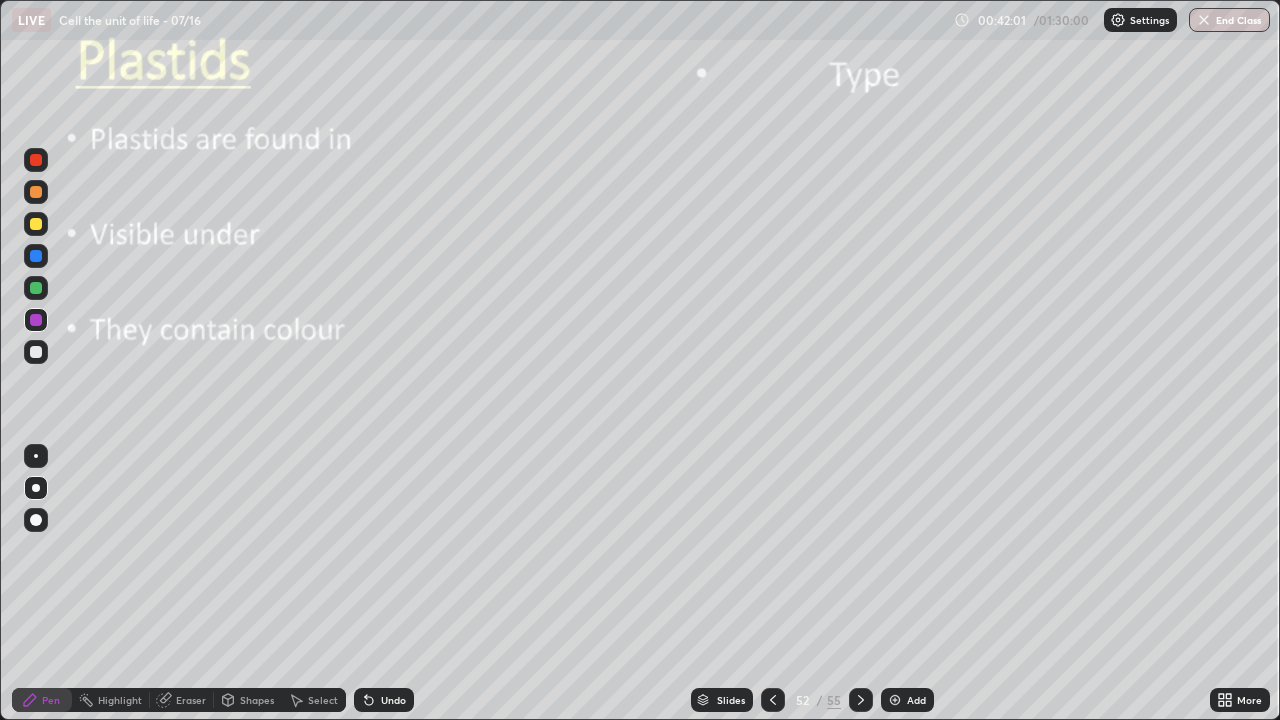 click on "Add" at bounding box center [916, 700] 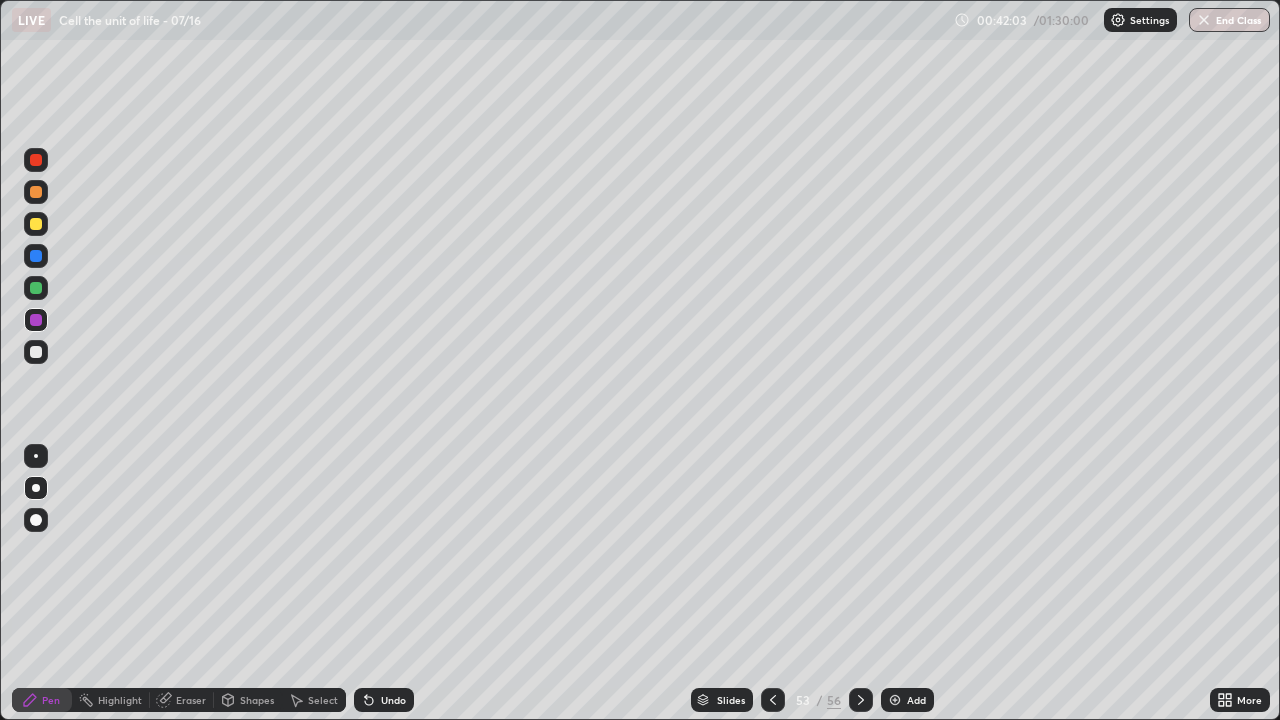 click at bounding box center (36, 520) 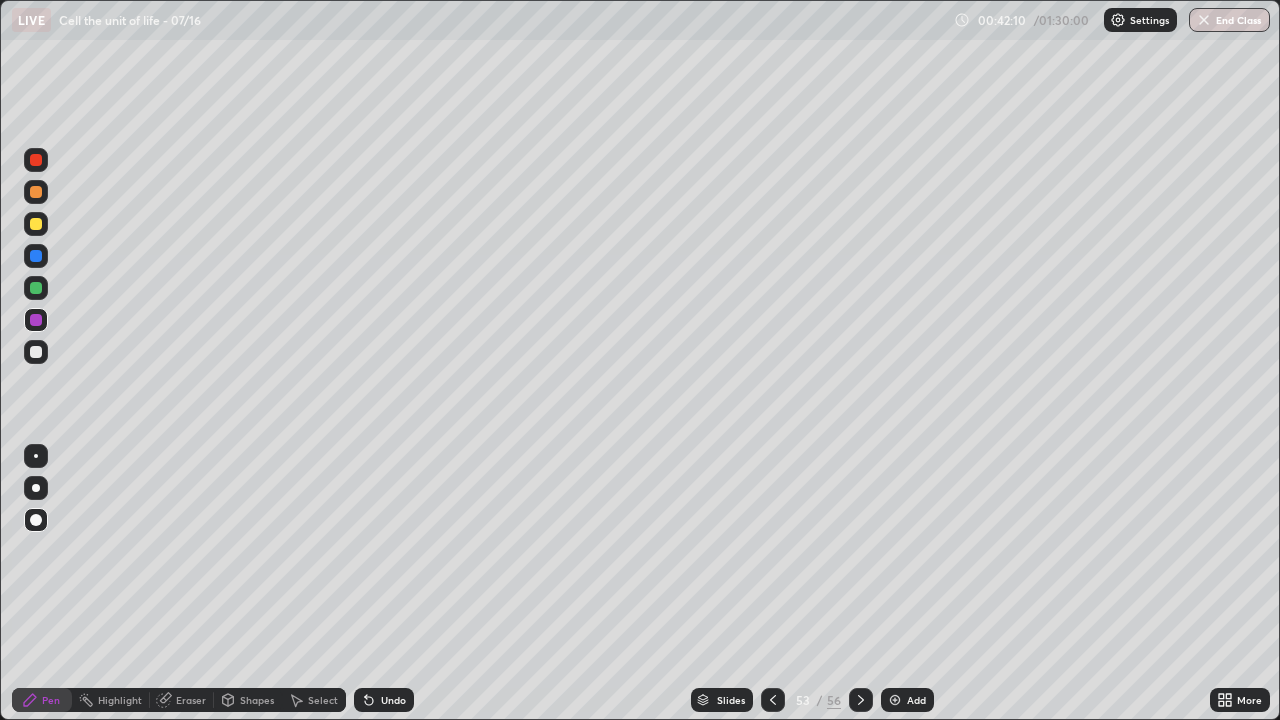 click on "Undo" at bounding box center (393, 700) 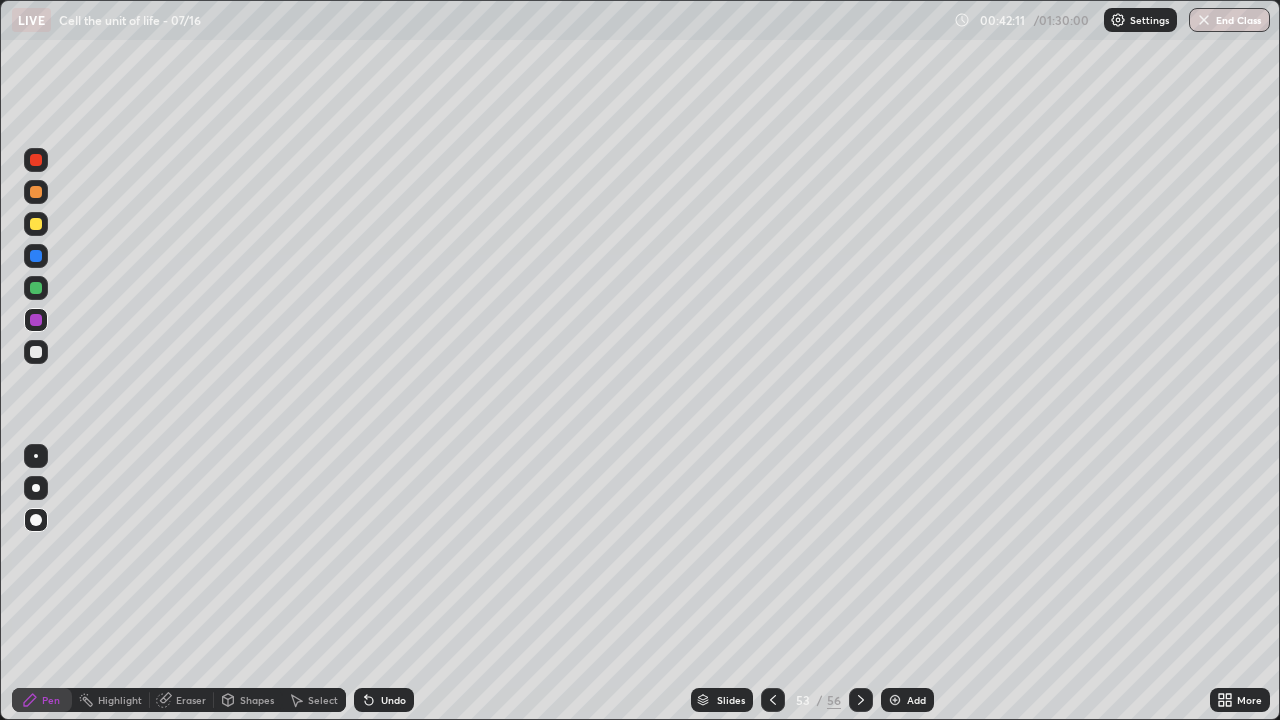 click at bounding box center [36, 488] 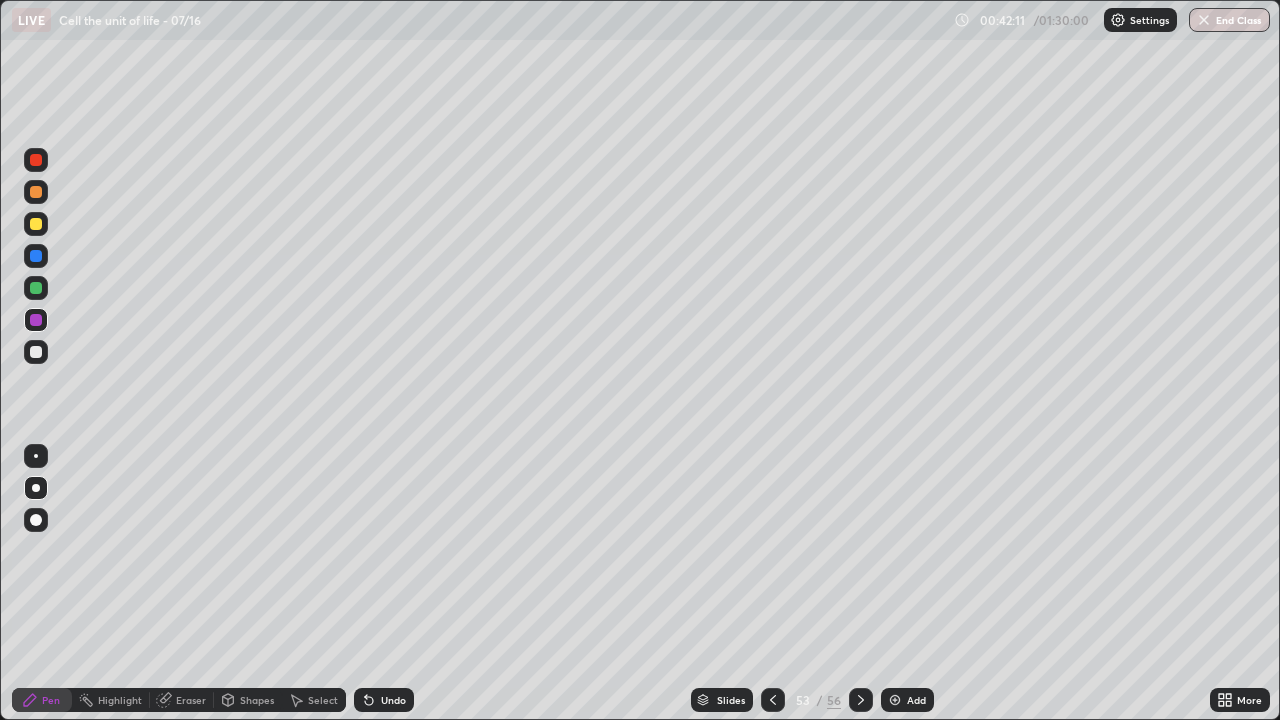 click at bounding box center [36, 520] 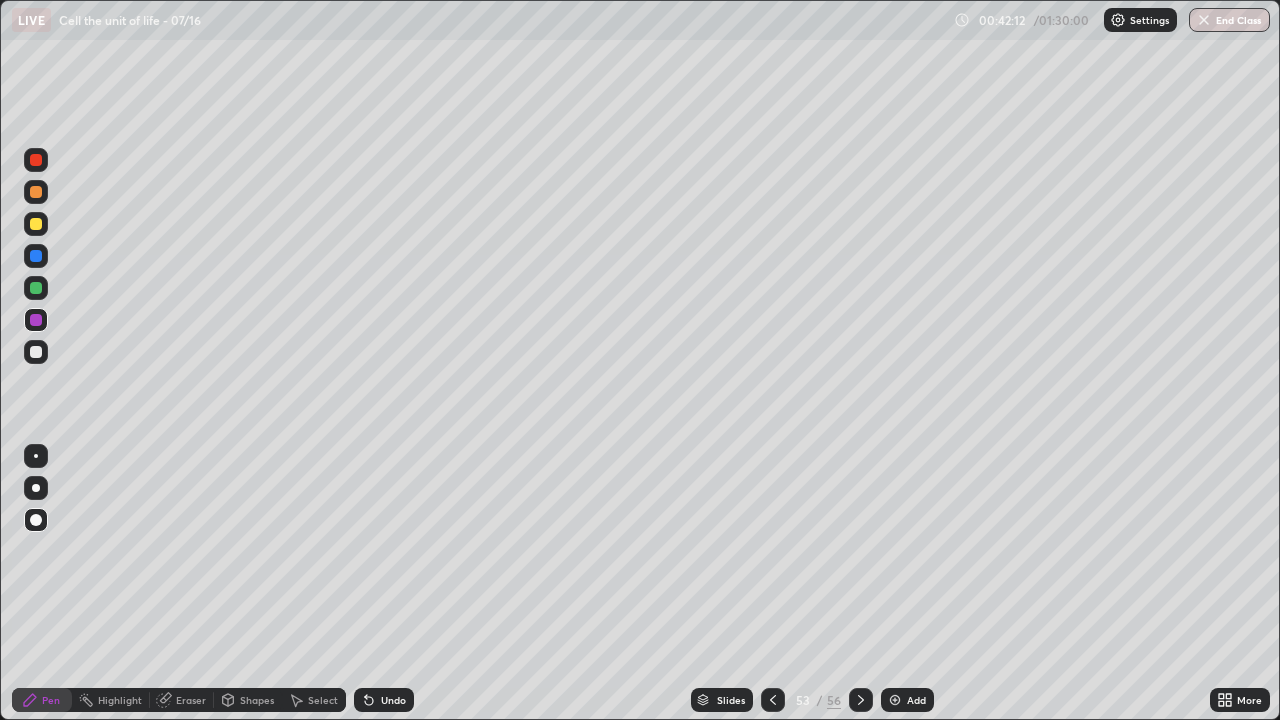 click at bounding box center (36, 352) 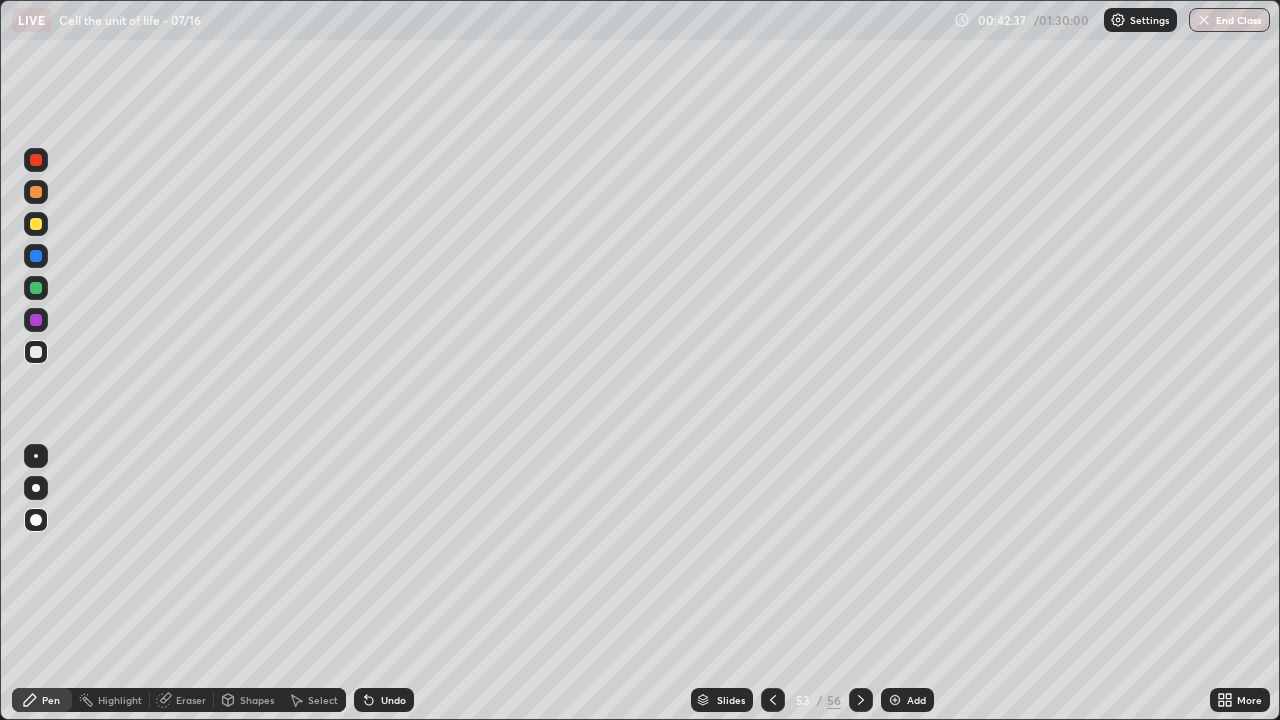 click on "More" at bounding box center [1249, 700] 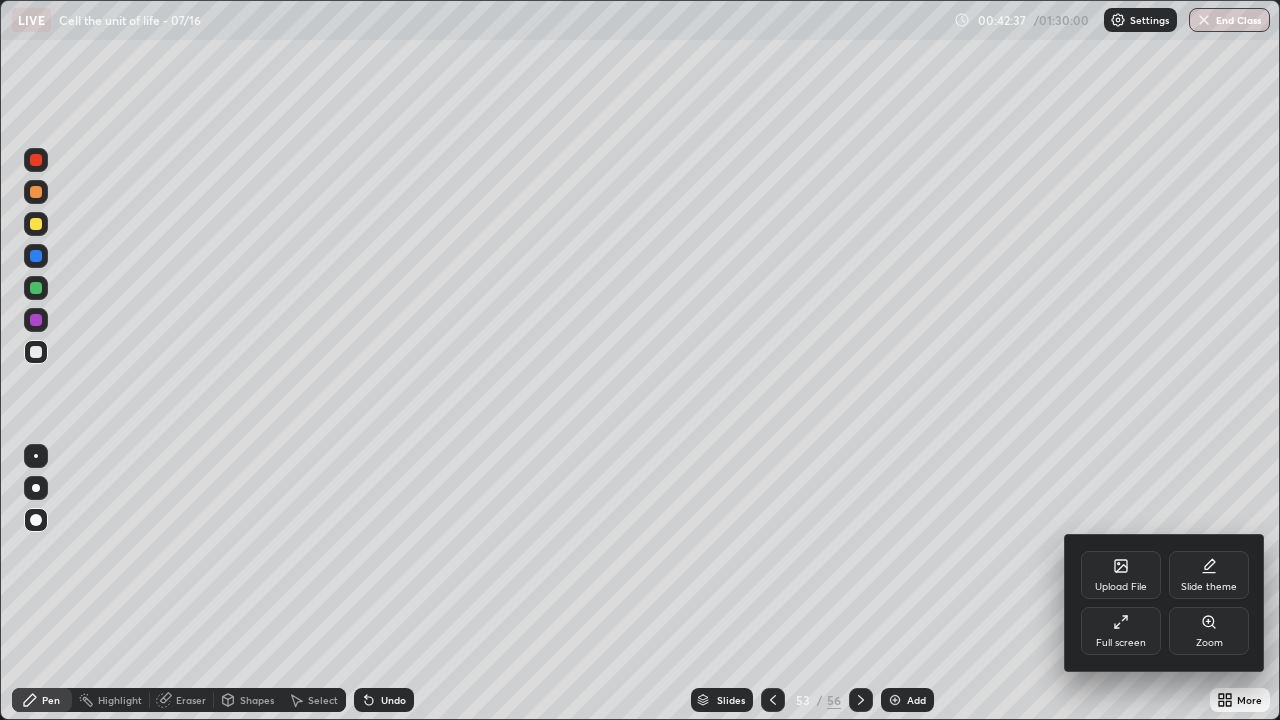 click on "Full screen" at bounding box center [1121, 631] 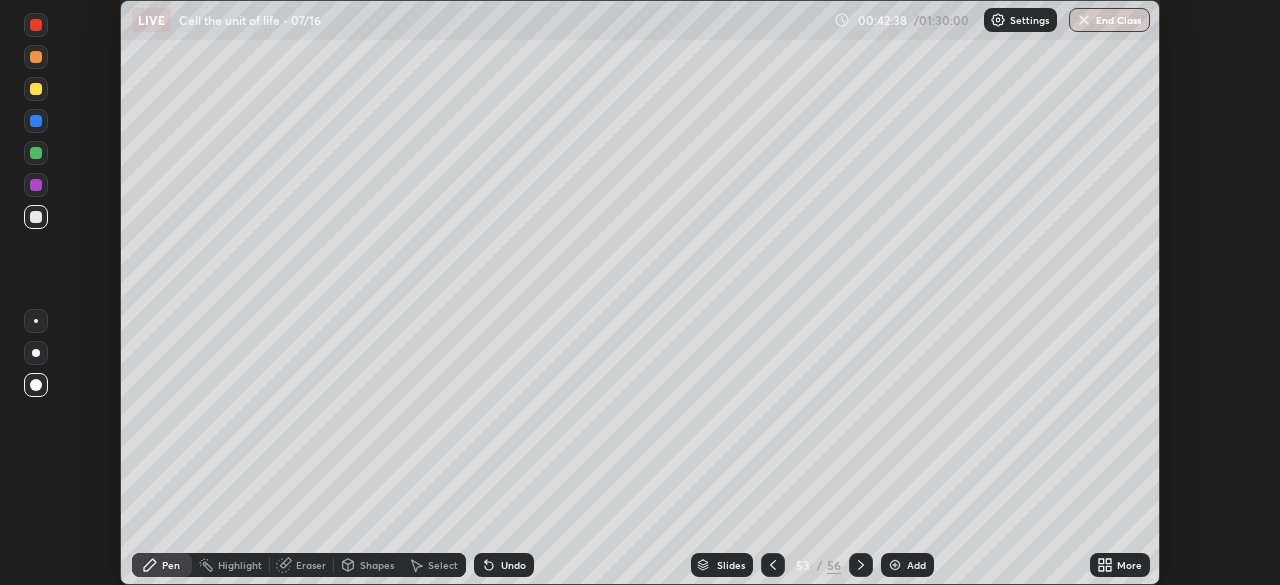 scroll, scrollTop: 585, scrollLeft: 1280, axis: both 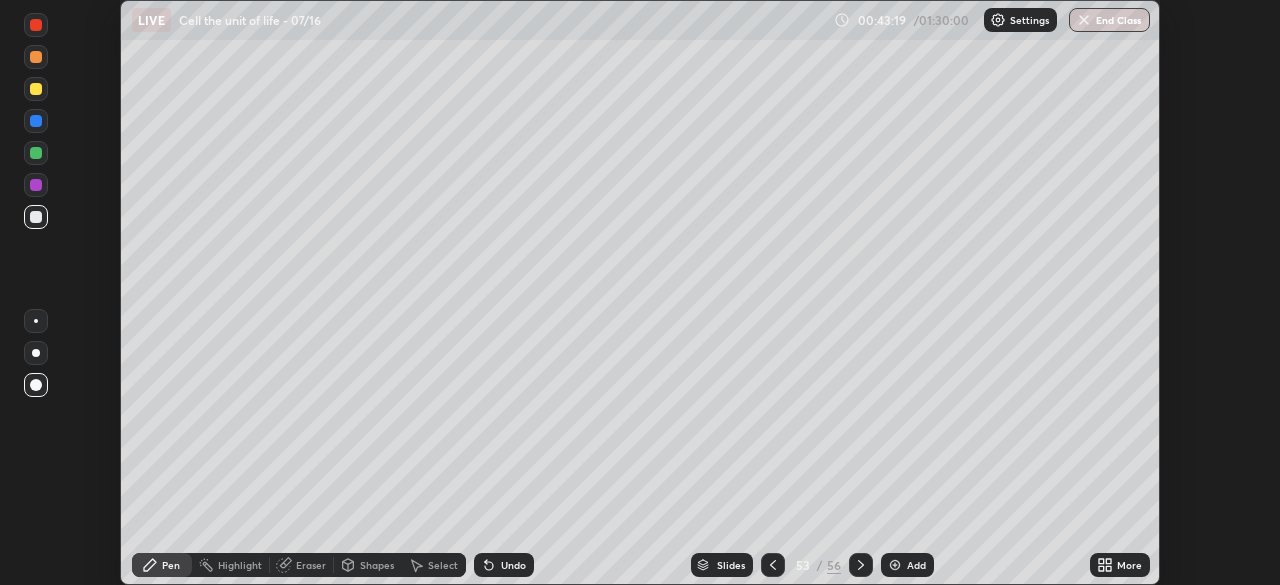 click on "More" at bounding box center (1120, 565) 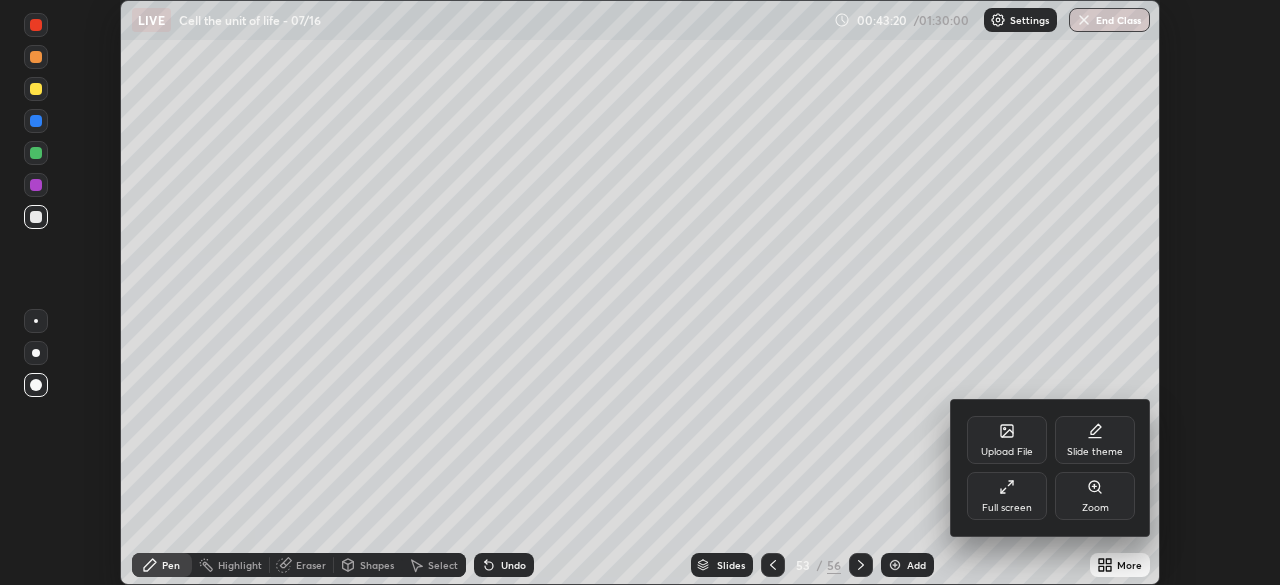click on "Full screen" at bounding box center [1007, 496] 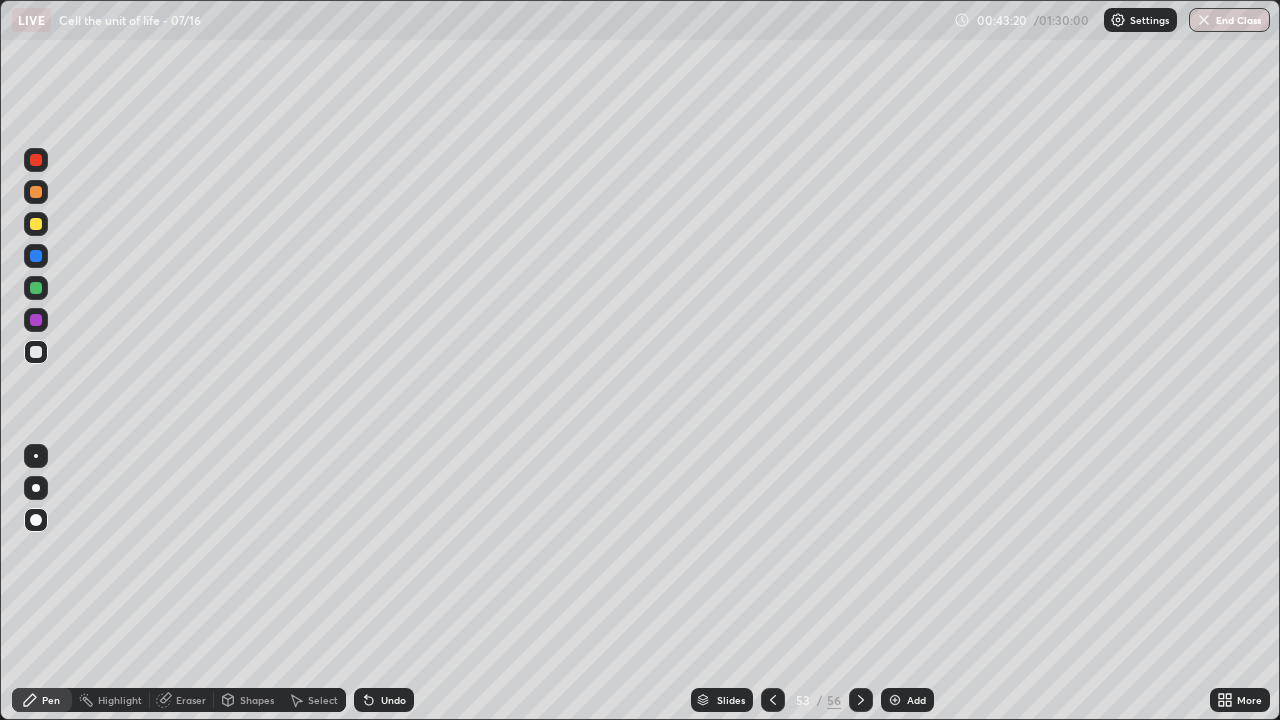 scroll, scrollTop: 99280, scrollLeft: 98720, axis: both 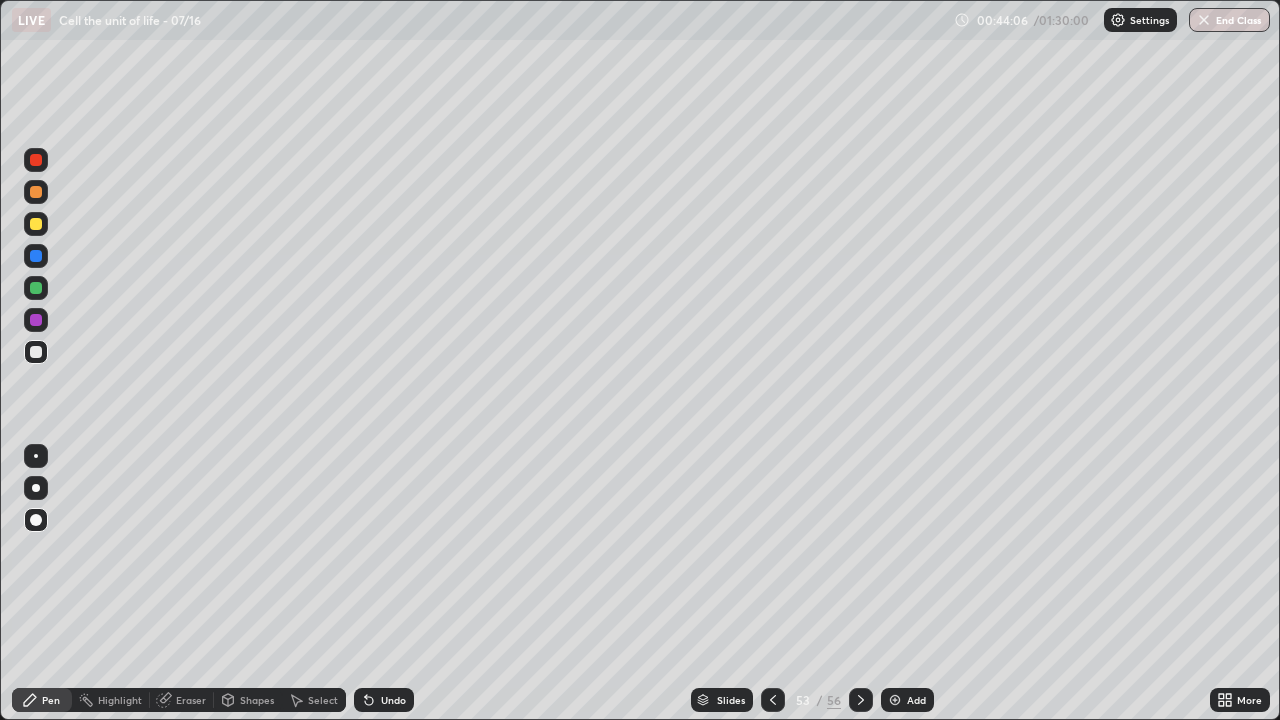 click at bounding box center [36, 288] 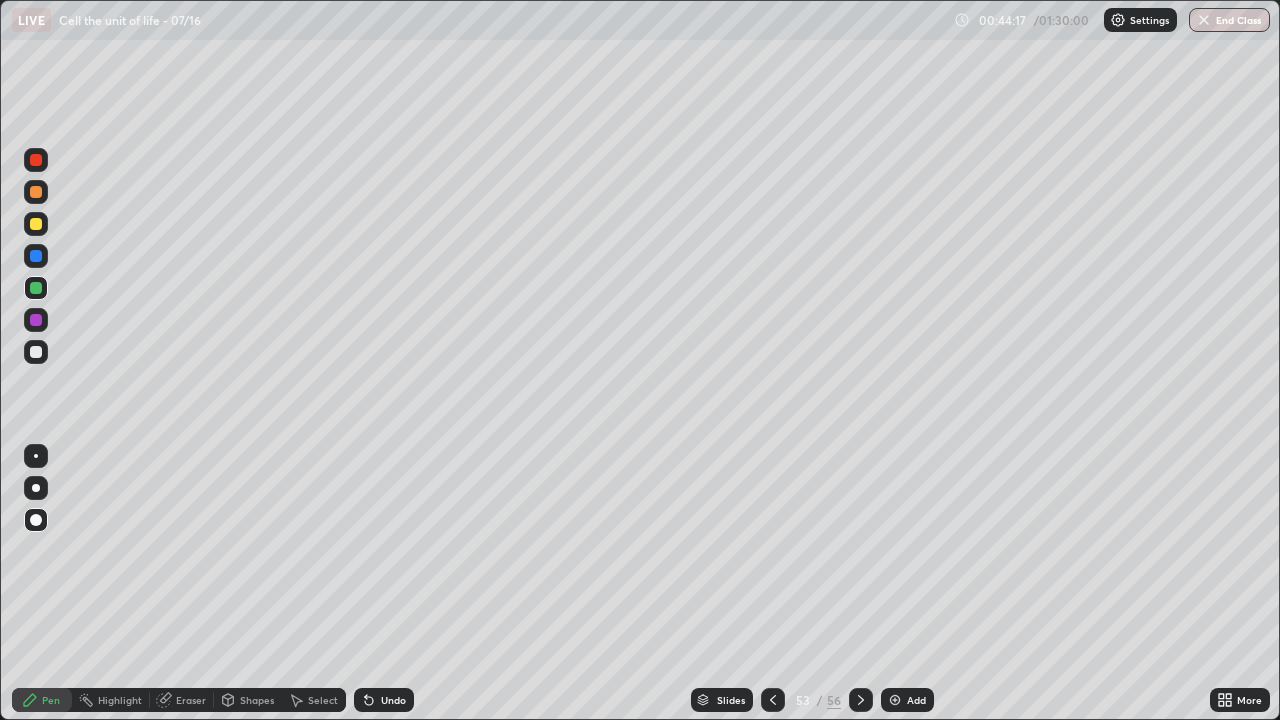 click at bounding box center (36, 352) 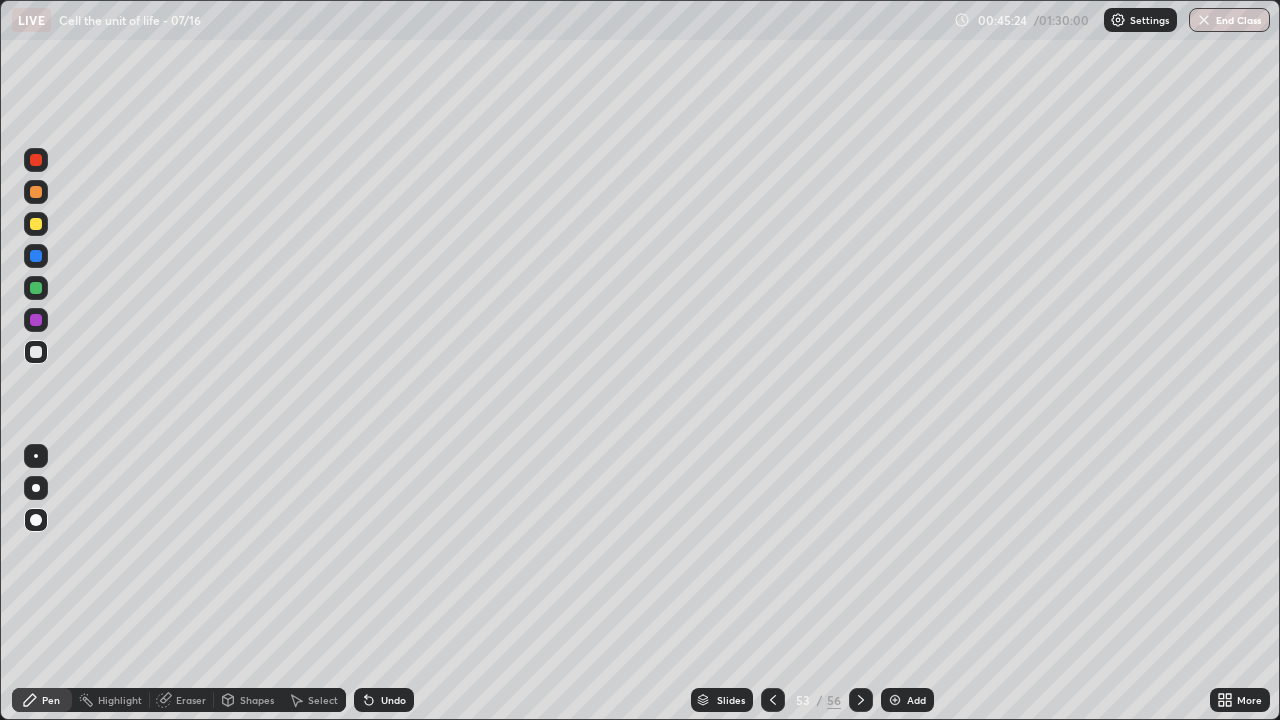 click at bounding box center (861, 700) 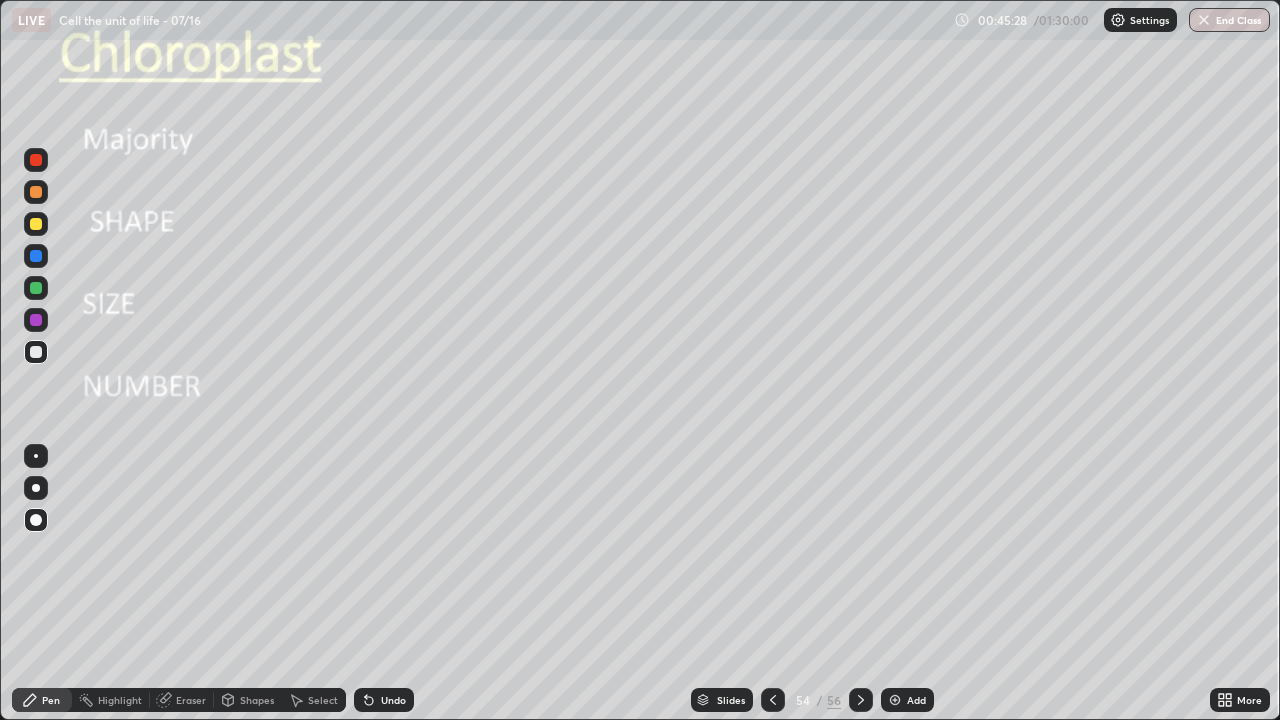 click at bounding box center (36, 352) 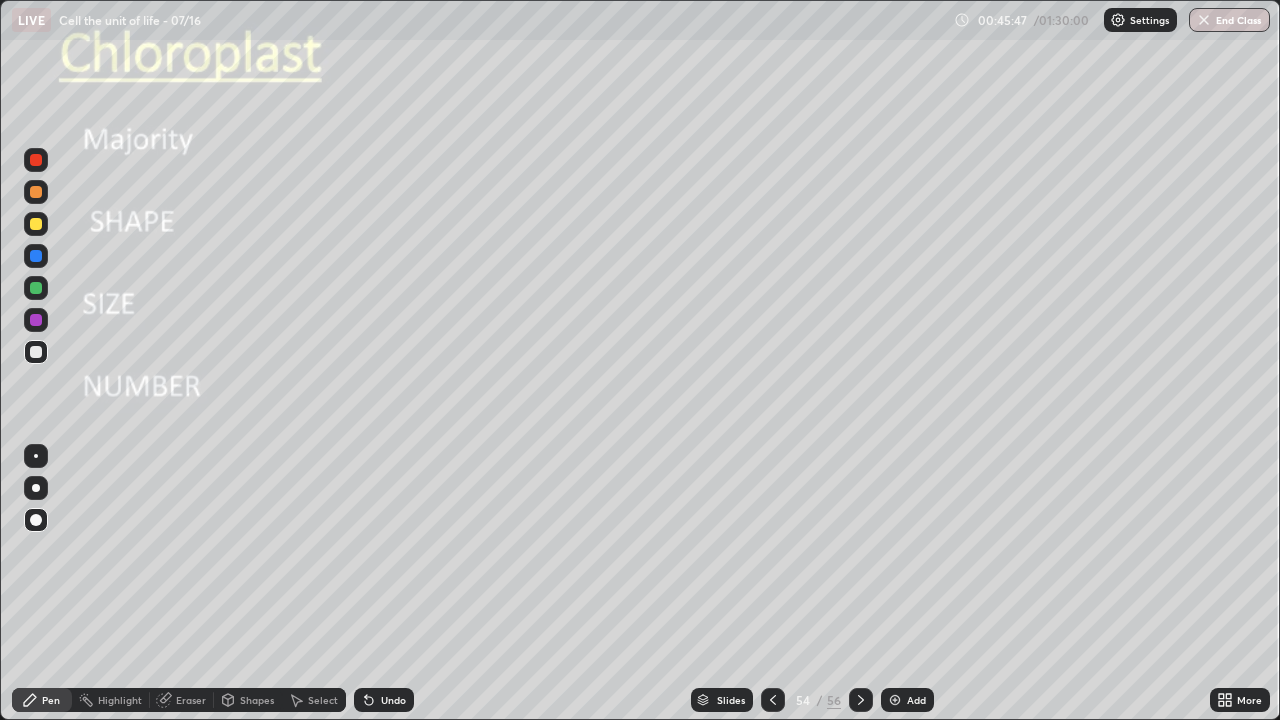 click at bounding box center (36, 224) 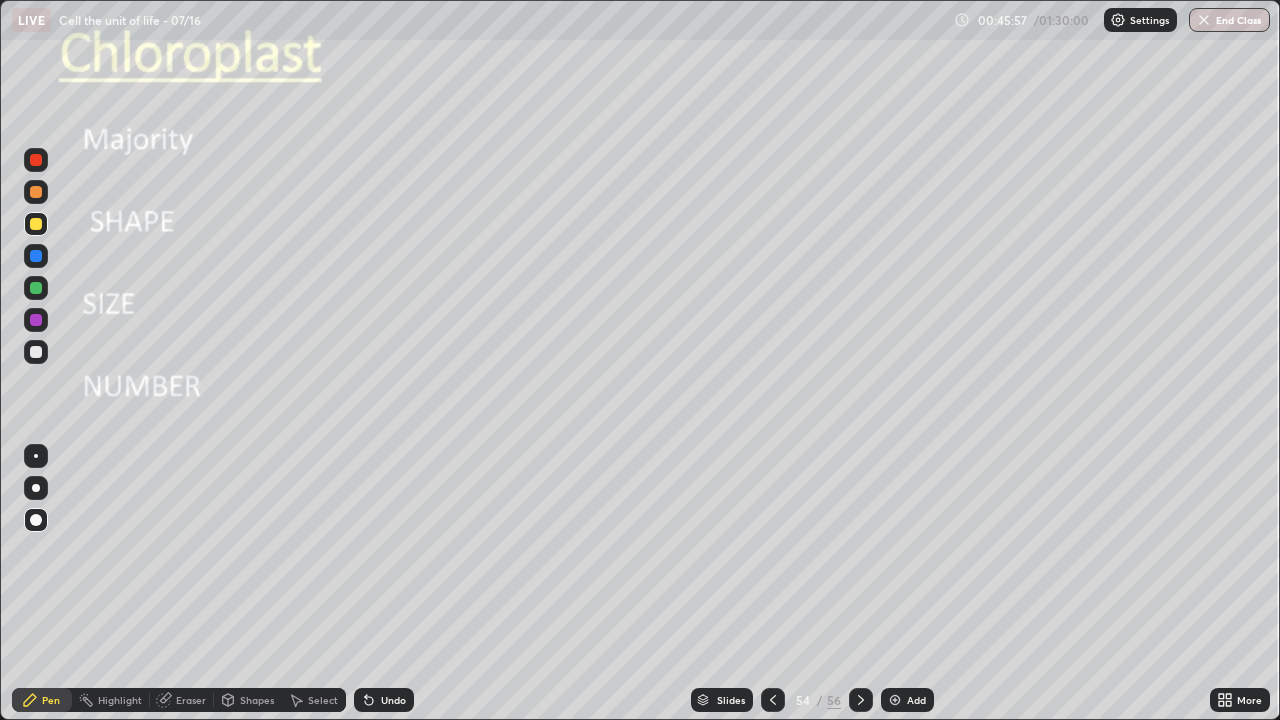 click at bounding box center (36, 488) 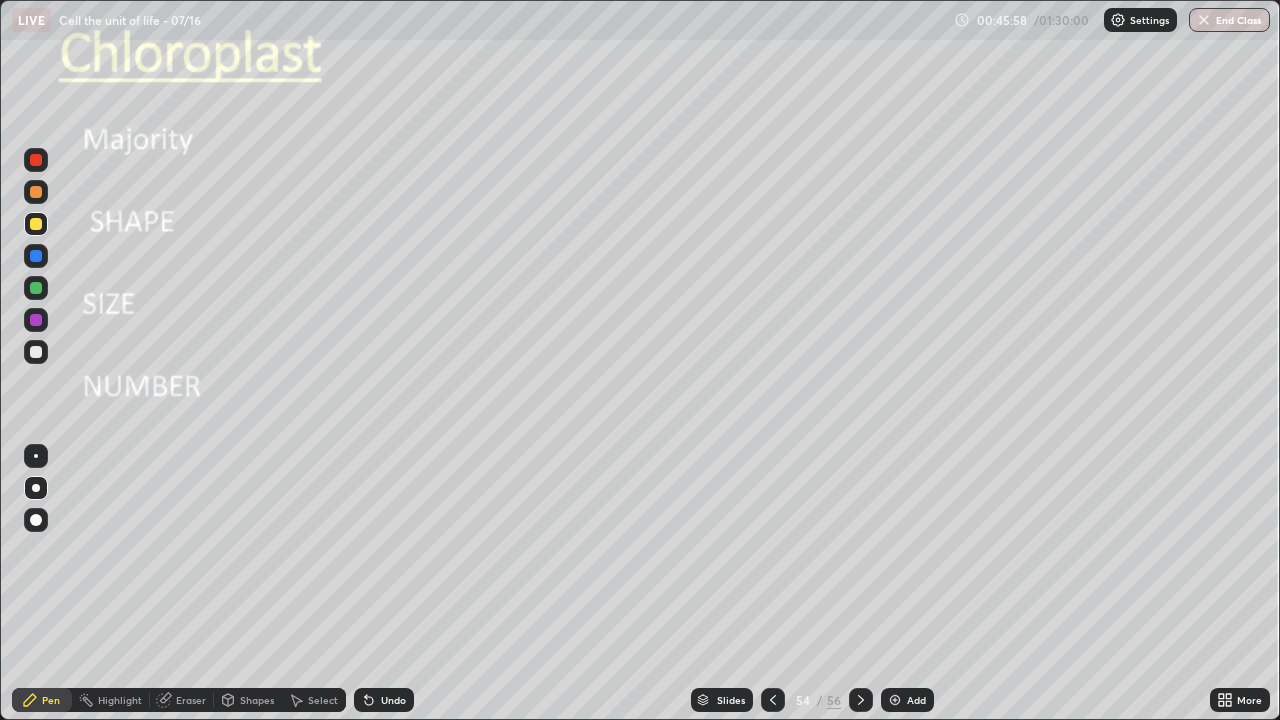 click at bounding box center (36, 352) 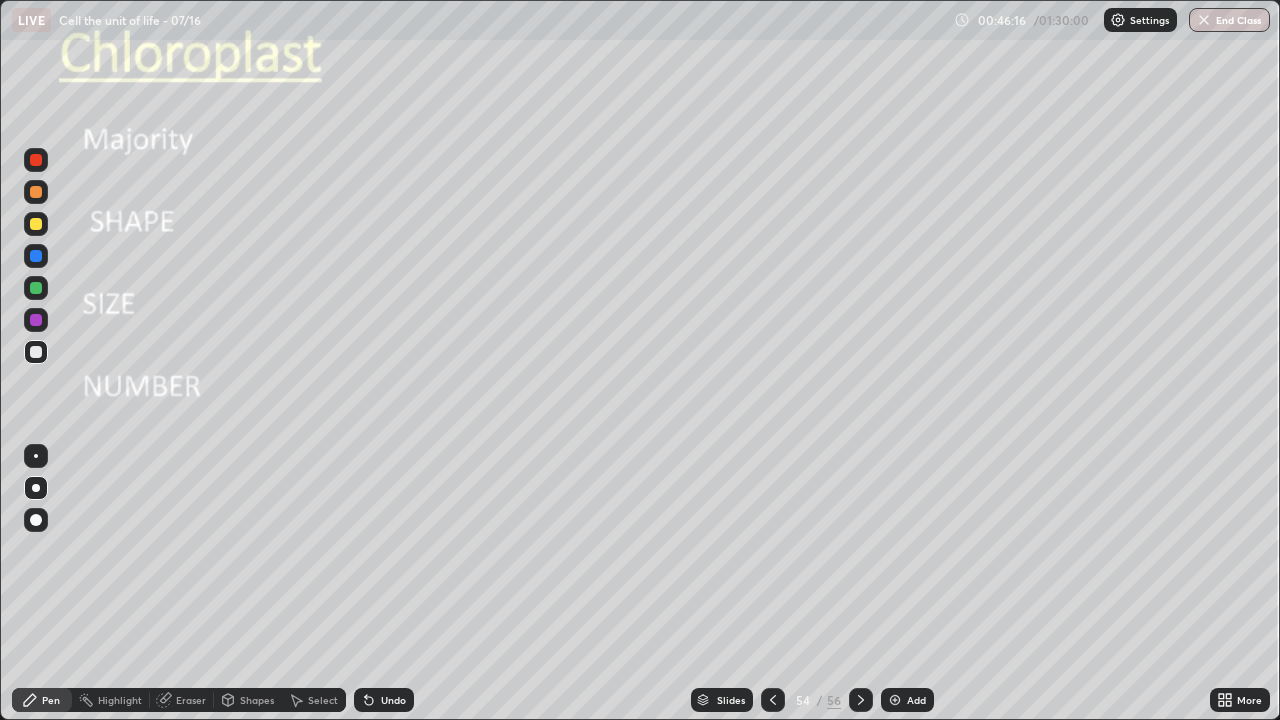 click on "Undo" at bounding box center (384, 700) 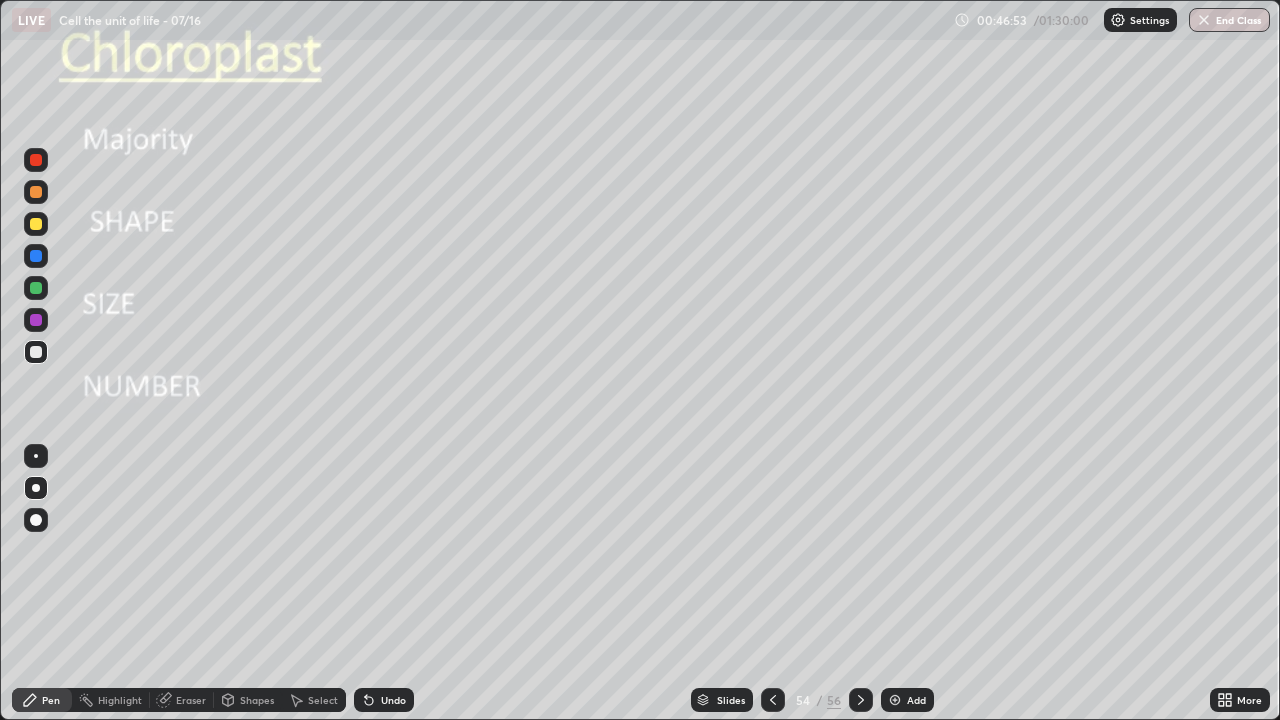 click on "Undo" at bounding box center (393, 700) 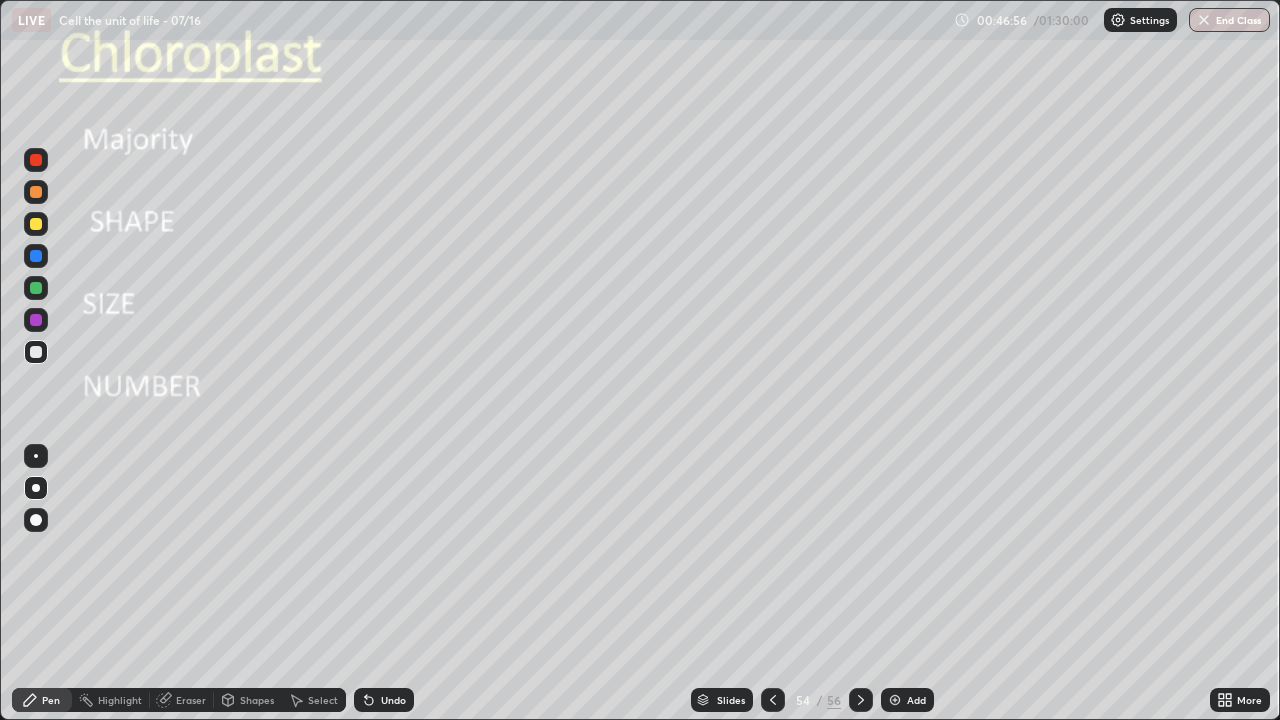 click on "Undo" at bounding box center (393, 700) 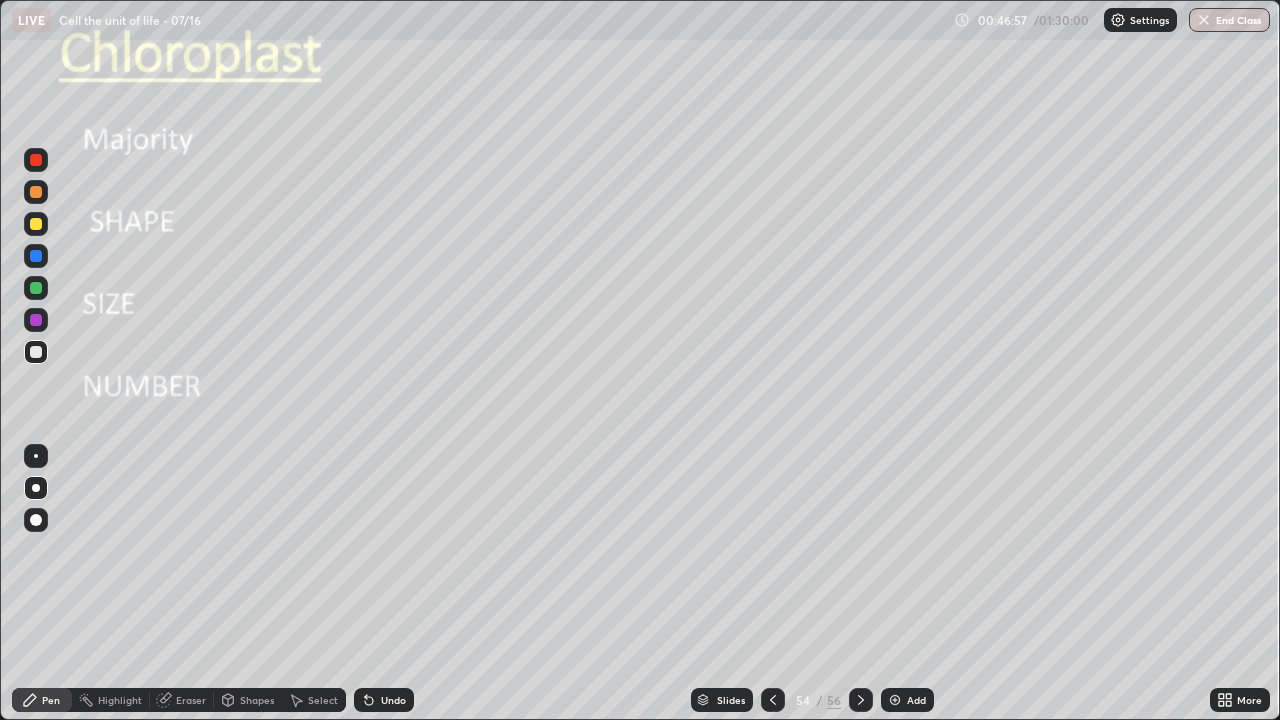 click on "Undo" at bounding box center (393, 700) 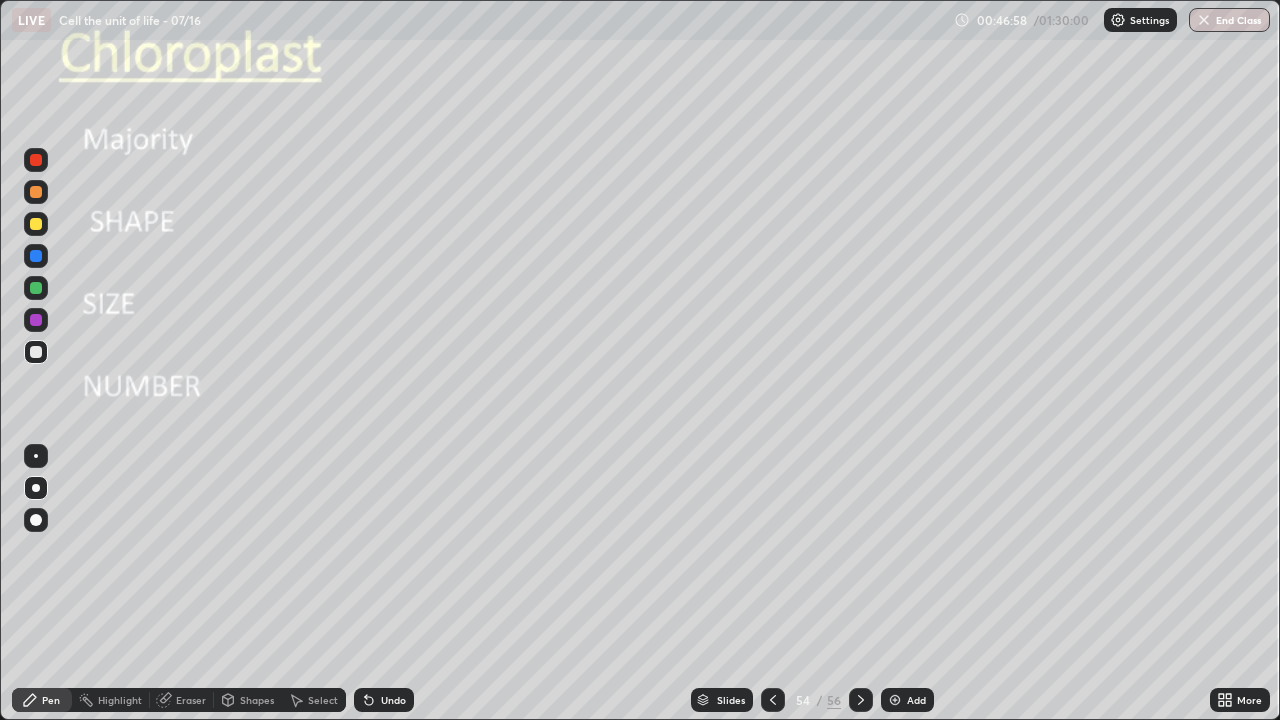 click on "Undo" at bounding box center [393, 700] 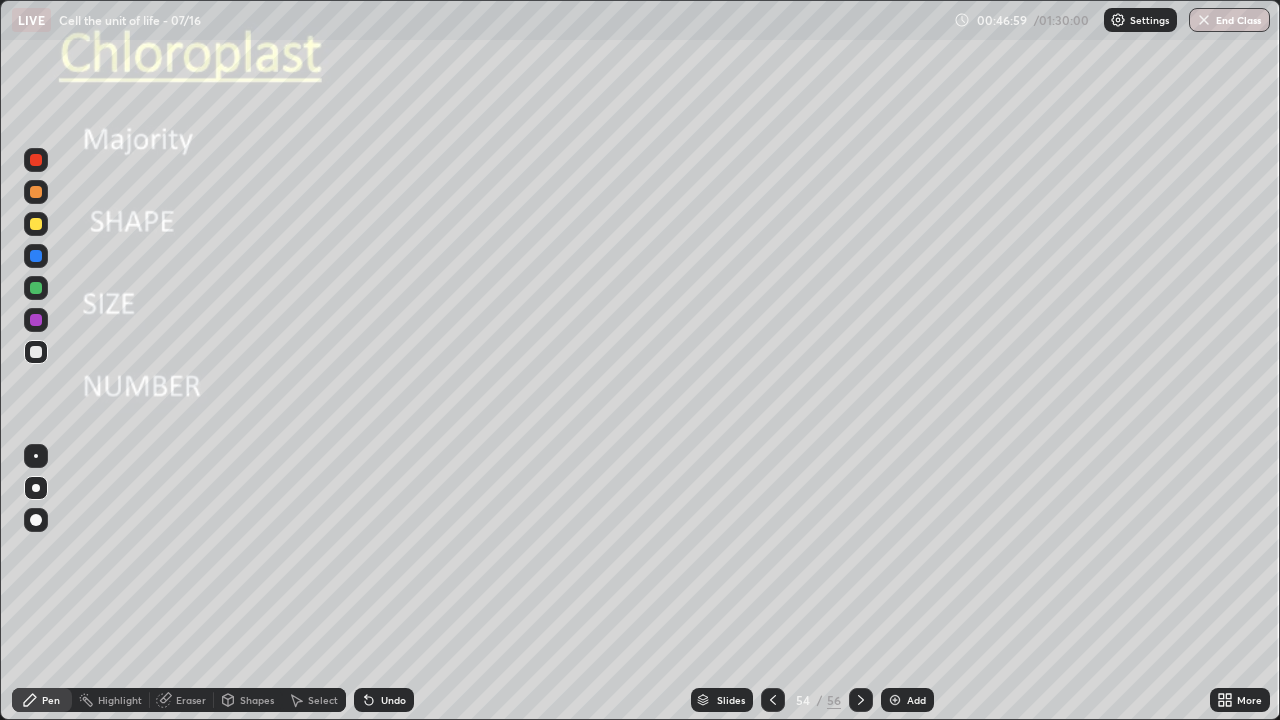 click on "Undo" at bounding box center [393, 700] 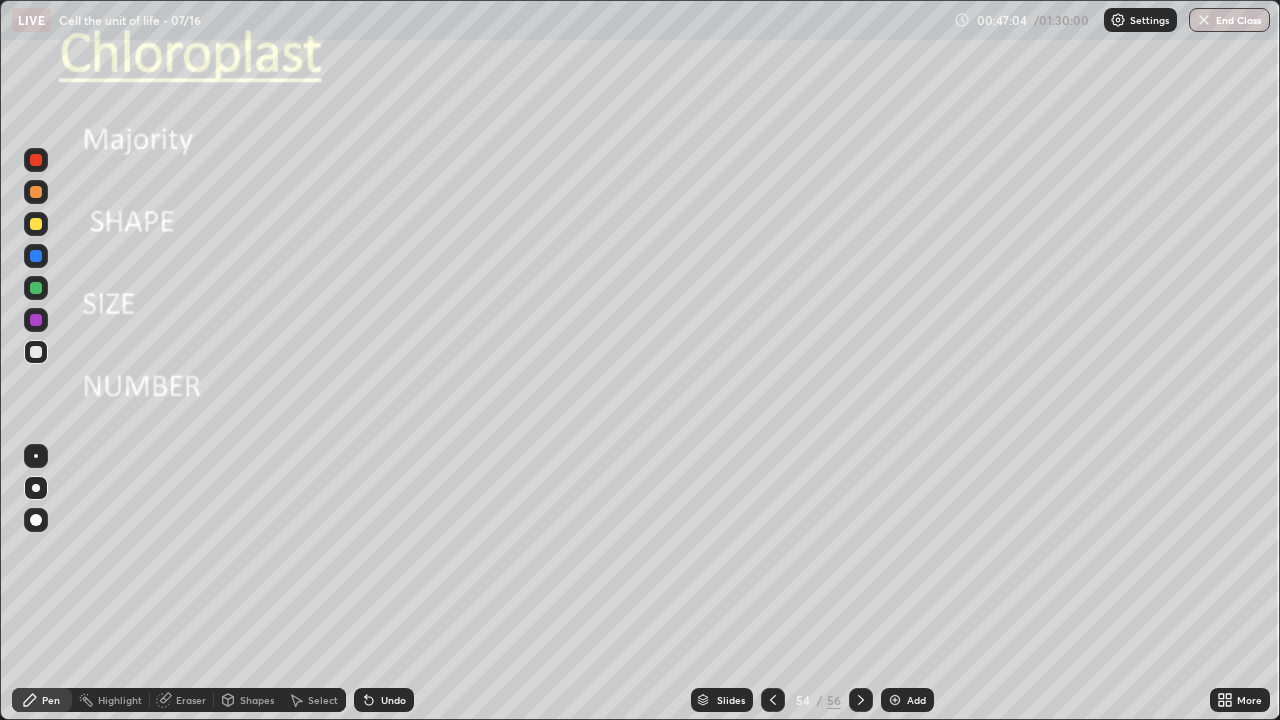 click on "Undo" at bounding box center (393, 700) 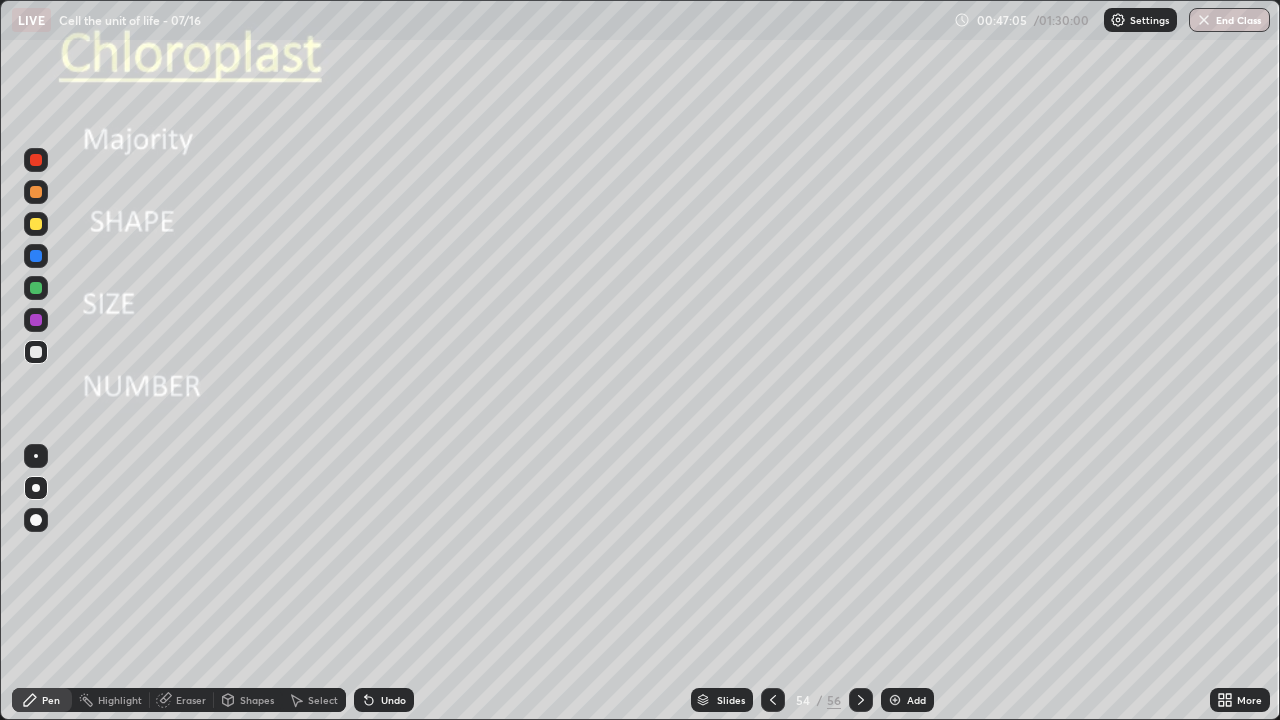 click on "Undo" at bounding box center (393, 700) 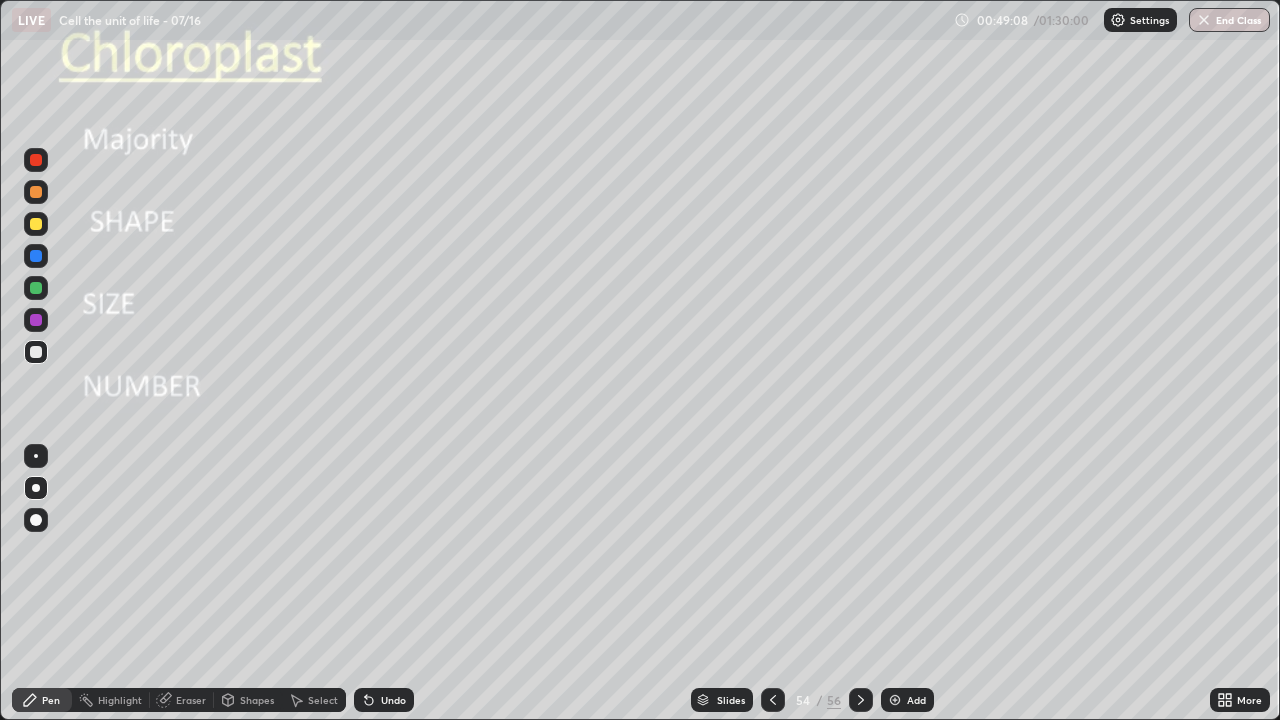 click at bounding box center [36, 352] 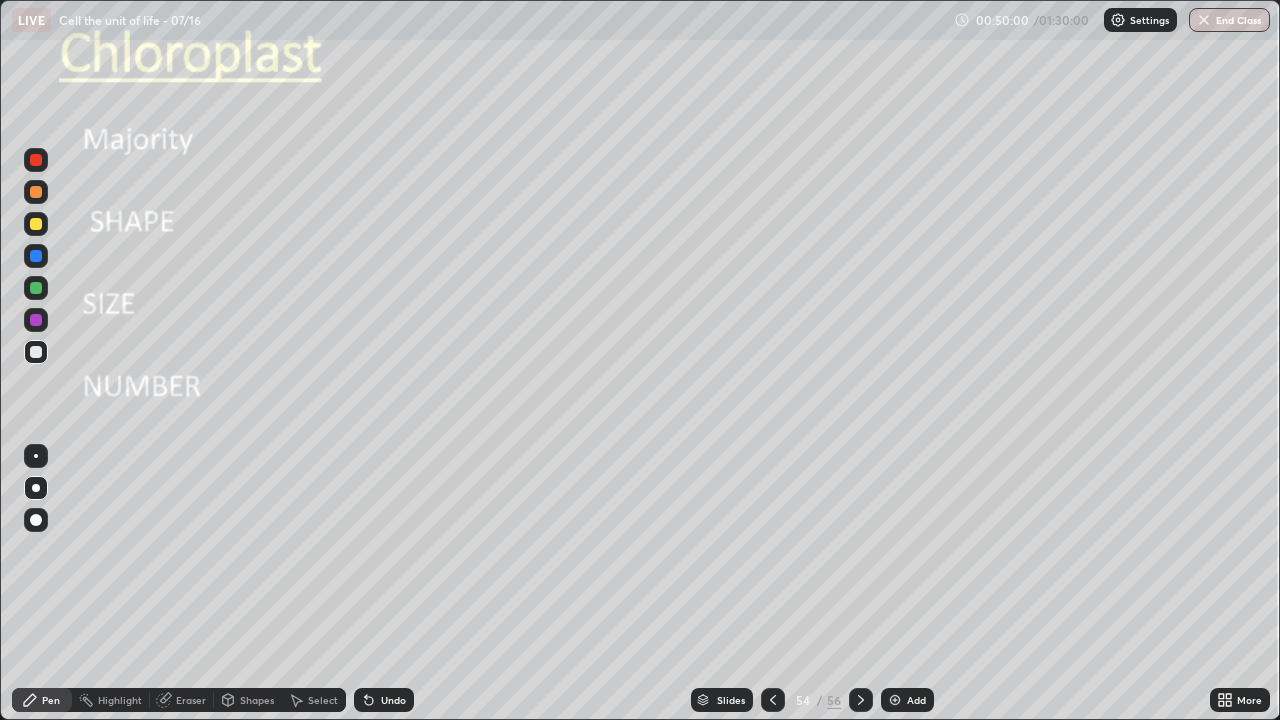 click on "Undo" at bounding box center (393, 700) 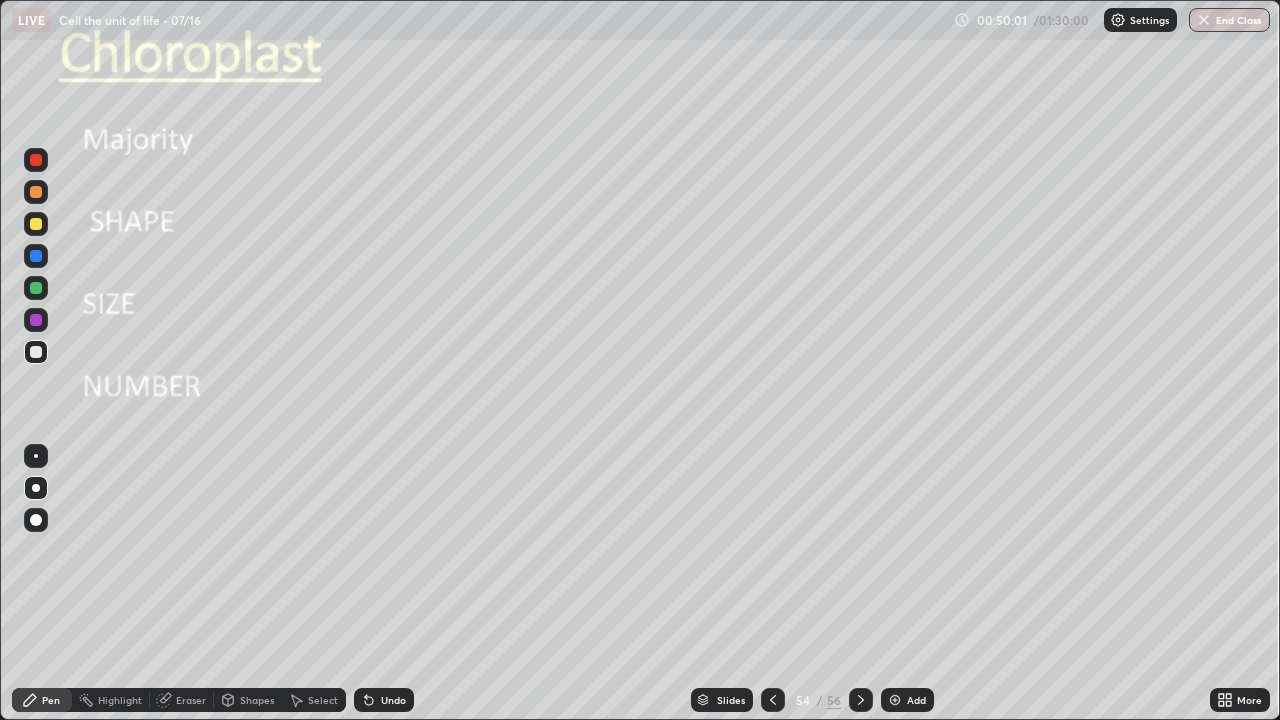 click on "Undo" at bounding box center [393, 700] 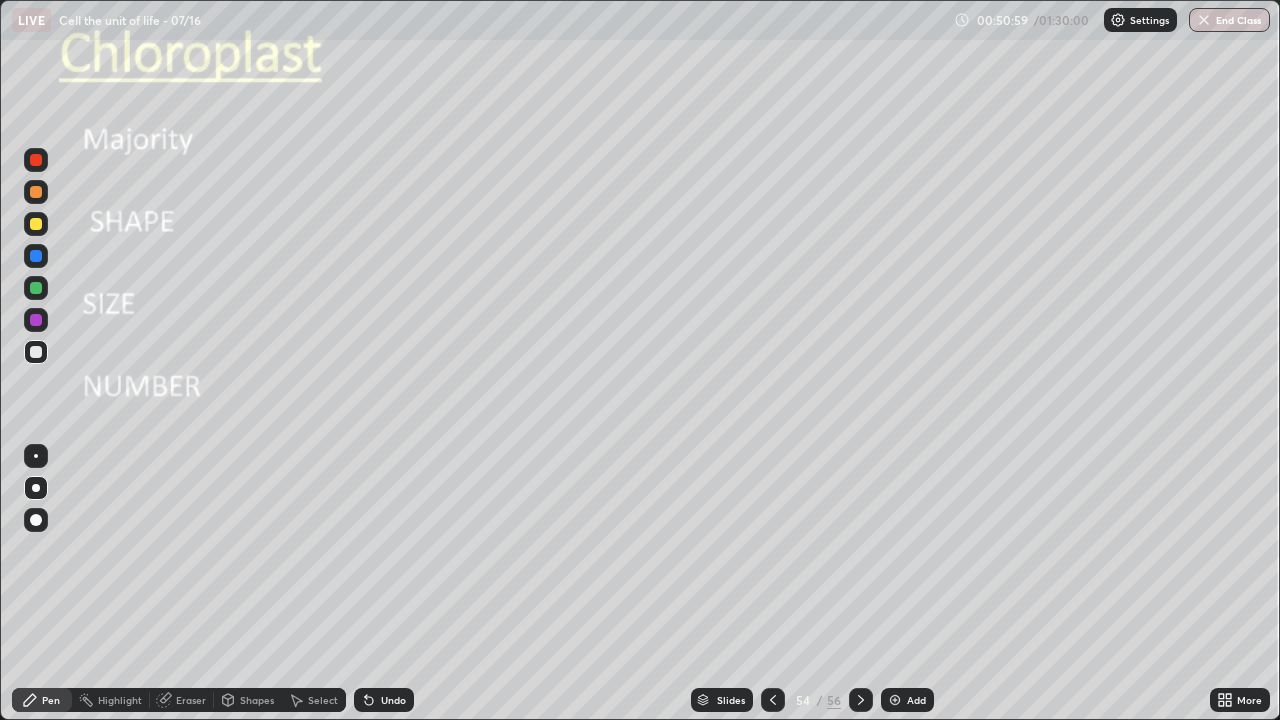 click 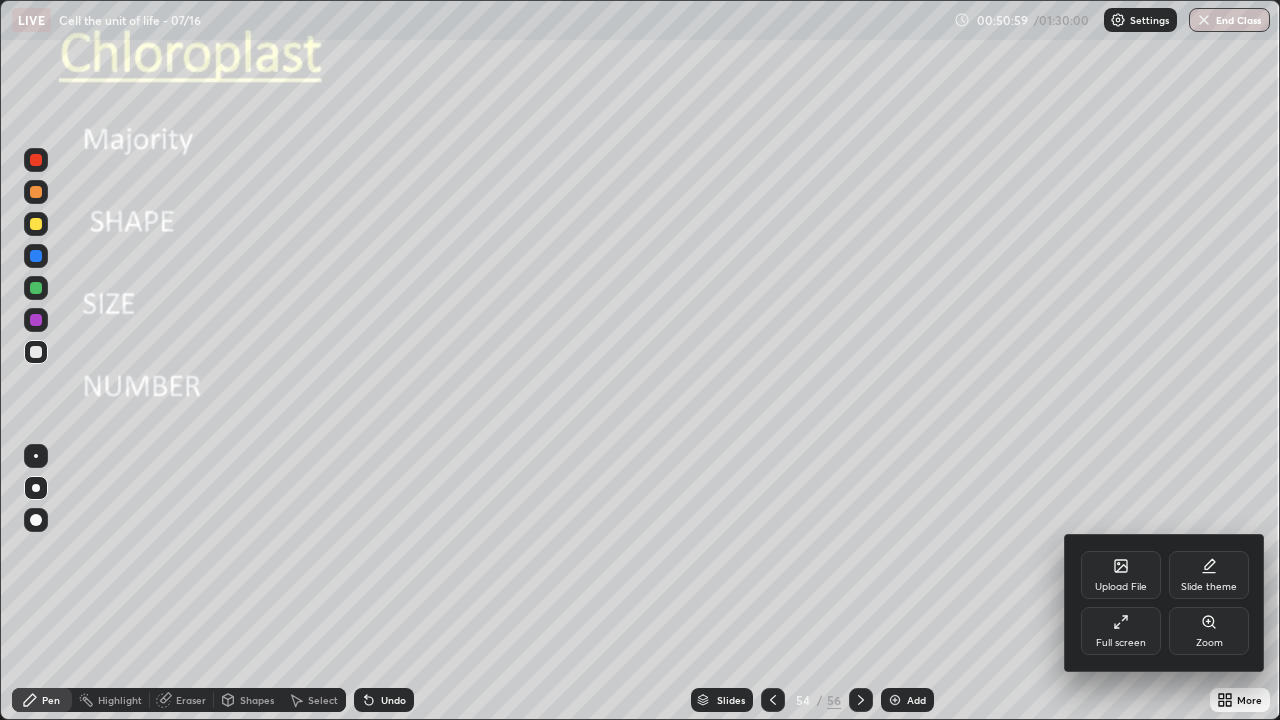 click on "Full screen" at bounding box center (1121, 631) 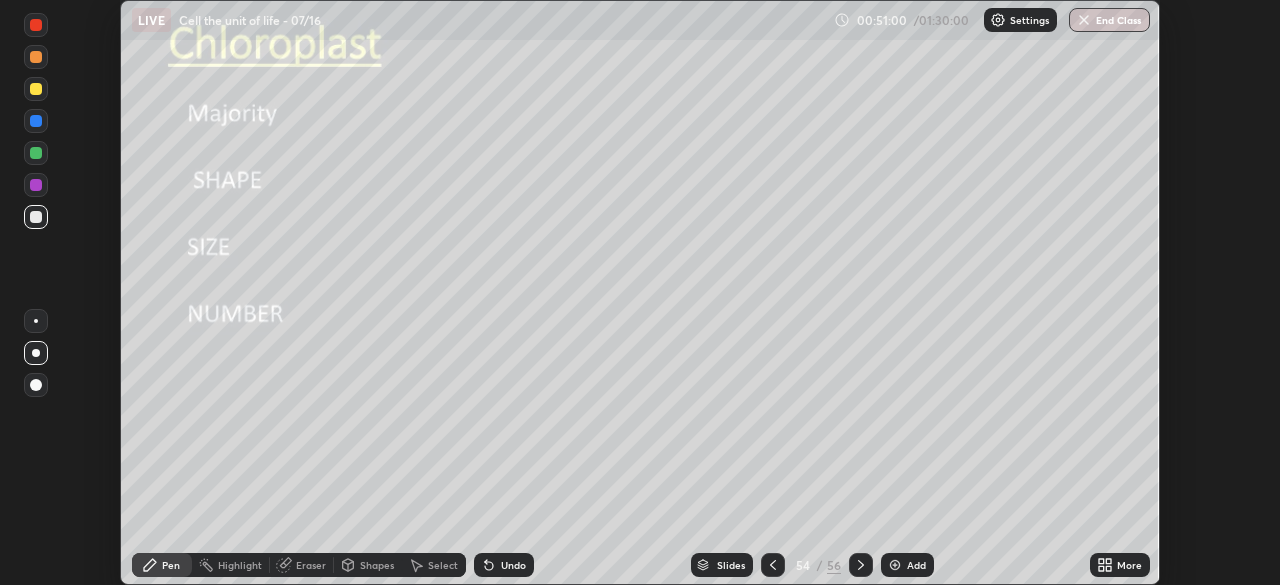 scroll, scrollTop: 585, scrollLeft: 1280, axis: both 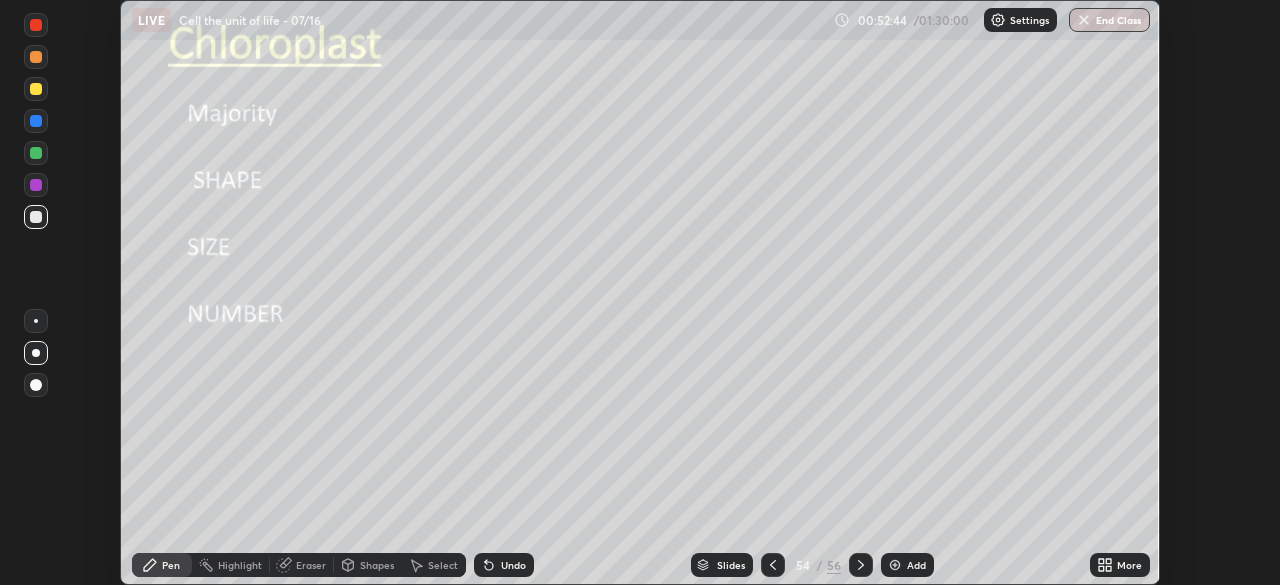click 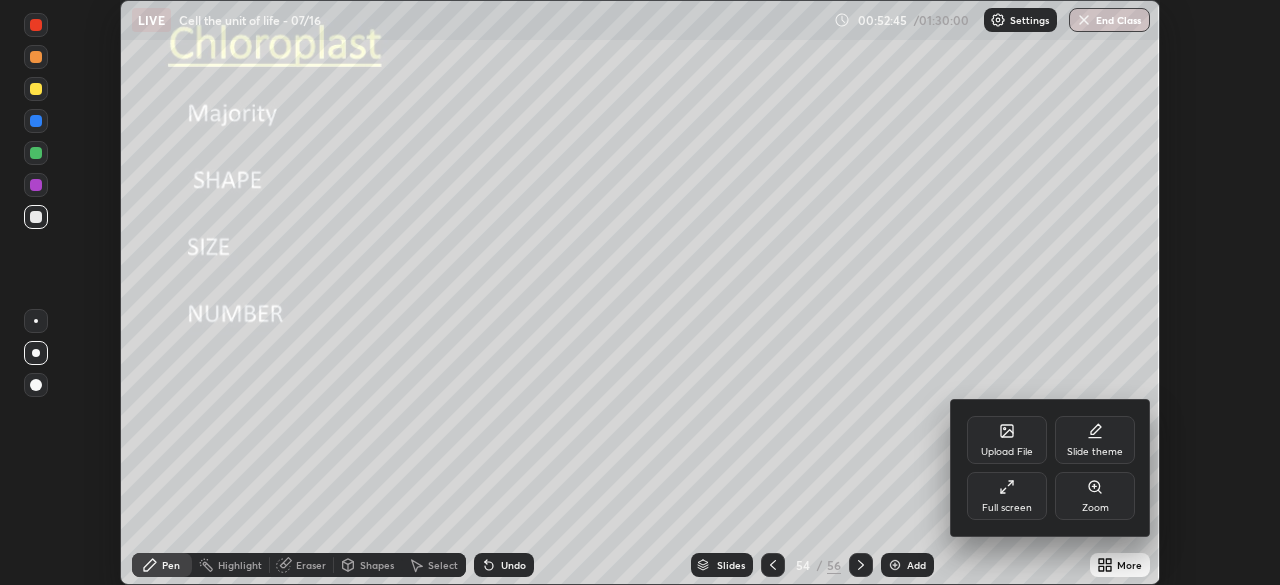 click on "Full screen" at bounding box center (1007, 496) 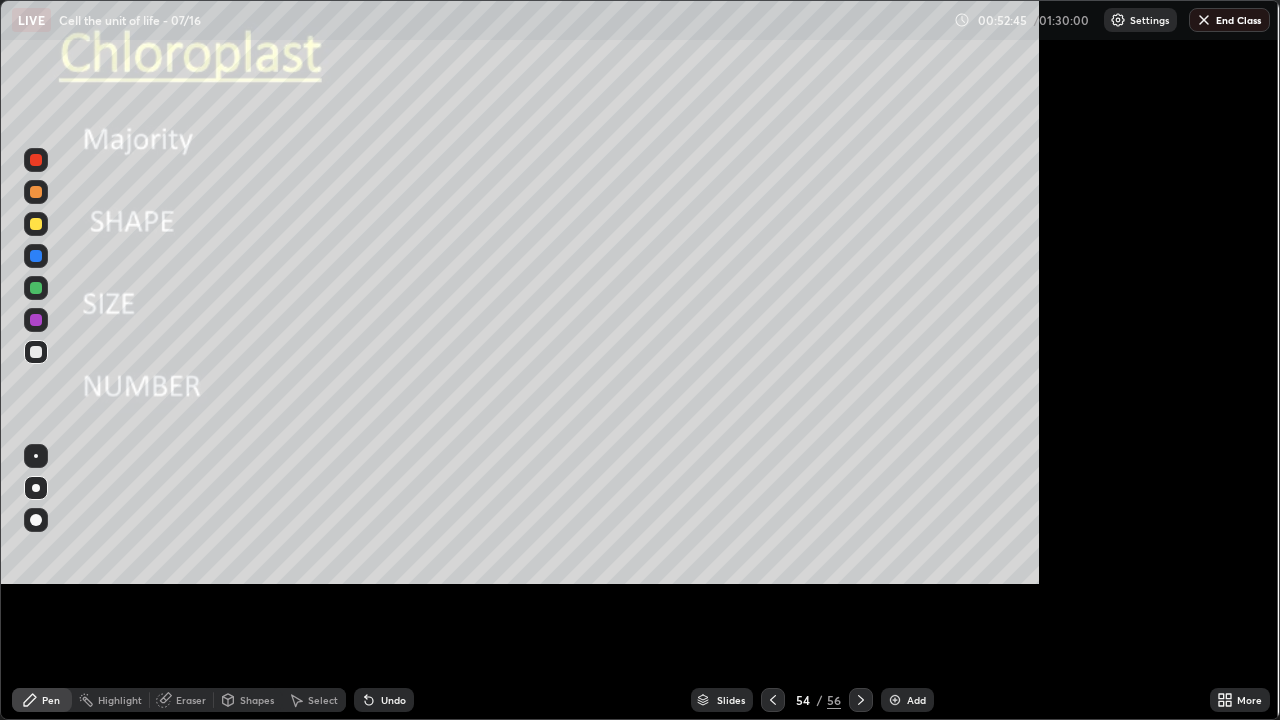 scroll, scrollTop: 99280, scrollLeft: 98720, axis: both 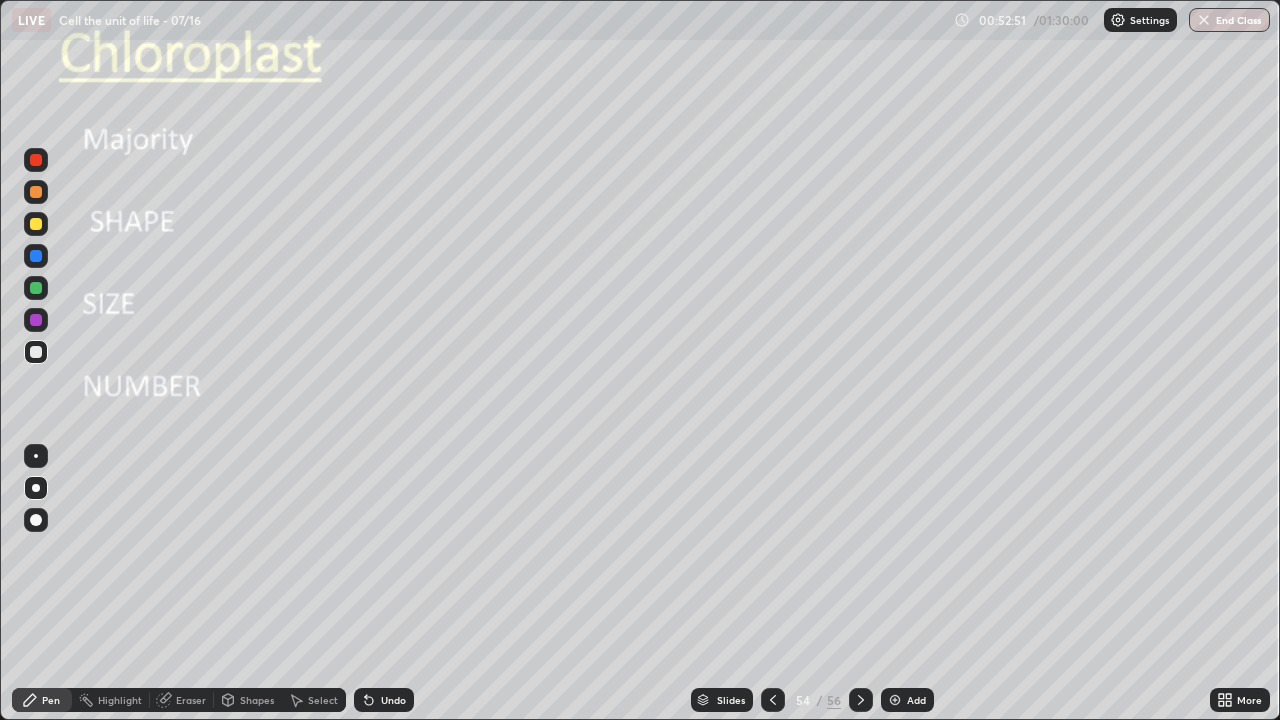 click at bounding box center [861, 700] 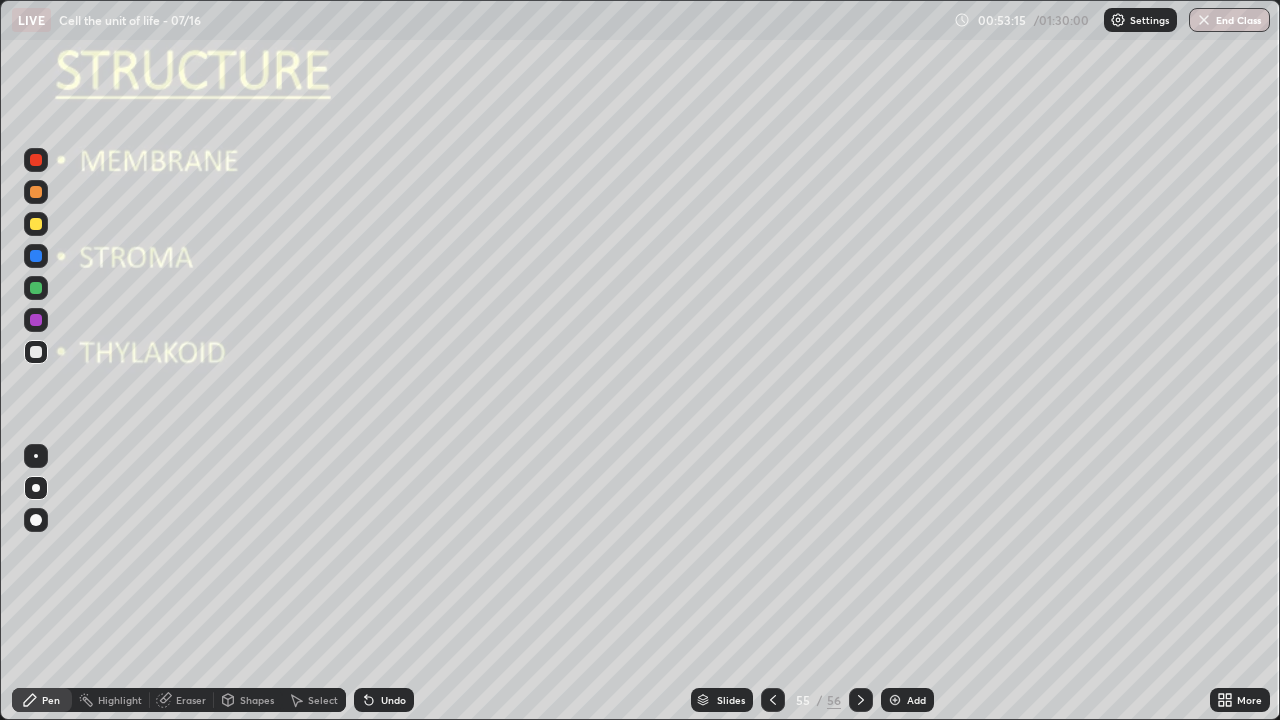 click at bounding box center [36, 352] 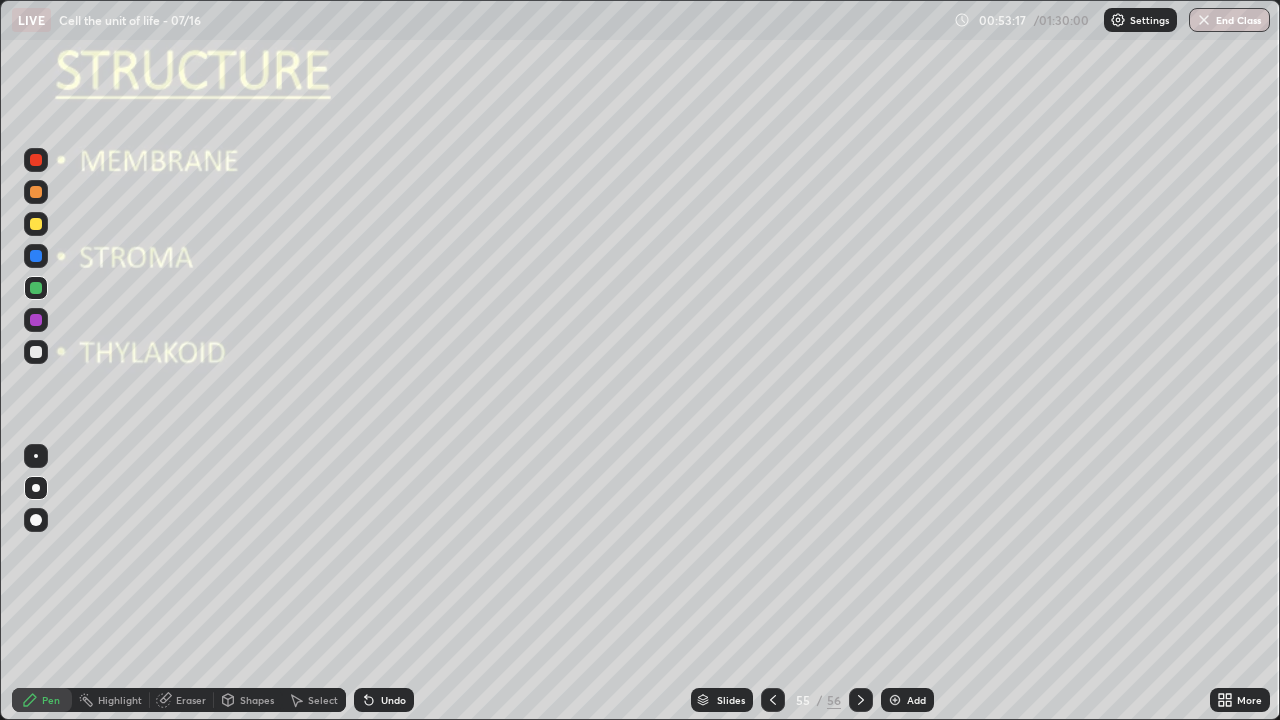 click at bounding box center (36, 352) 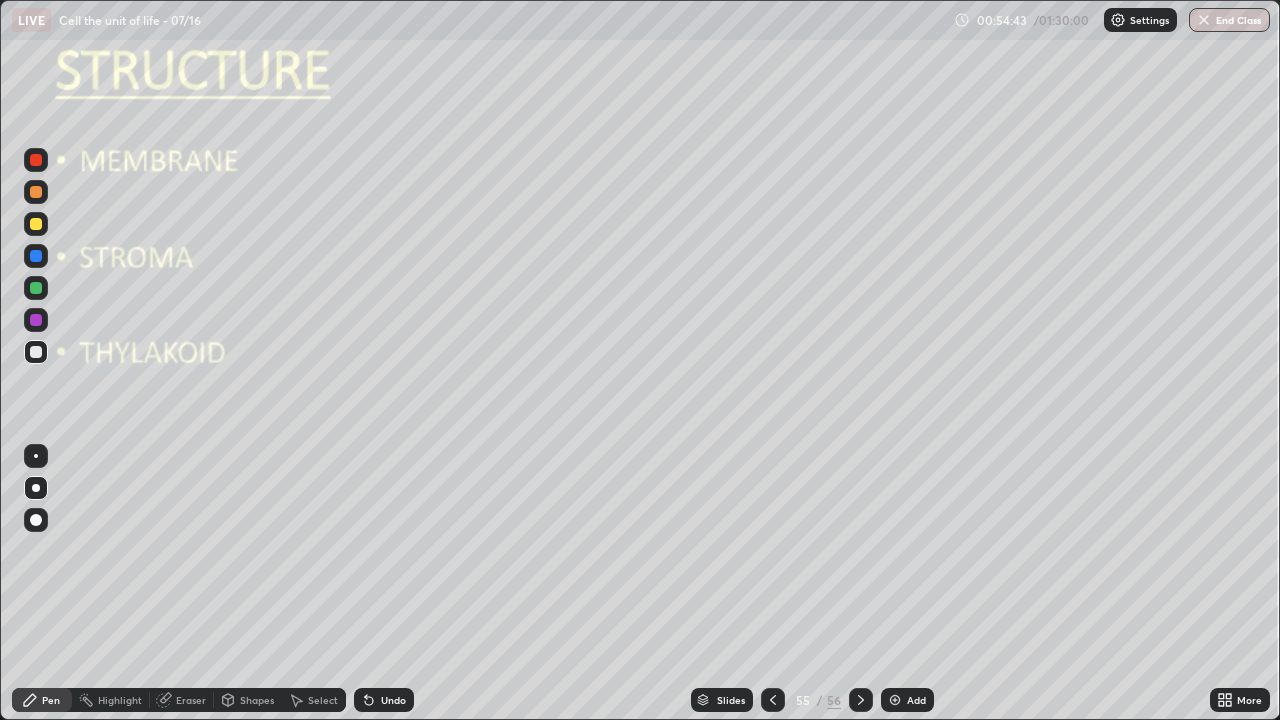 click at bounding box center (36, 456) 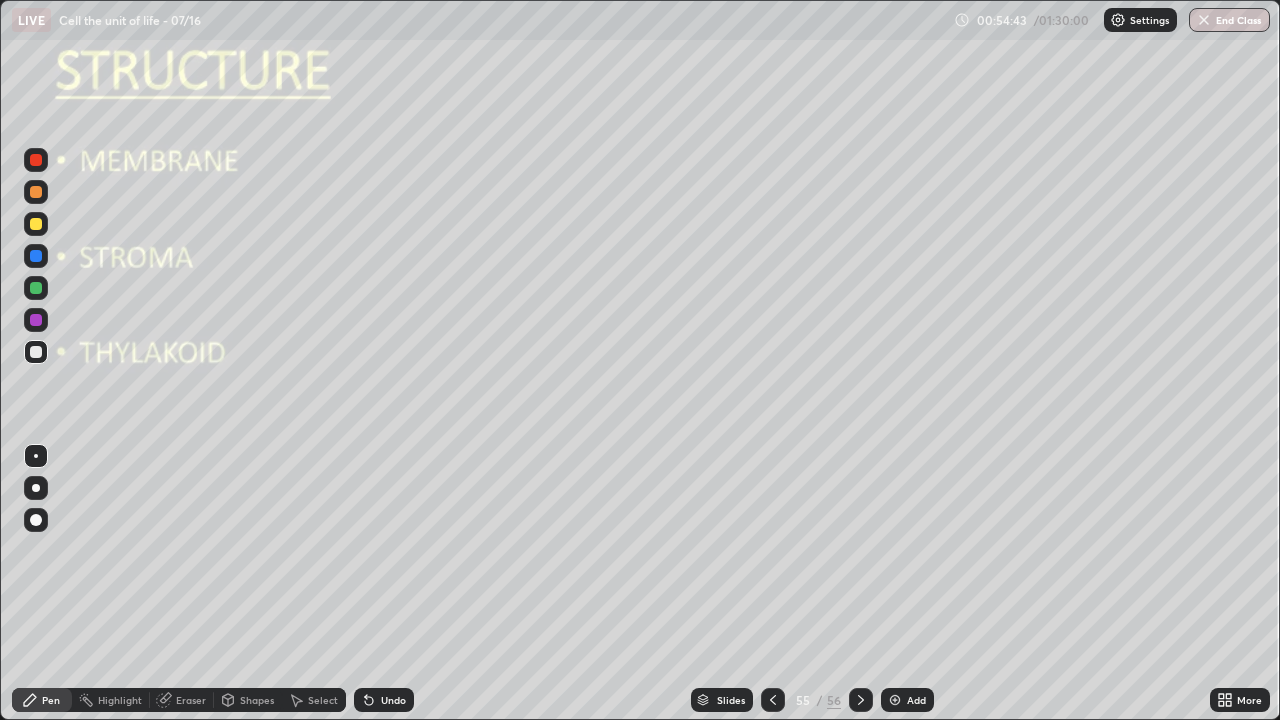 click at bounding box center (36, 352) 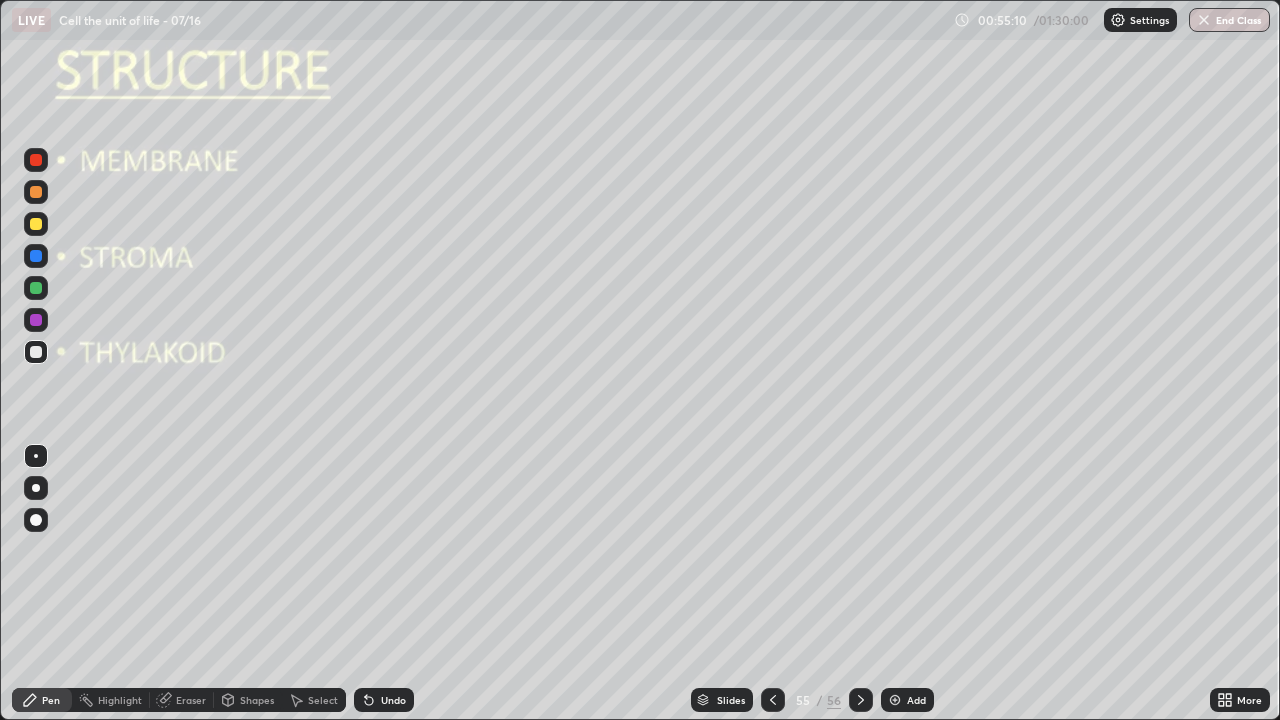 click at bounding box center [36, 488] 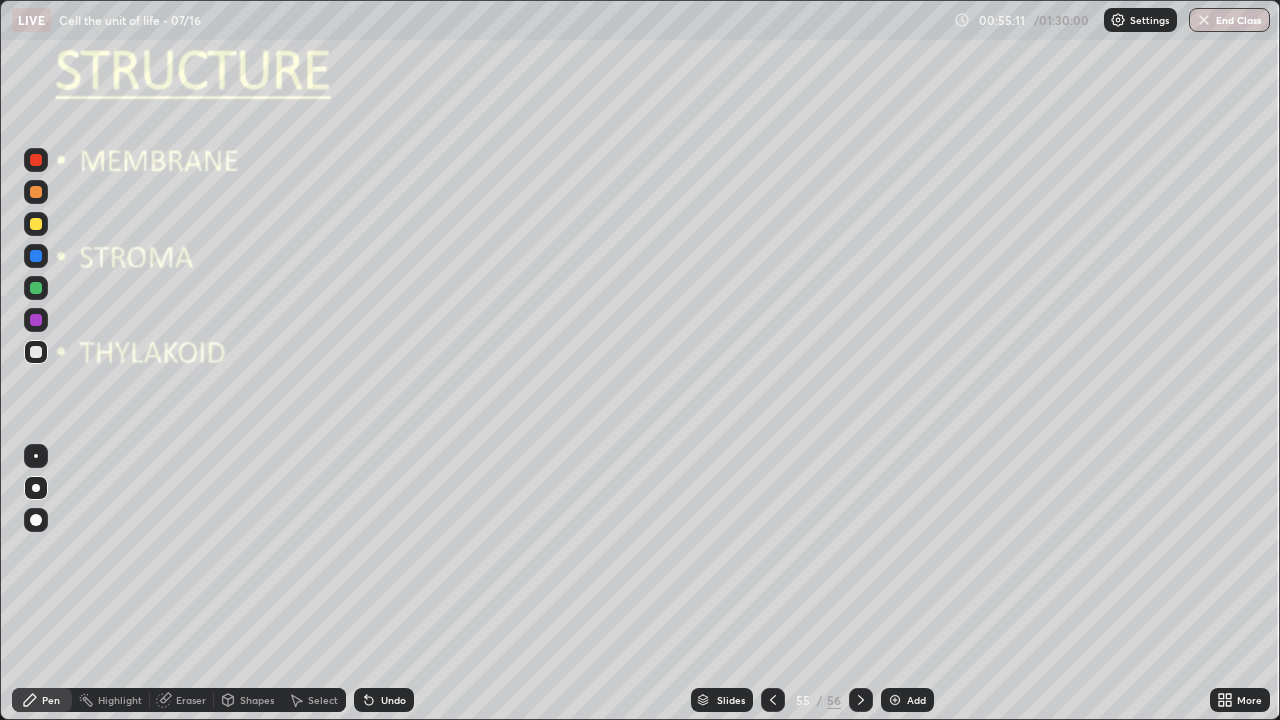 click at bounding box center [36, 224] 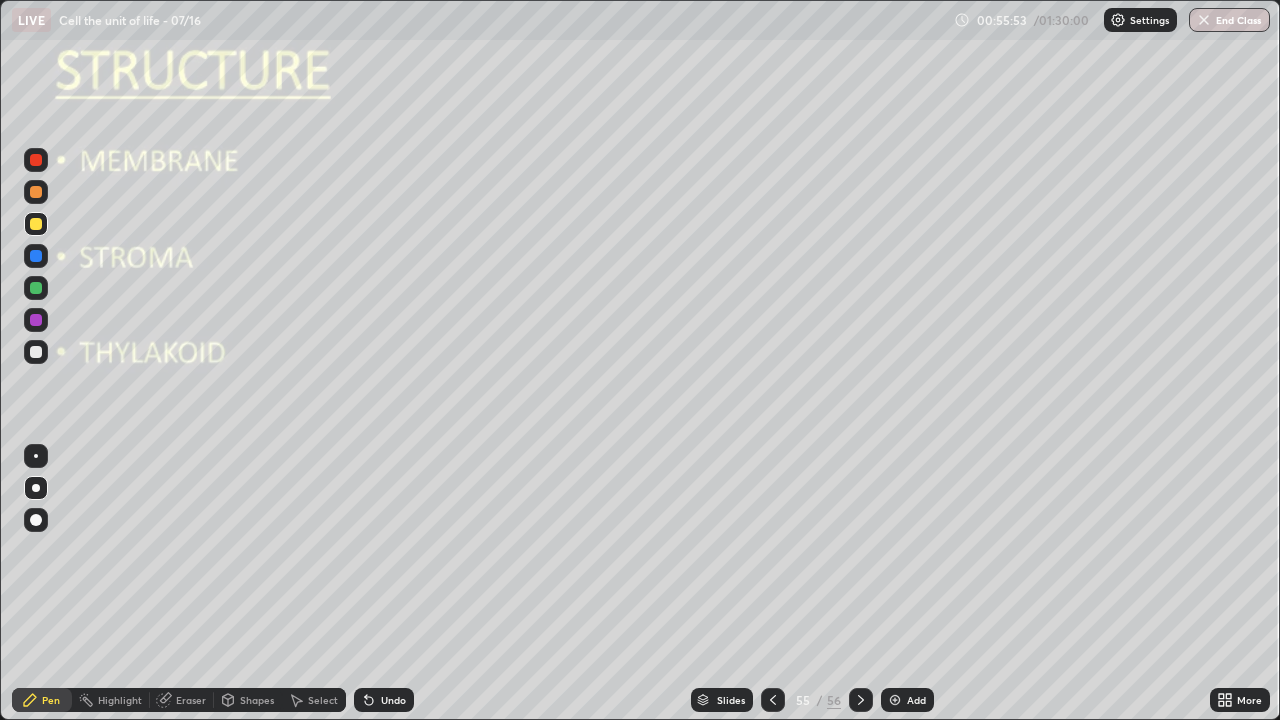 click at bounding box center (36, 352) 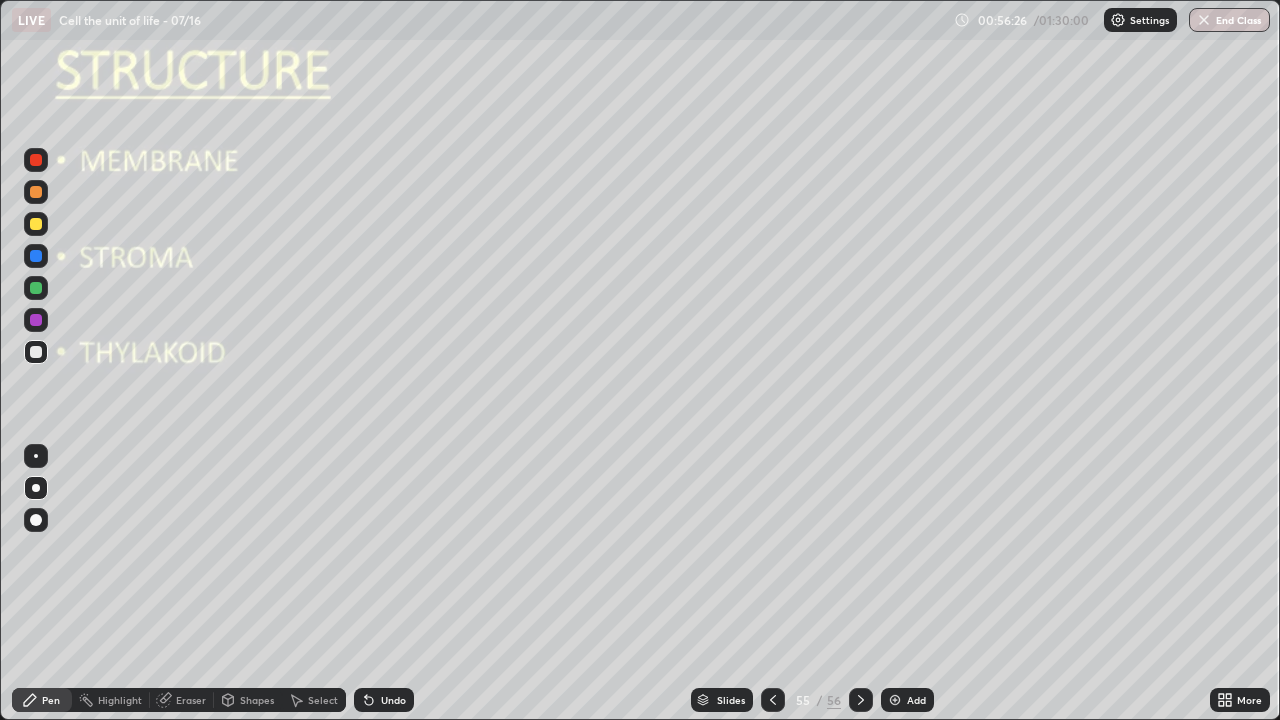 click at bounding box center [36, 456] 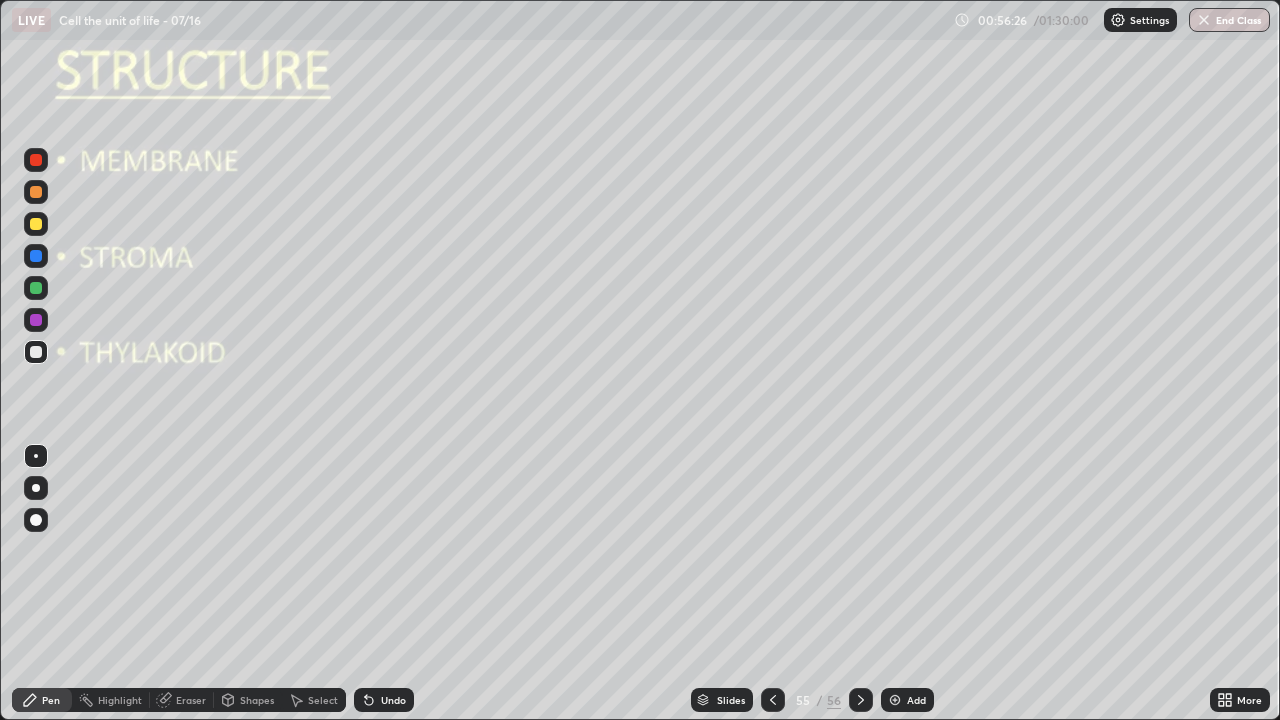 click at bounding box center (36, 288) 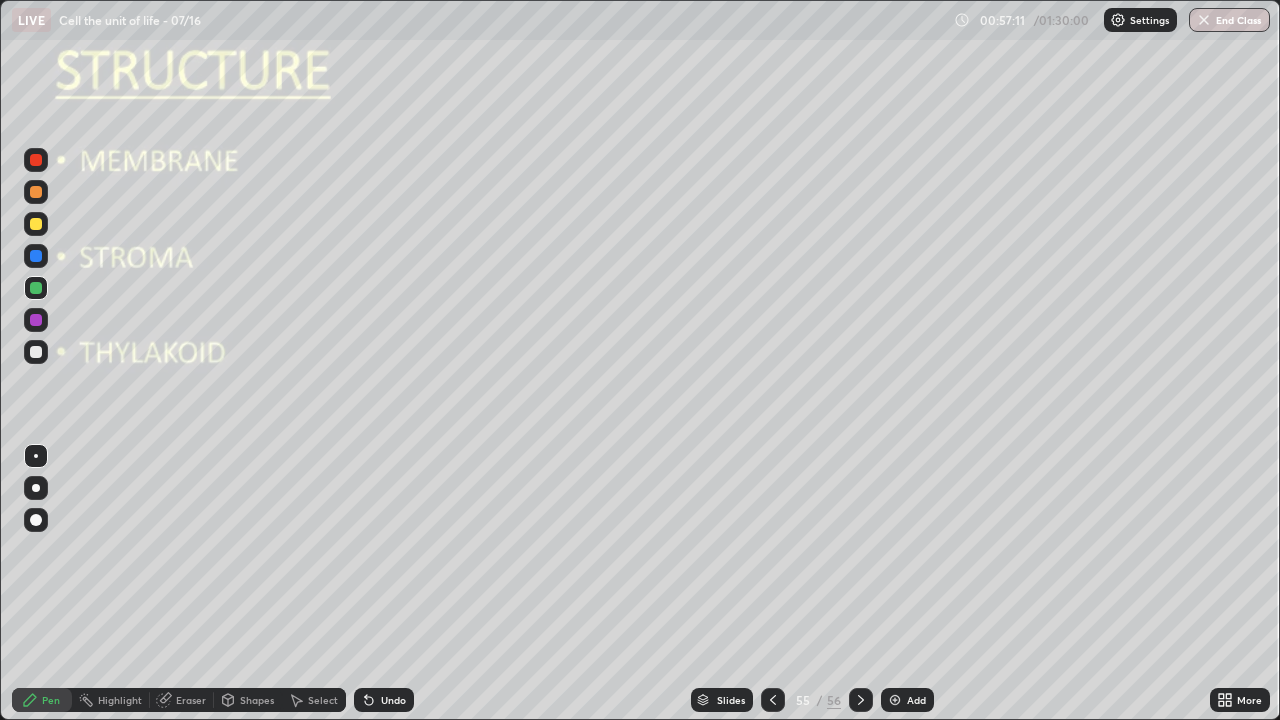 click at bounding box center (36, 456) 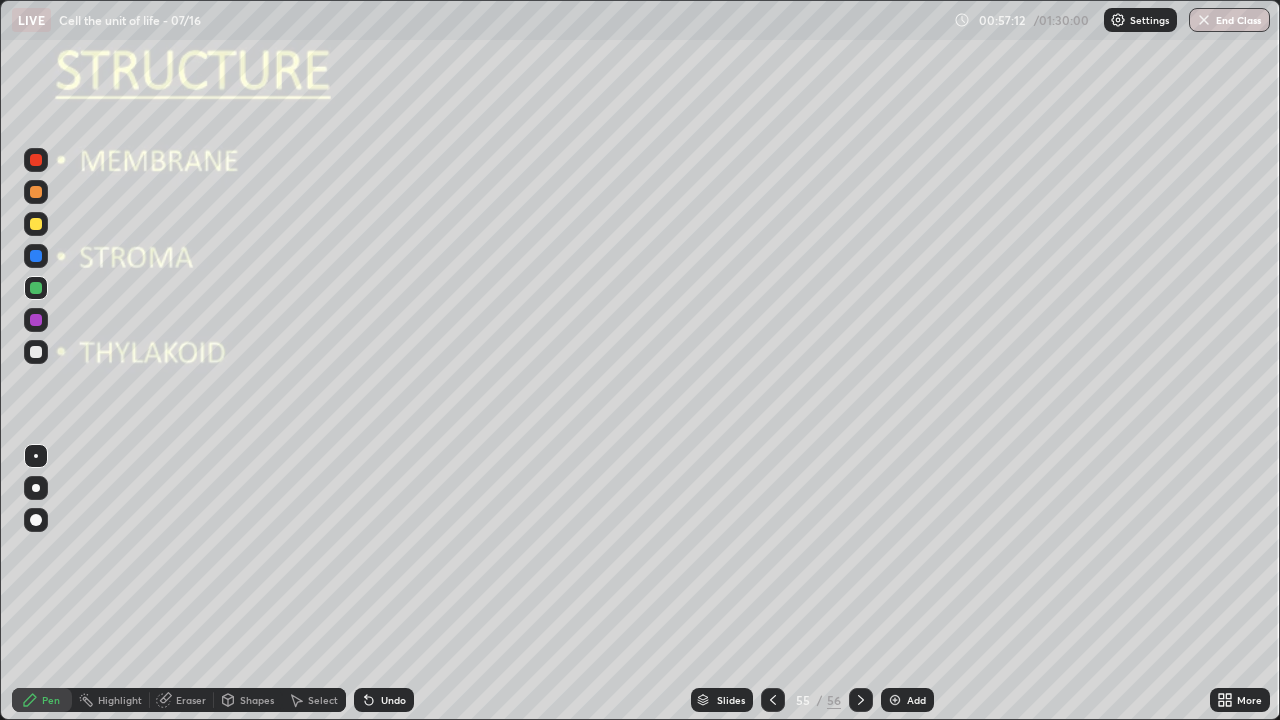 click at bounding box center [36, 352] 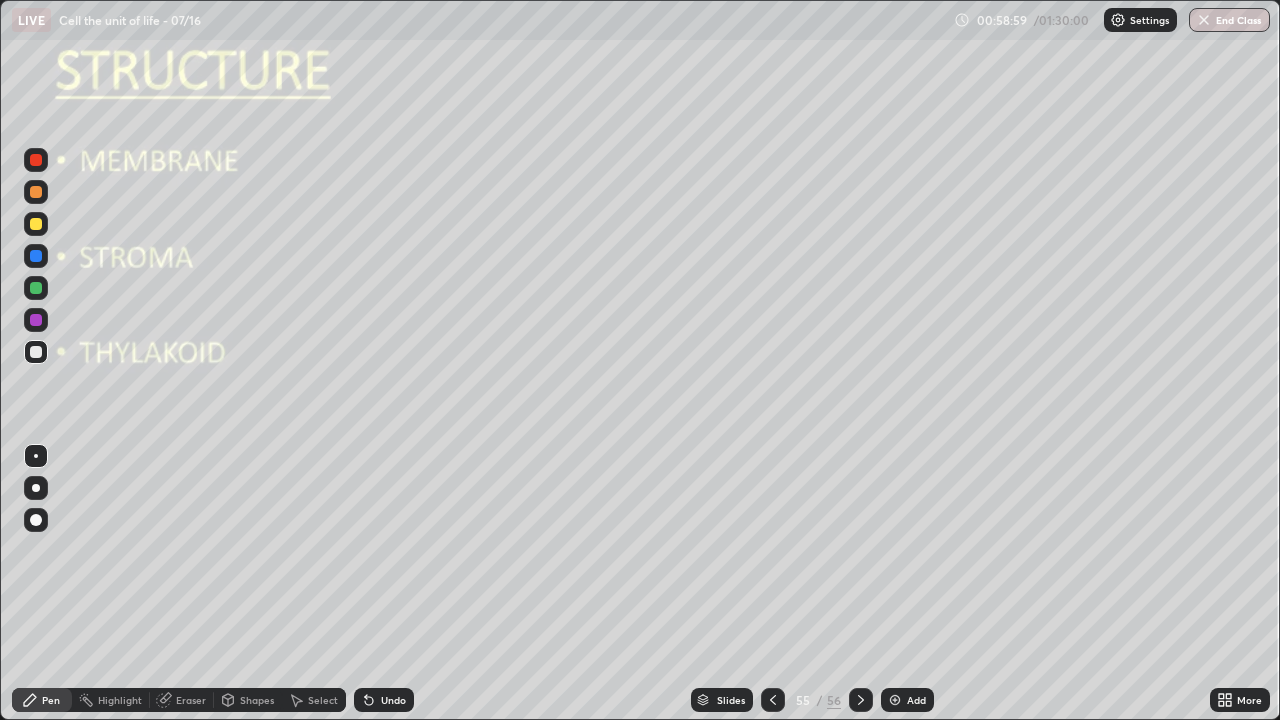 click at bounding box center [36, 488] 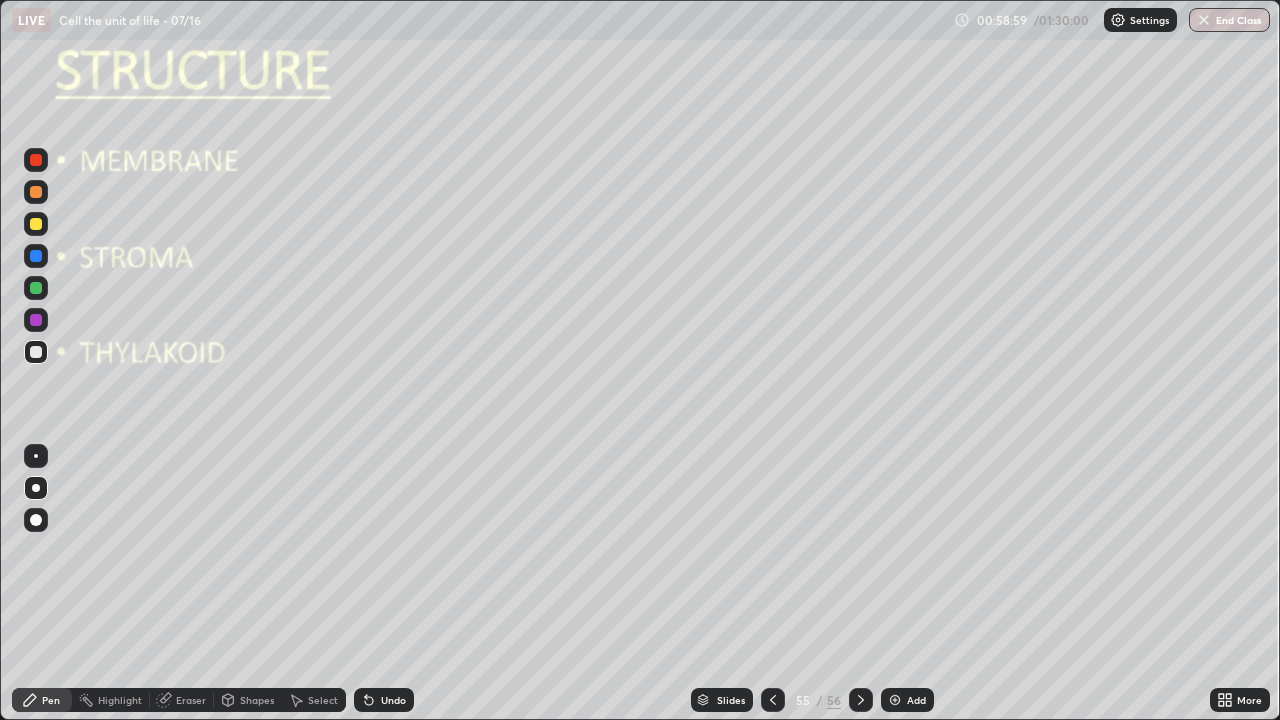click at bounding box center [36, 352] 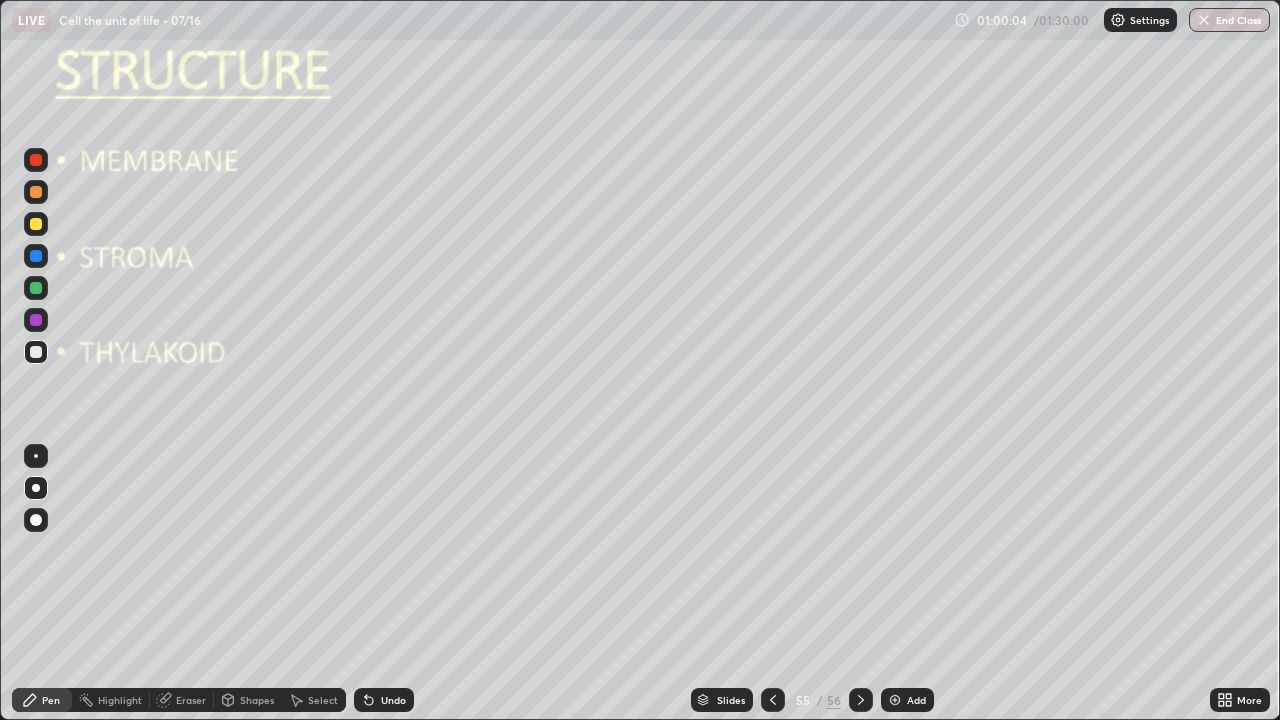 click at bounding box center [36, 320] 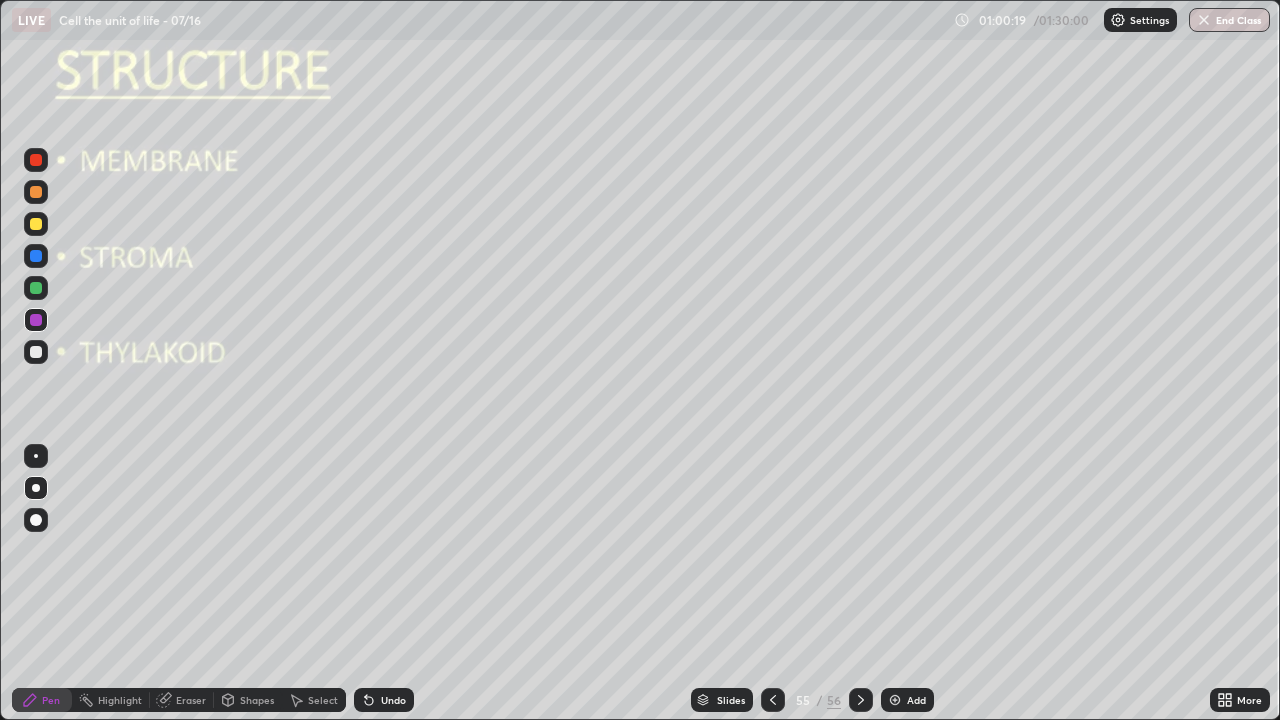 click at bounding box center [36, 456] 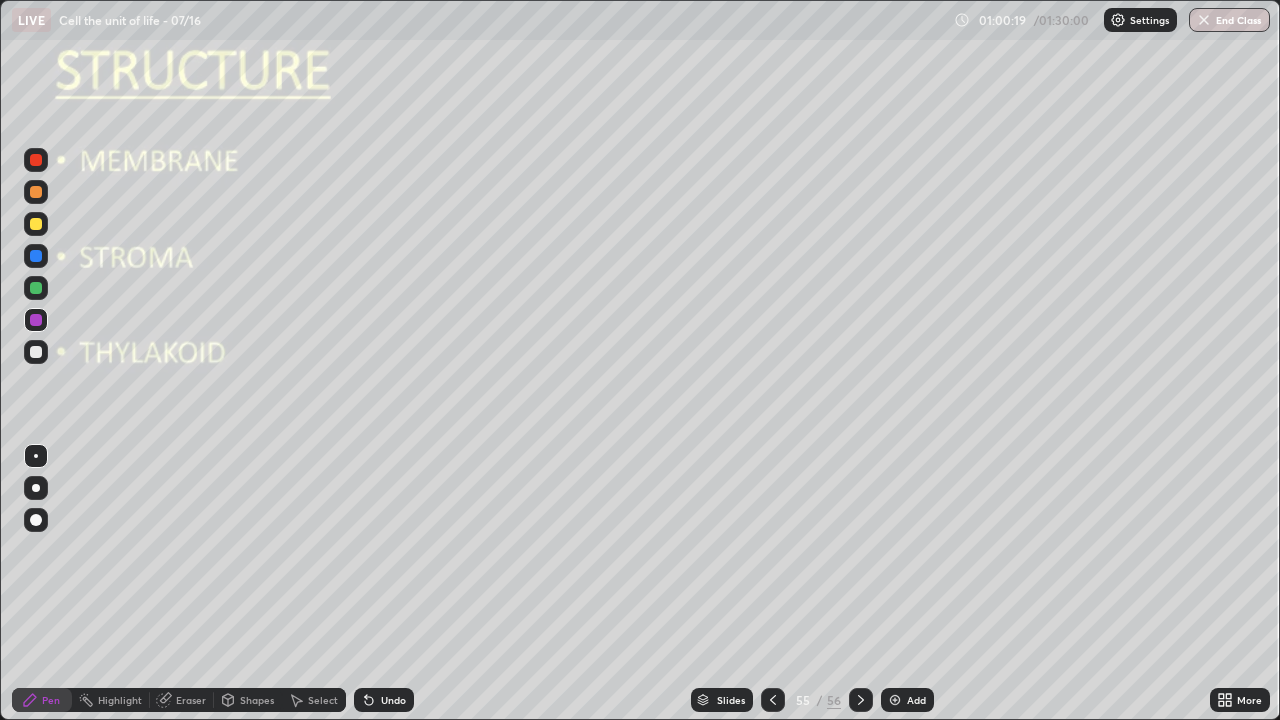 click at bounding box center [36, 352] 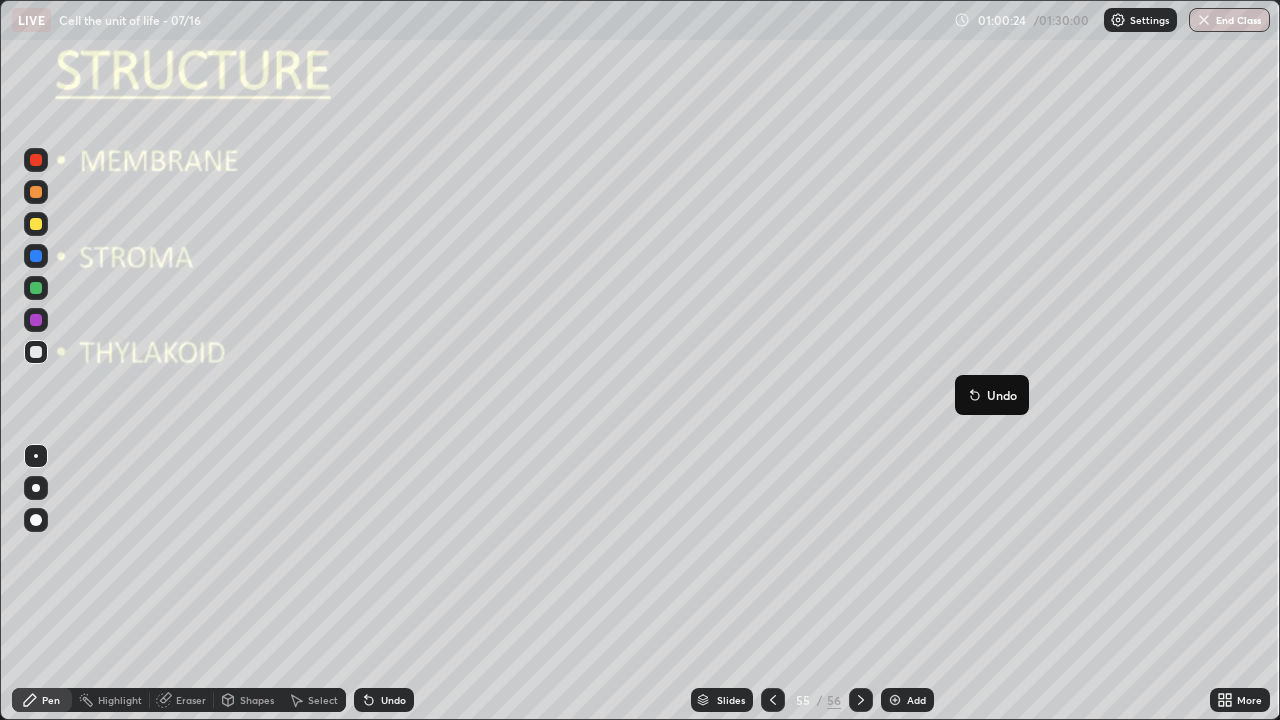 click on "Undo" at bounding box center [992, 395] 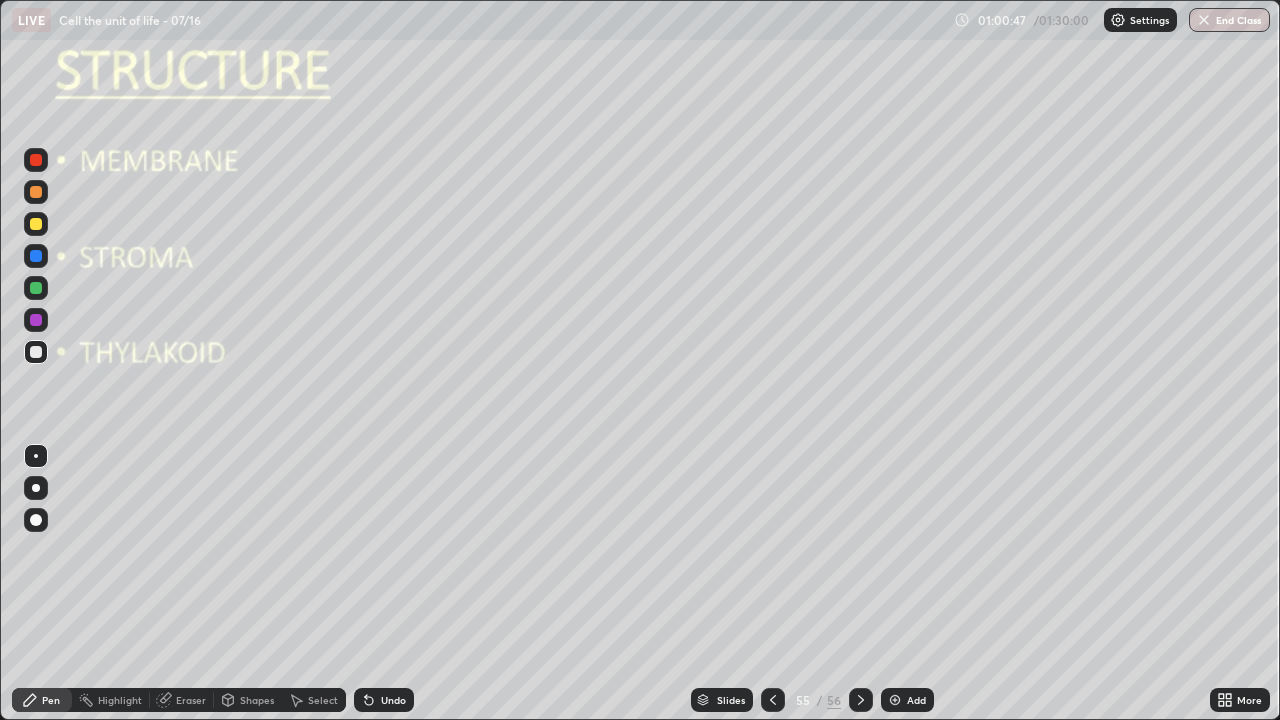 click at bounding box center (36, 224) 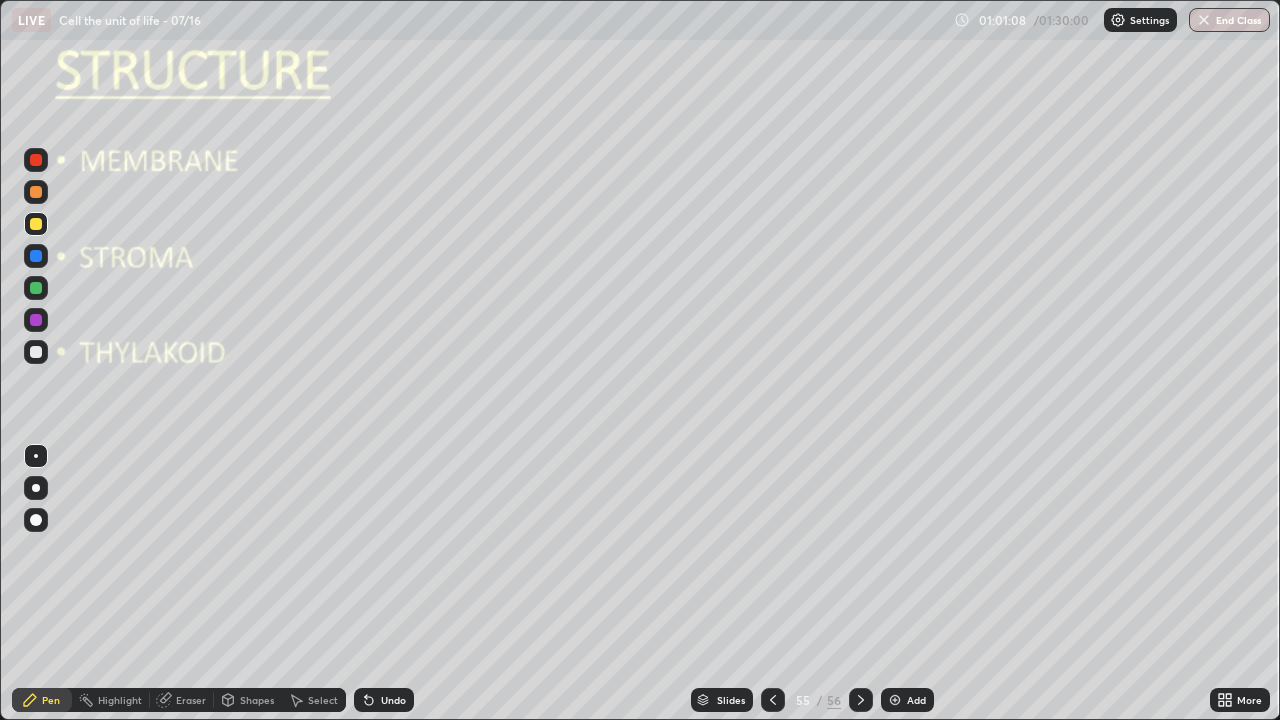 click at bounding box center (36, 160) 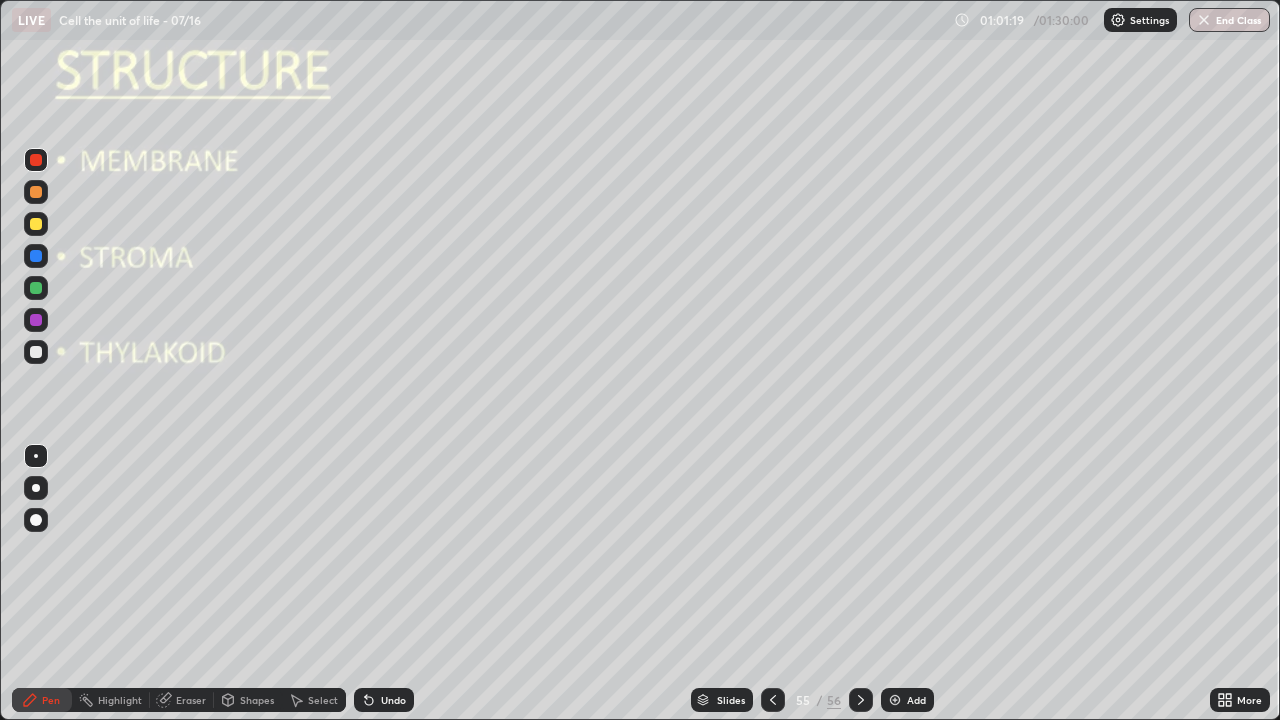 click at bounding box center [36, 456] 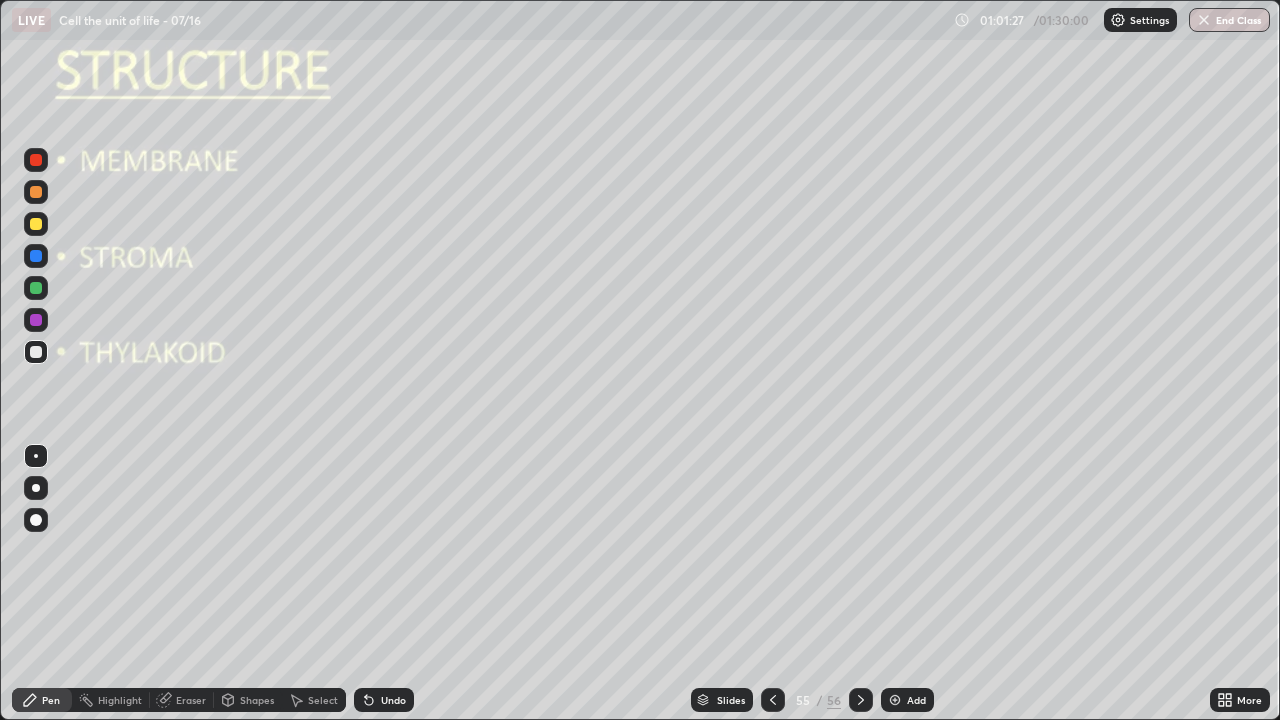 click on "Undo" at bounding box center [393, 700] 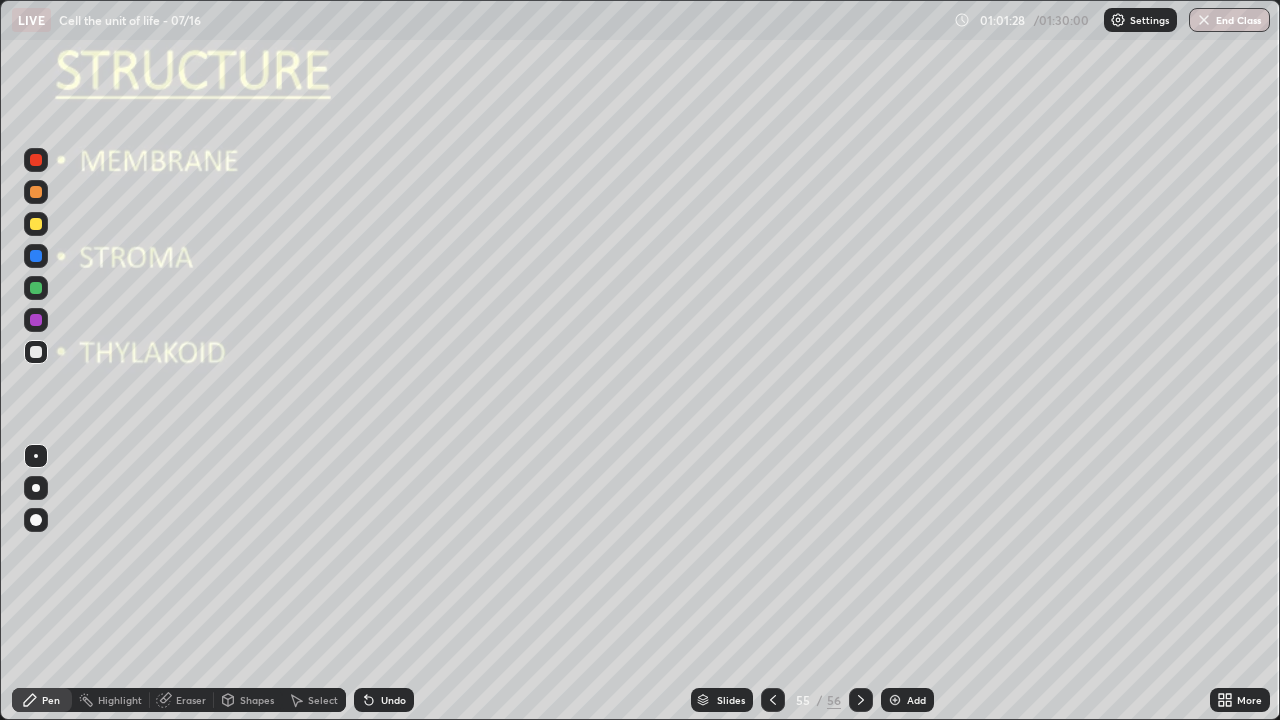 click on "Undo" at bounding box center (393, 700) 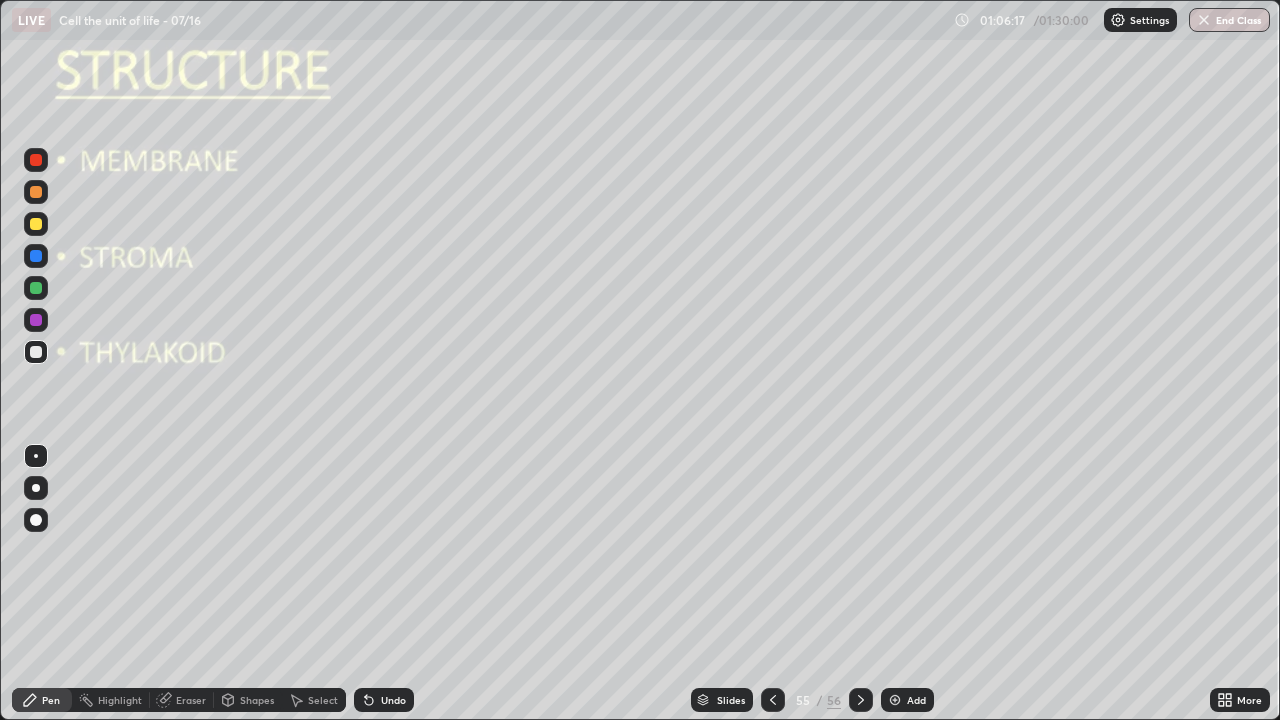 click at bounding box center (36, 288) 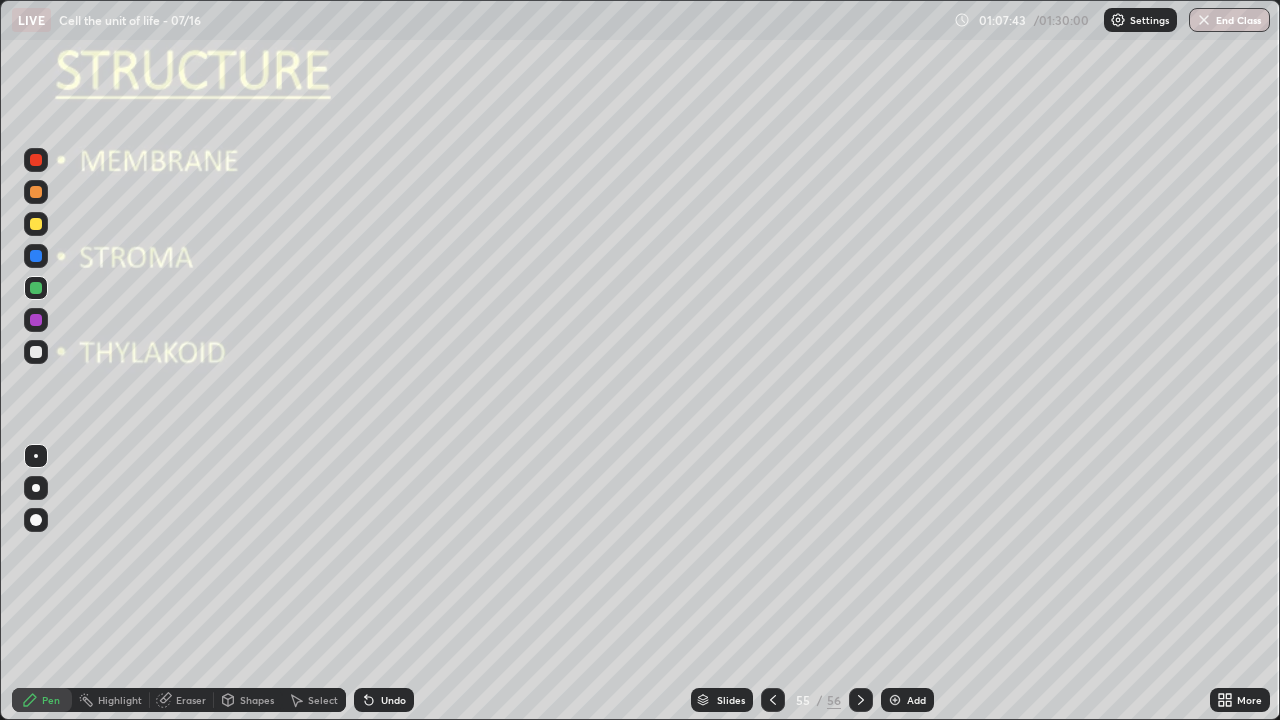 click 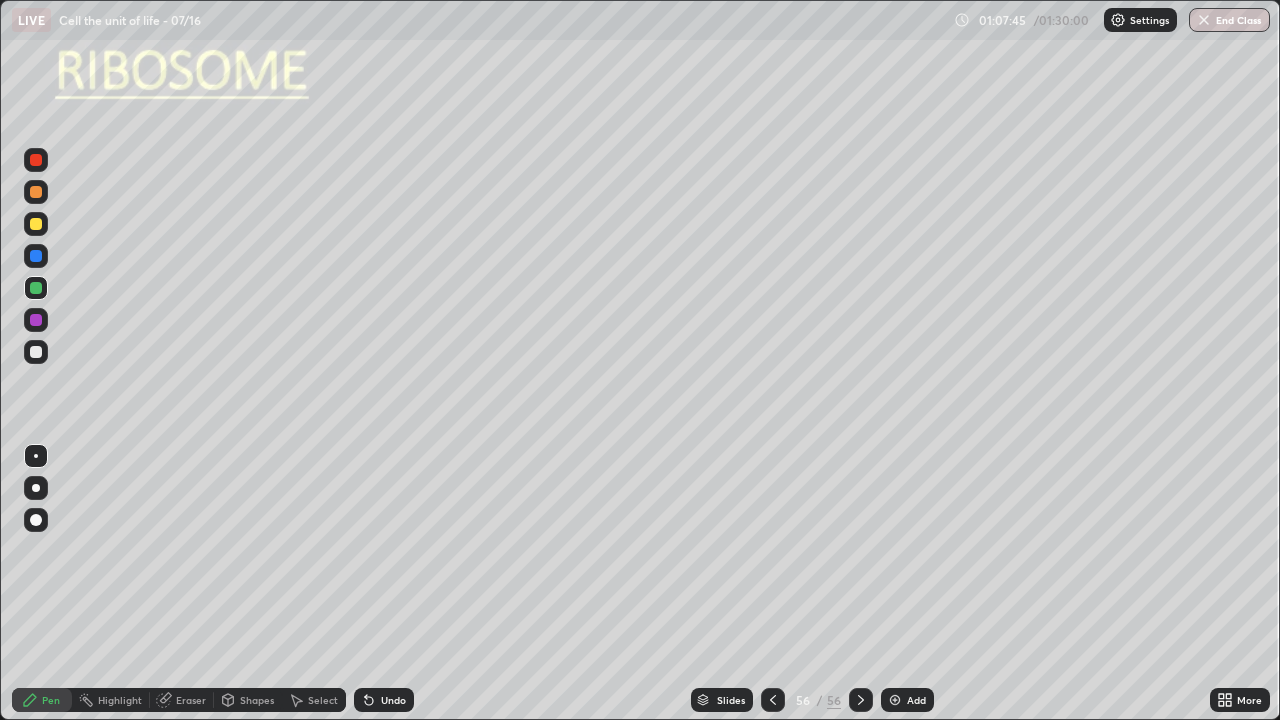 click 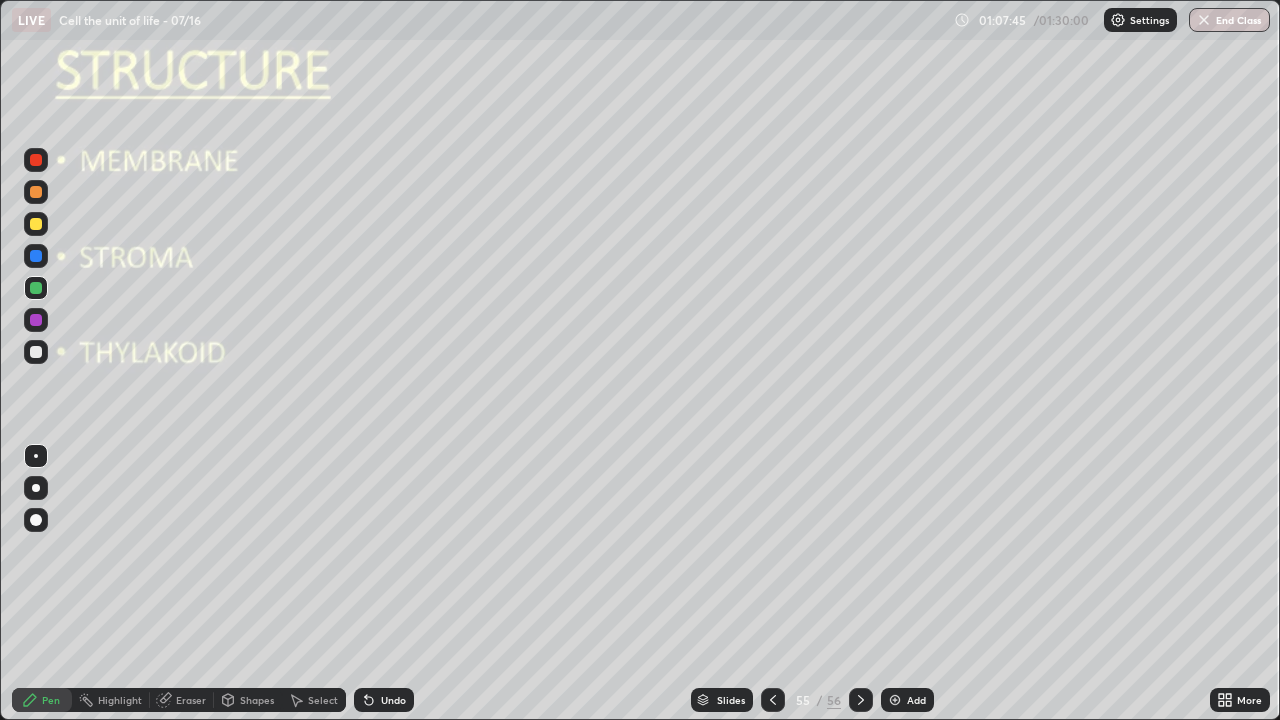 click on "Add" at bounding box center [907, 700] 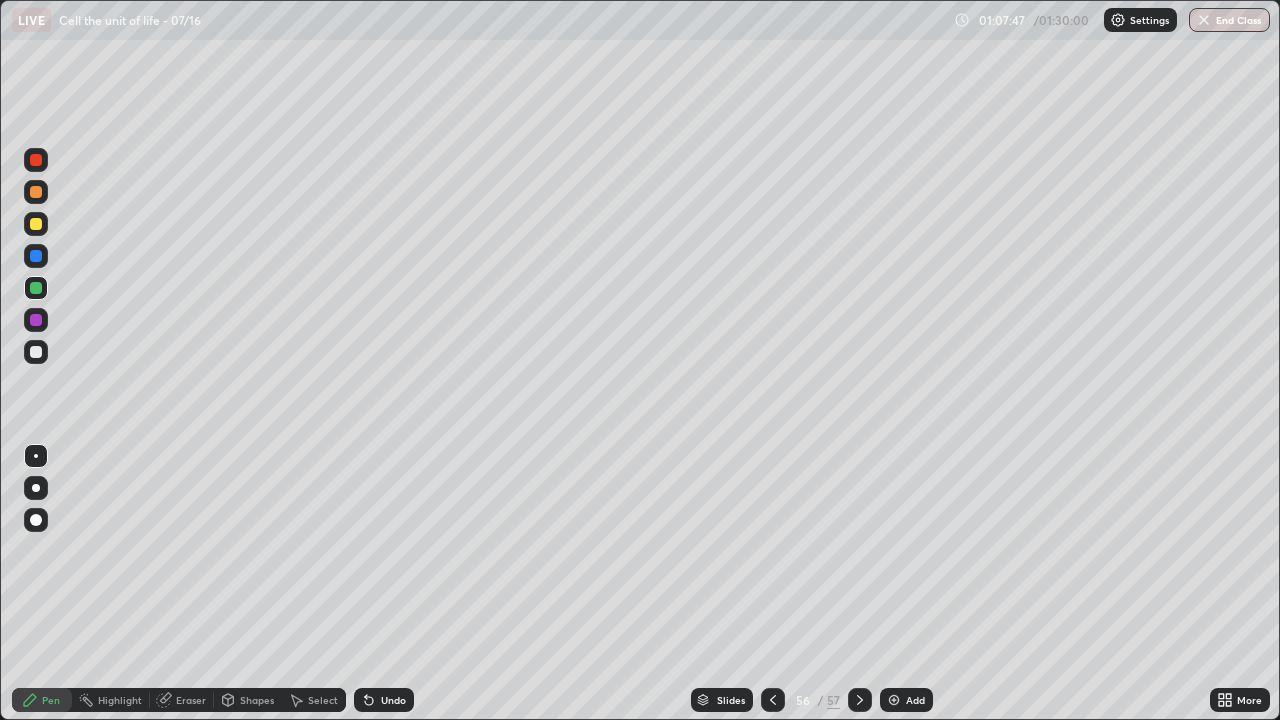click at bounding box center (36, 520) 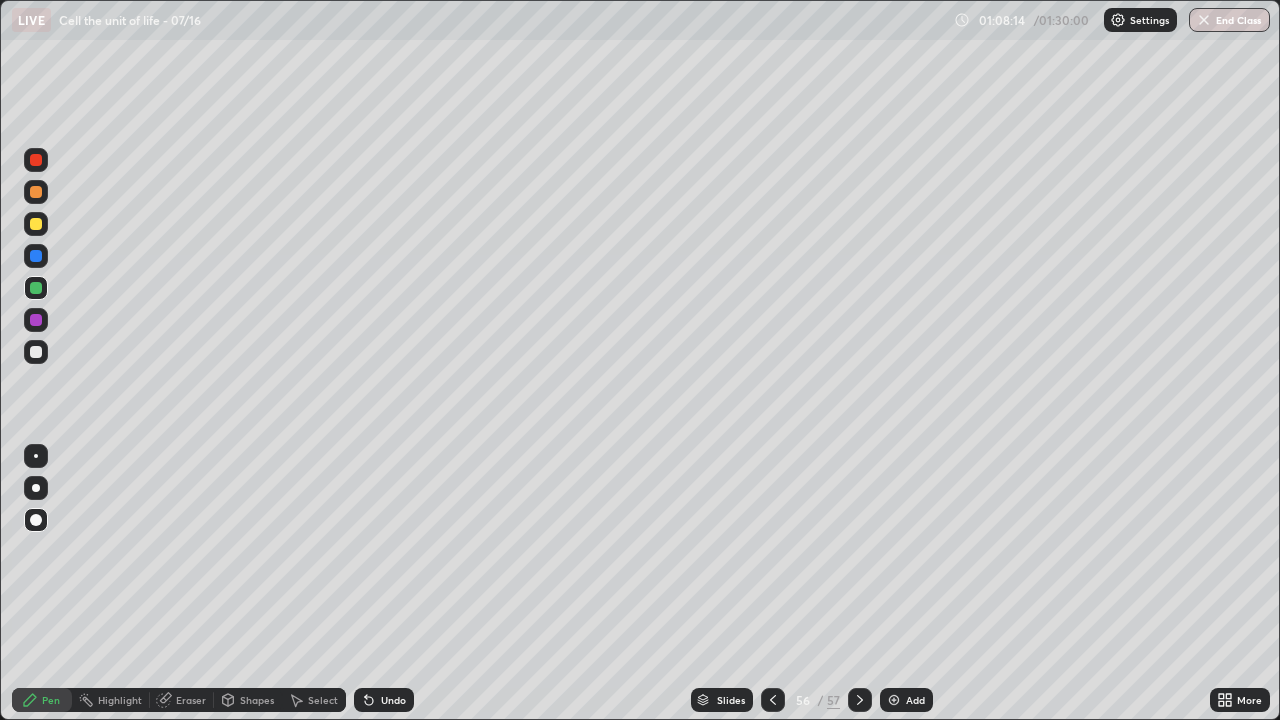 click at bounding box center (36, 352) 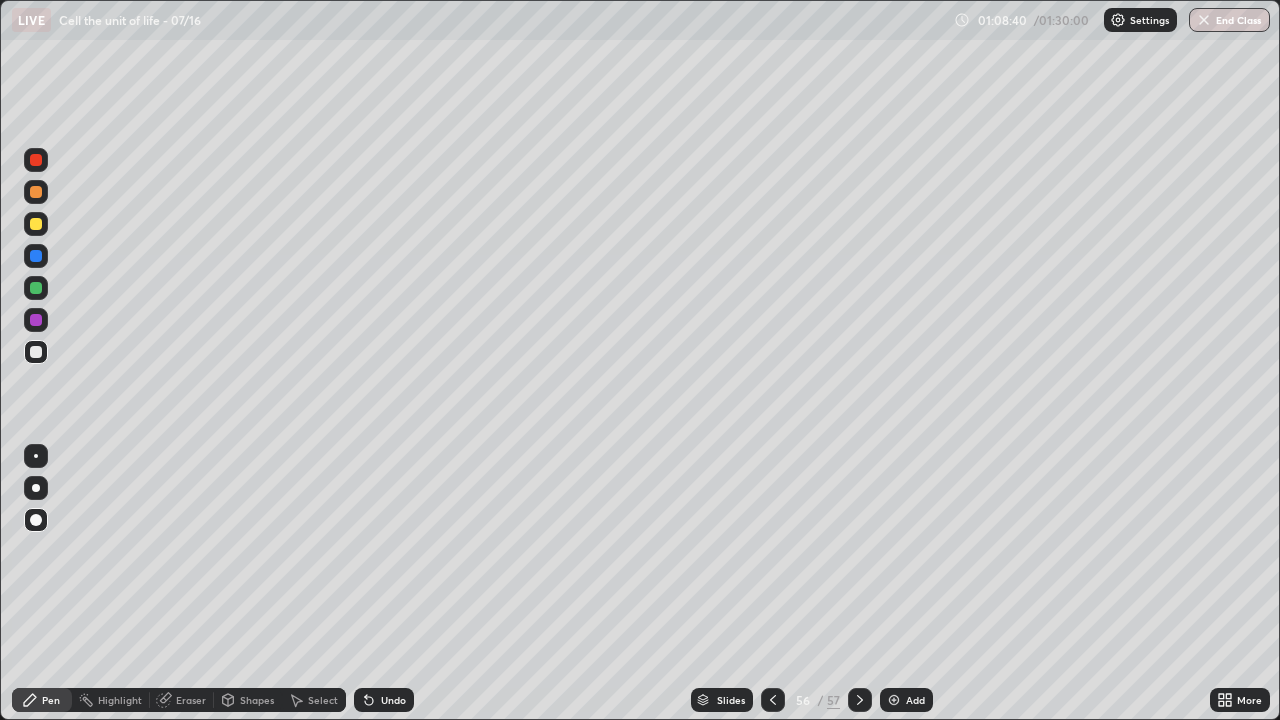 click at bounding box center (36, 224) 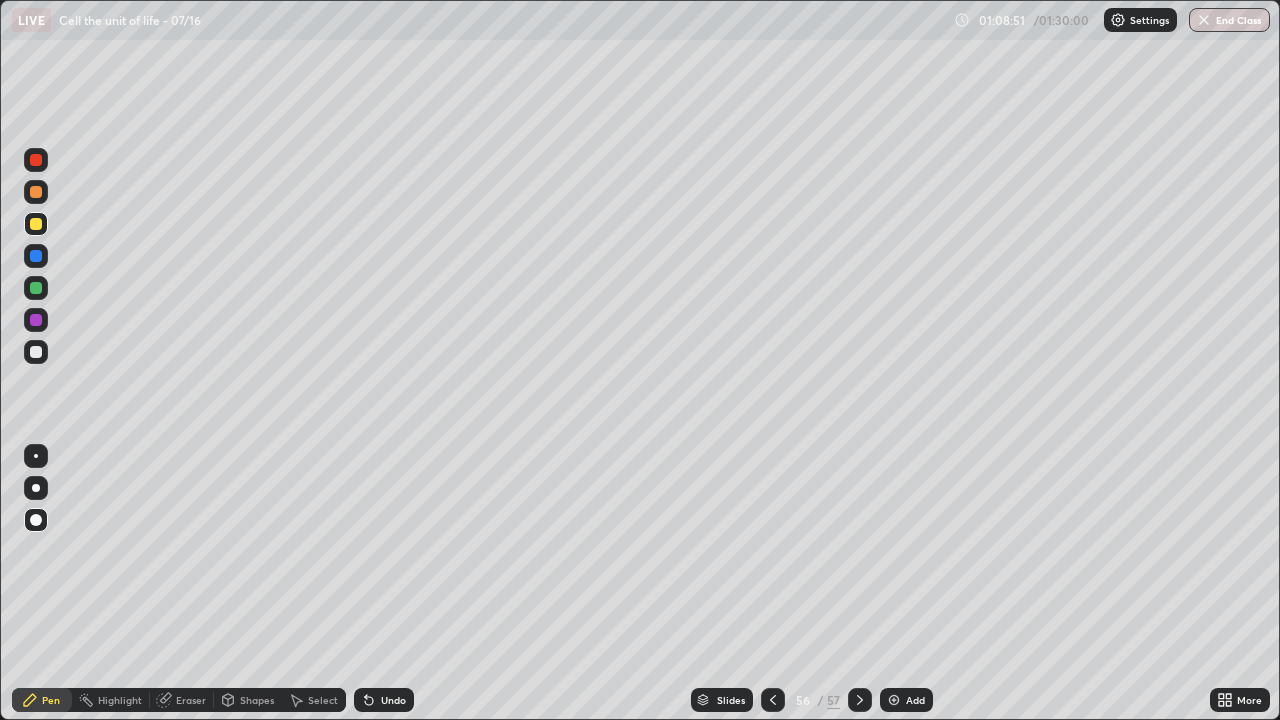 click at bounding box center (36, 352) 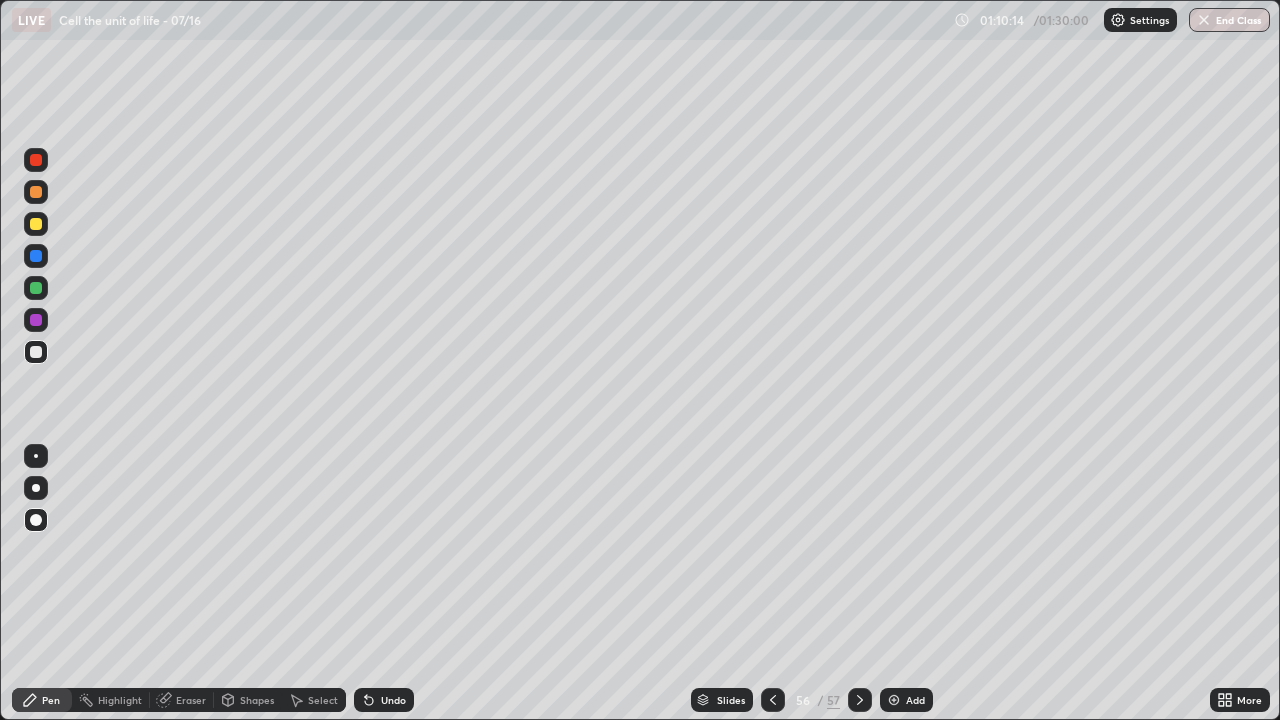click at bounding box center [36, 320] 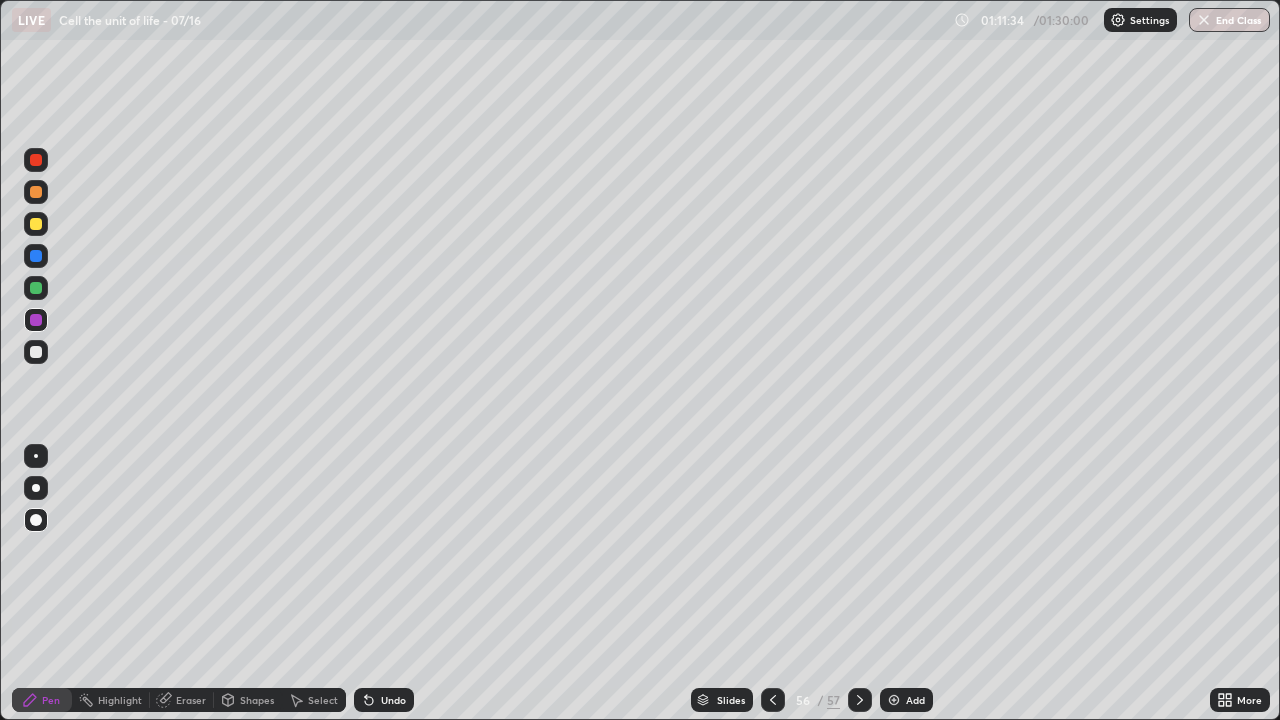 click 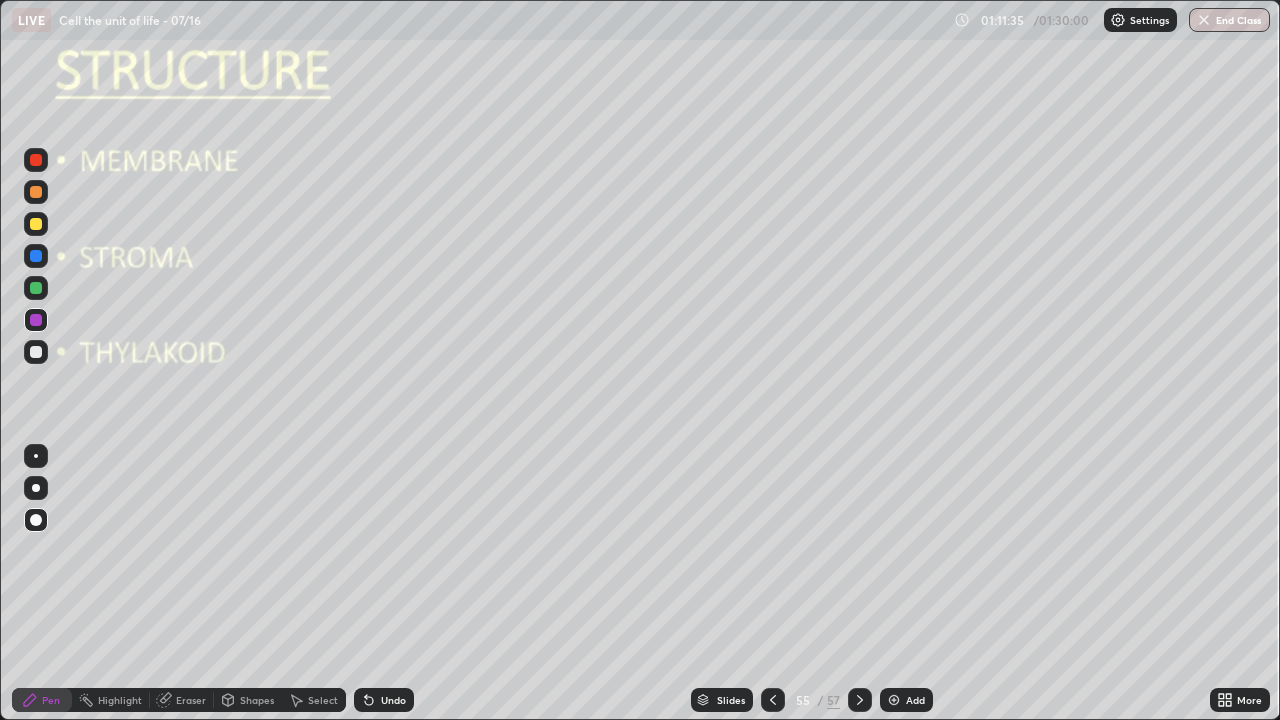 click 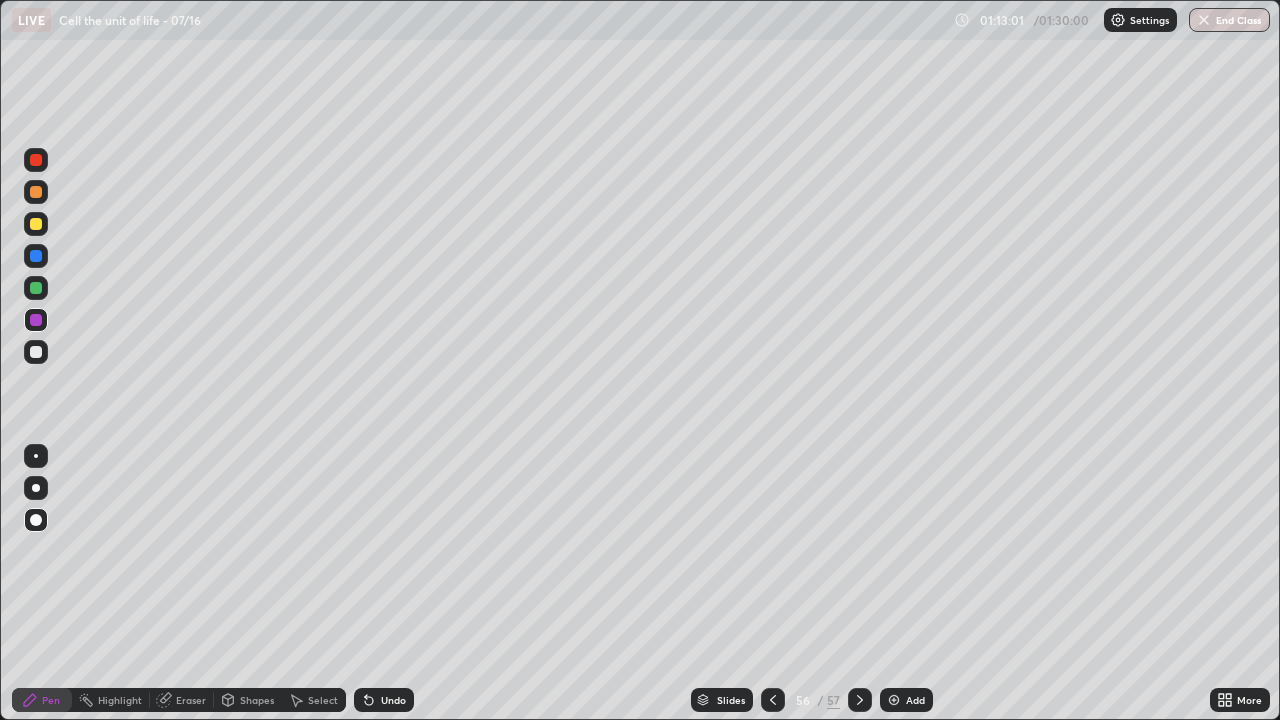 click 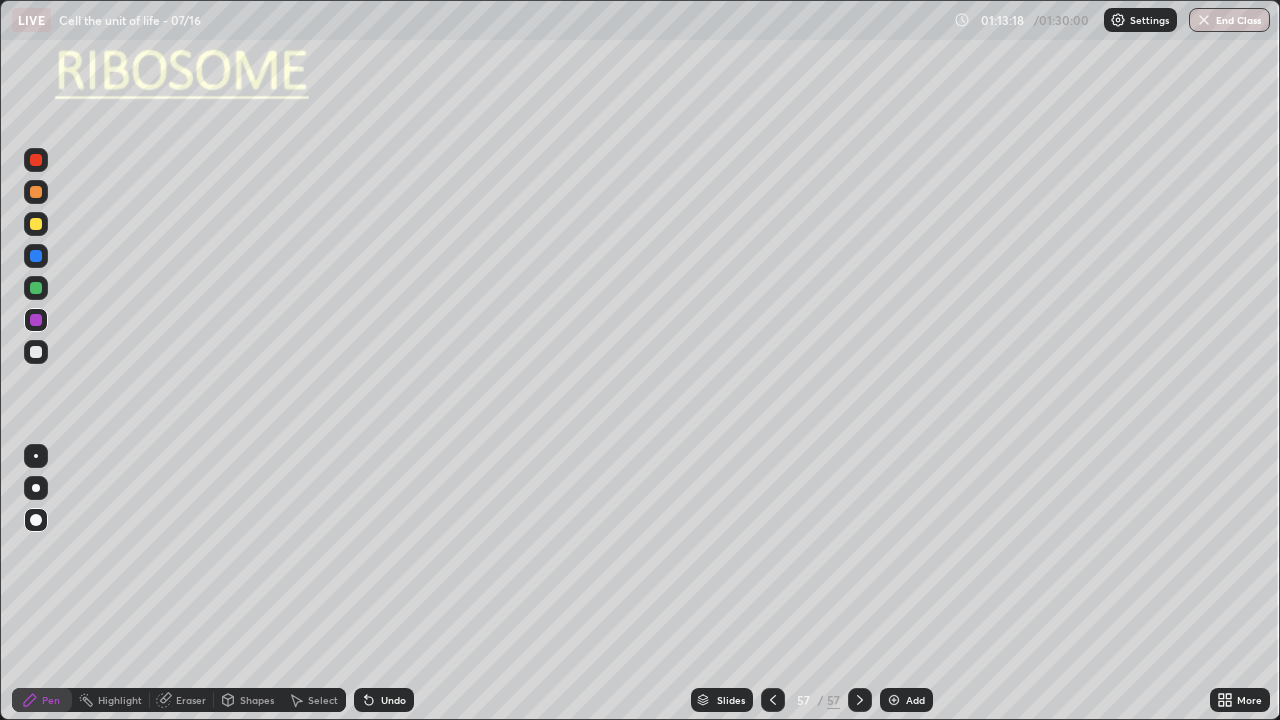 click on "Slides" at bounding box center (731, 700) 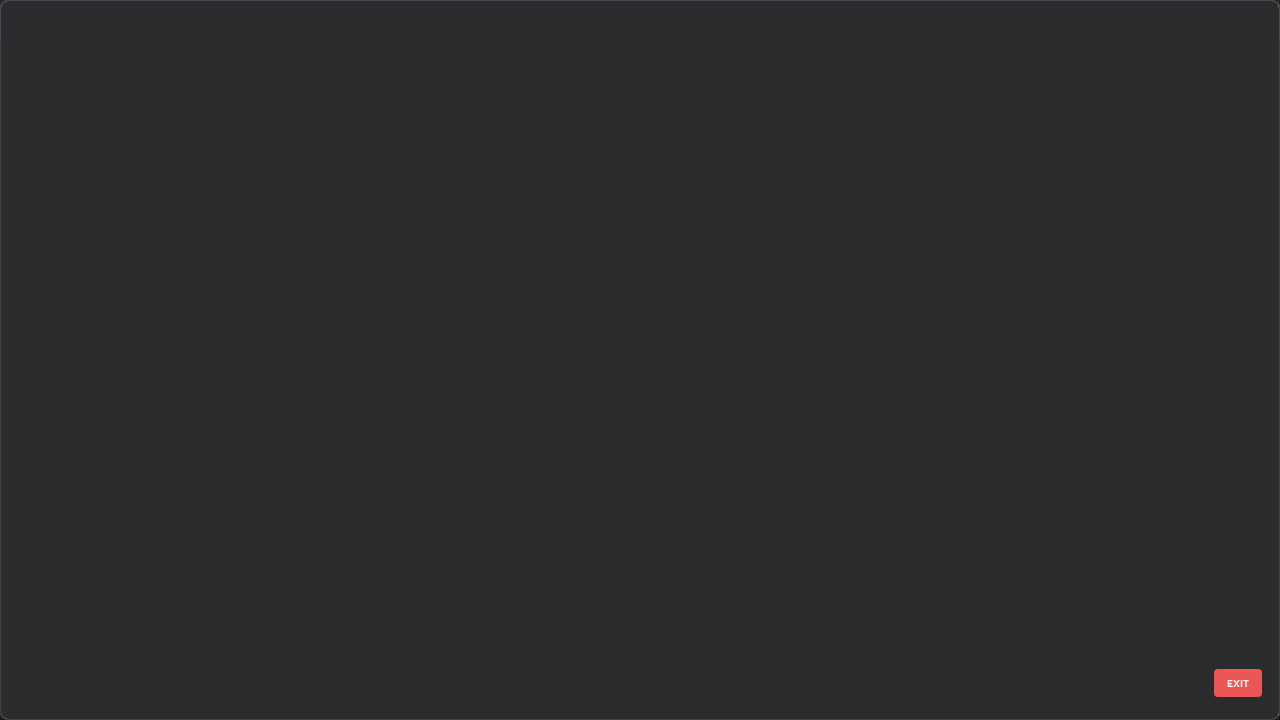 scroll, scrollTop: 3550, scrollLeft: 0, axis: vertical 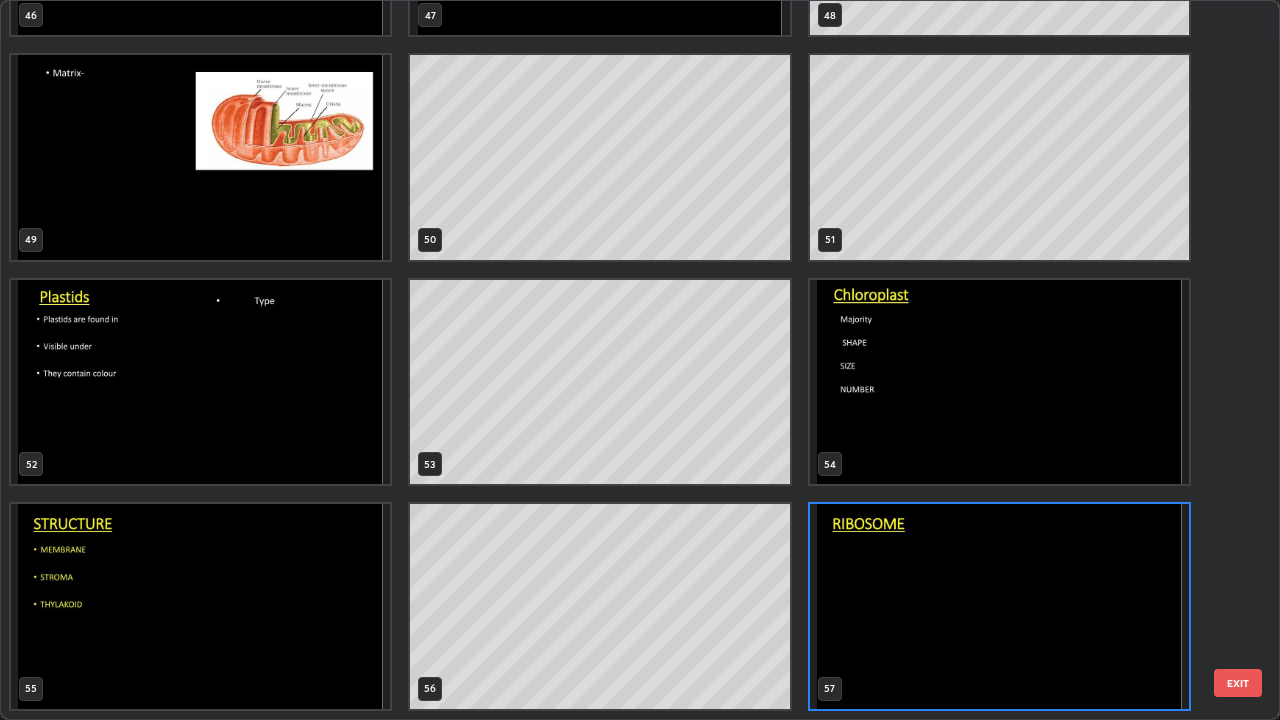 click at bounding box center [999, 382] 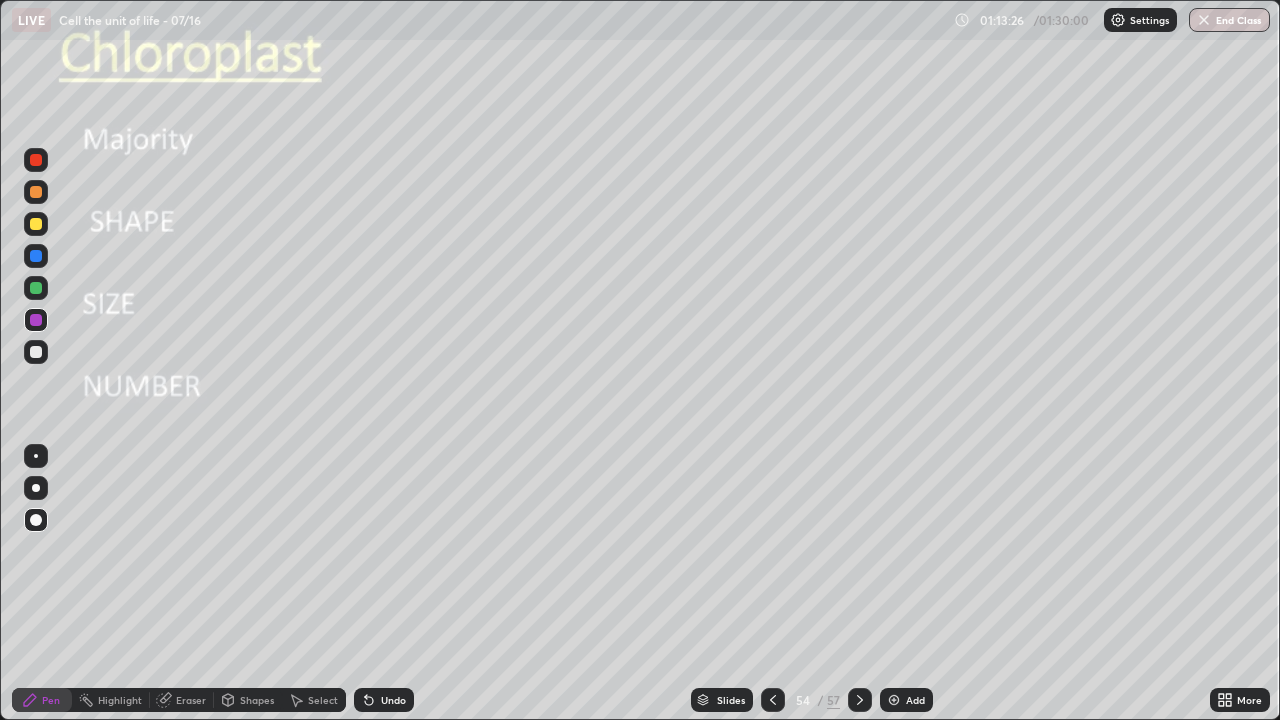 click 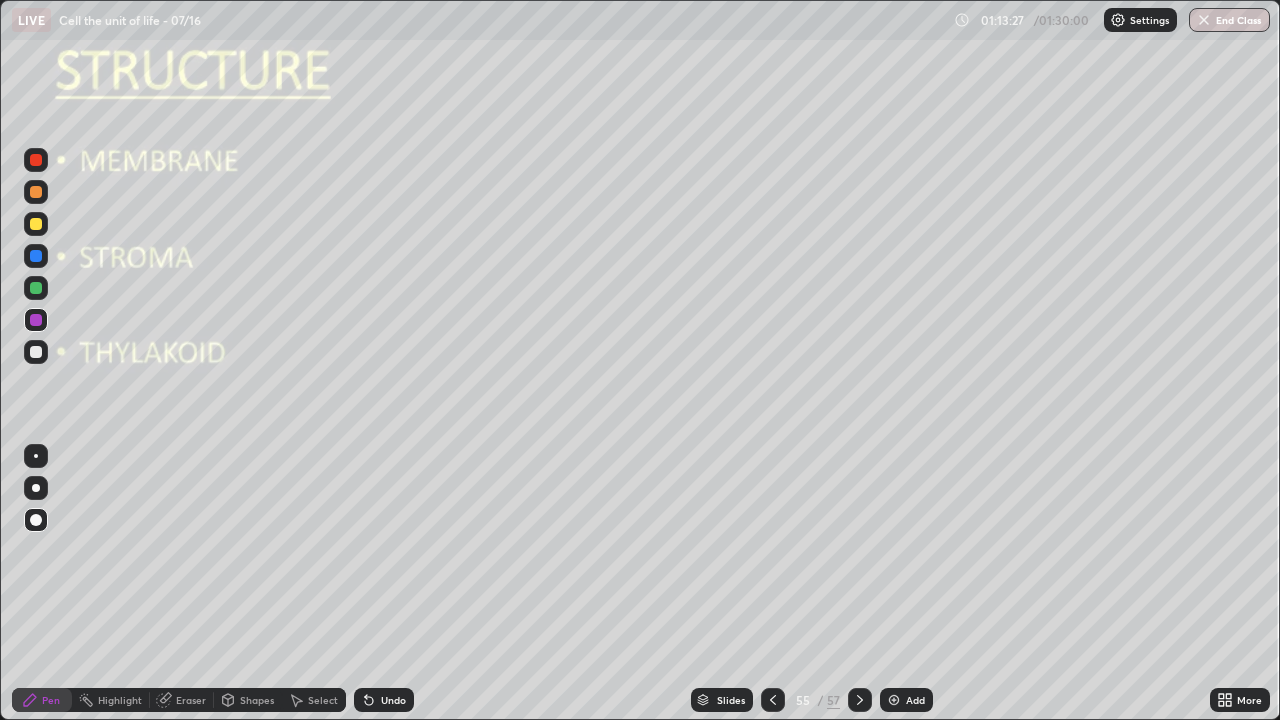 click 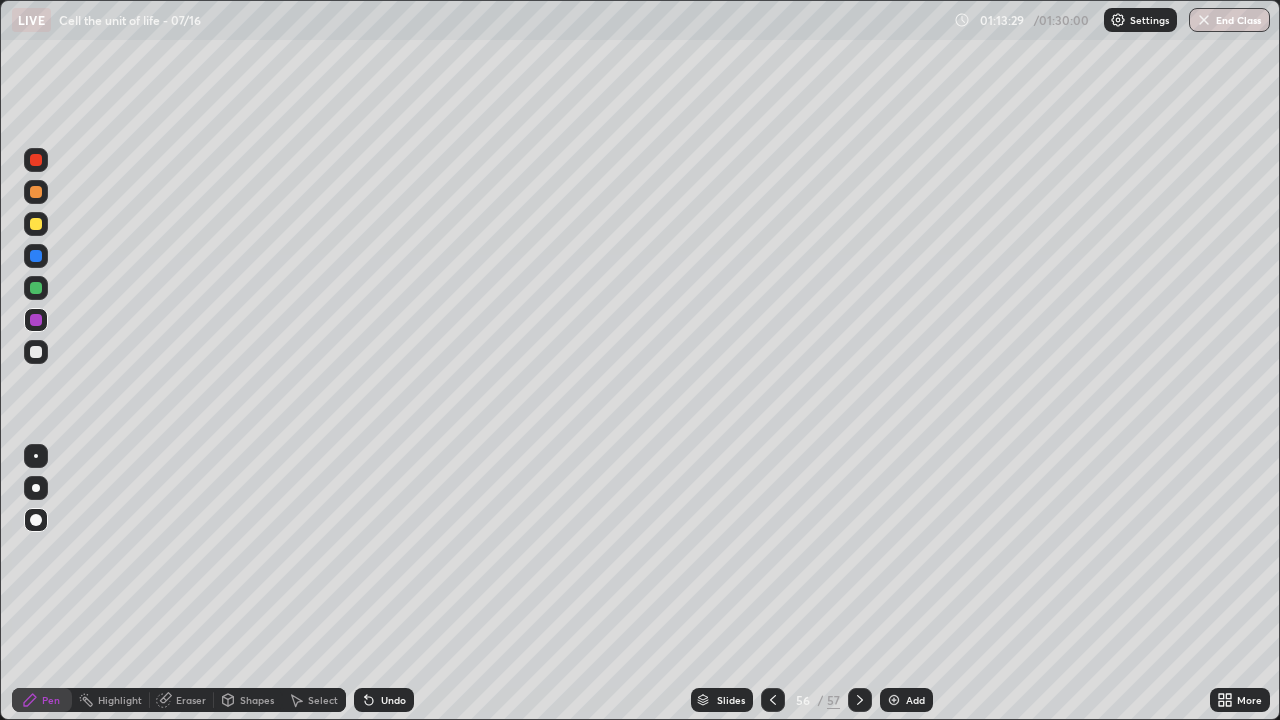 click 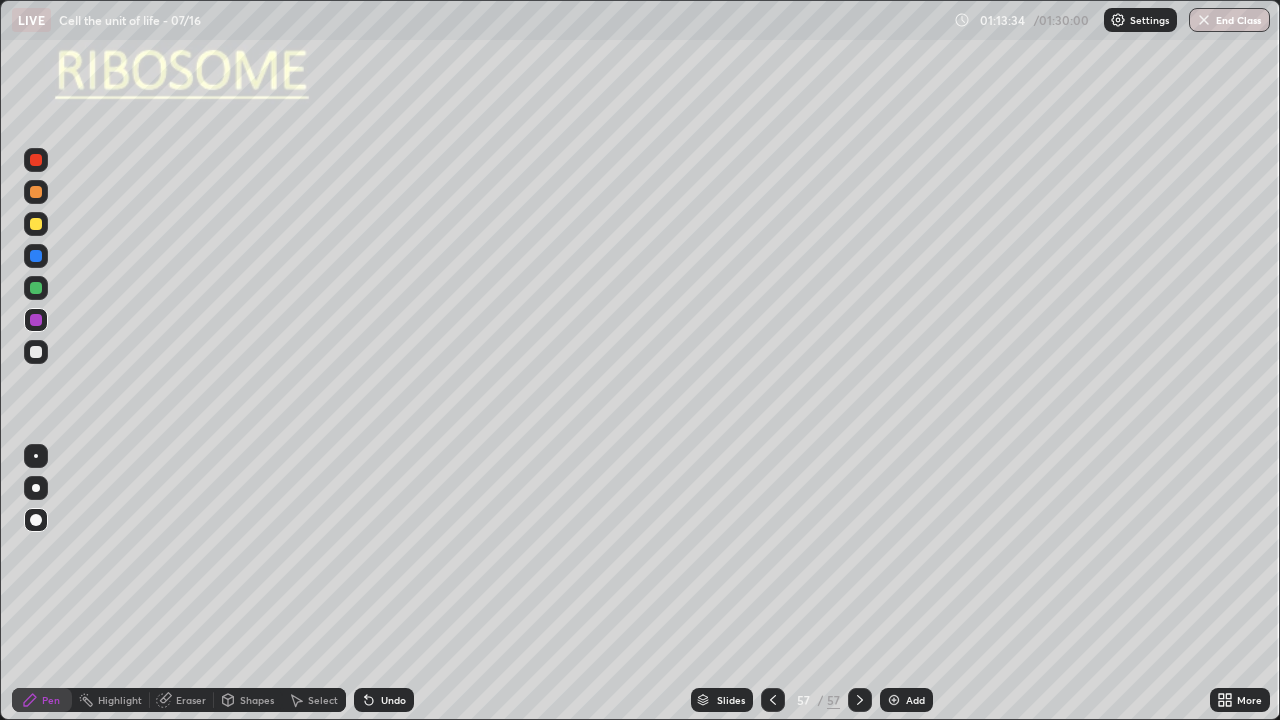 click at bounding box center (36, 488) 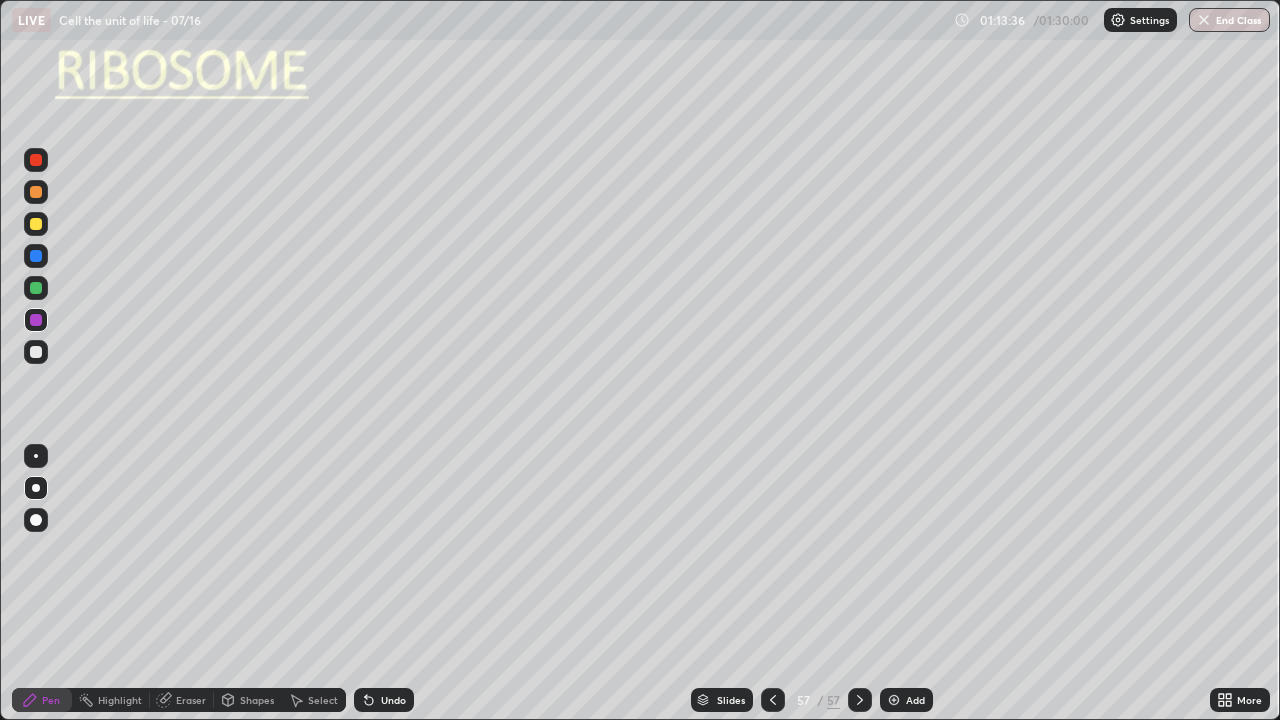 click at bounding box center (36, 192) 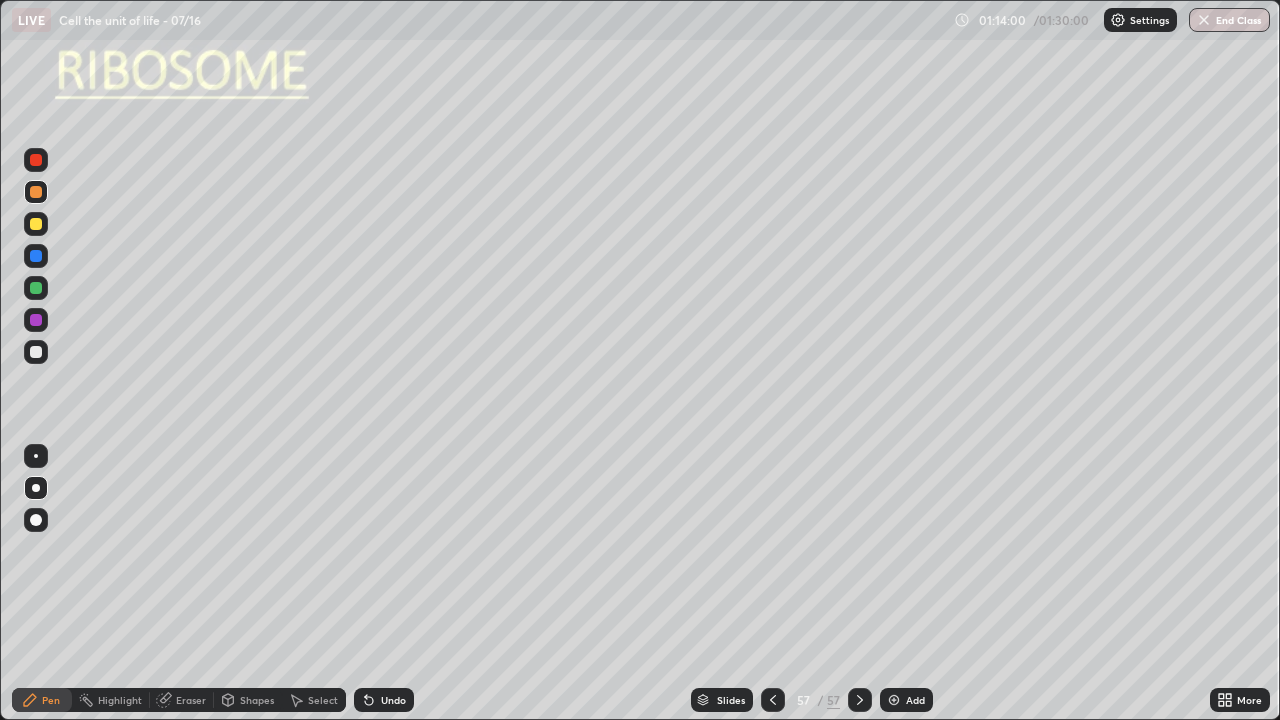click at bounding box center (36, 488) 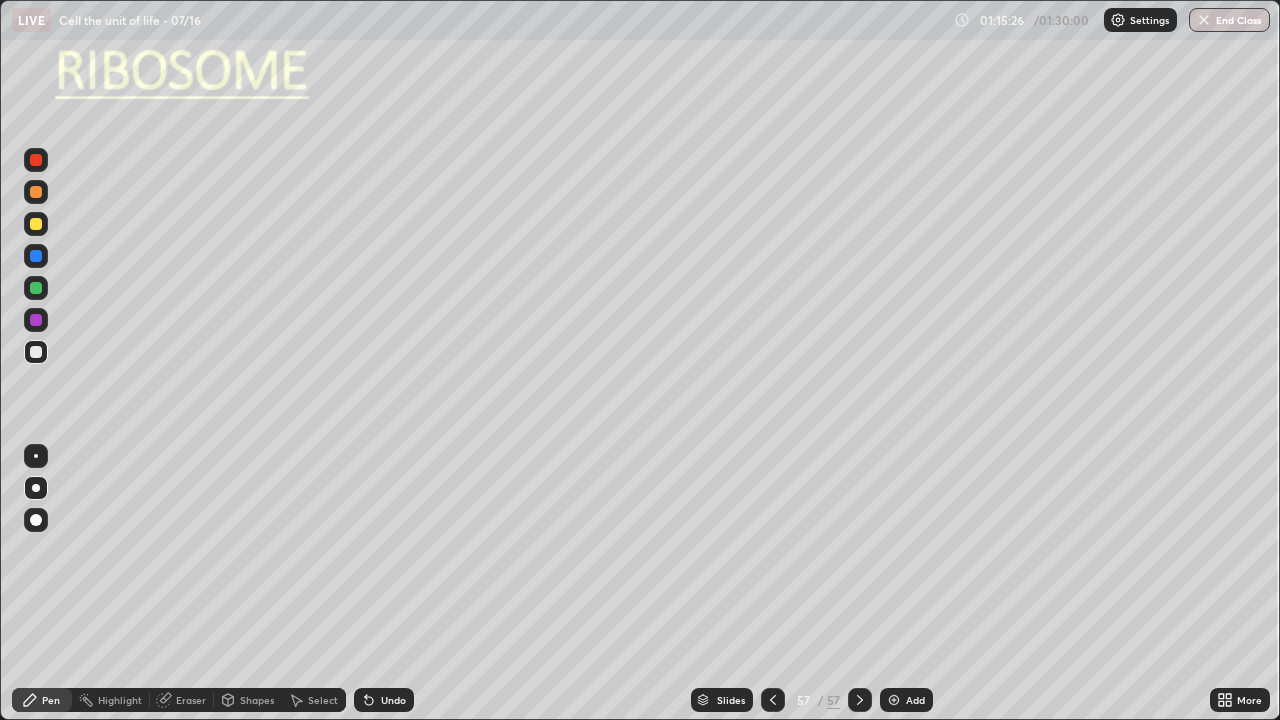 click 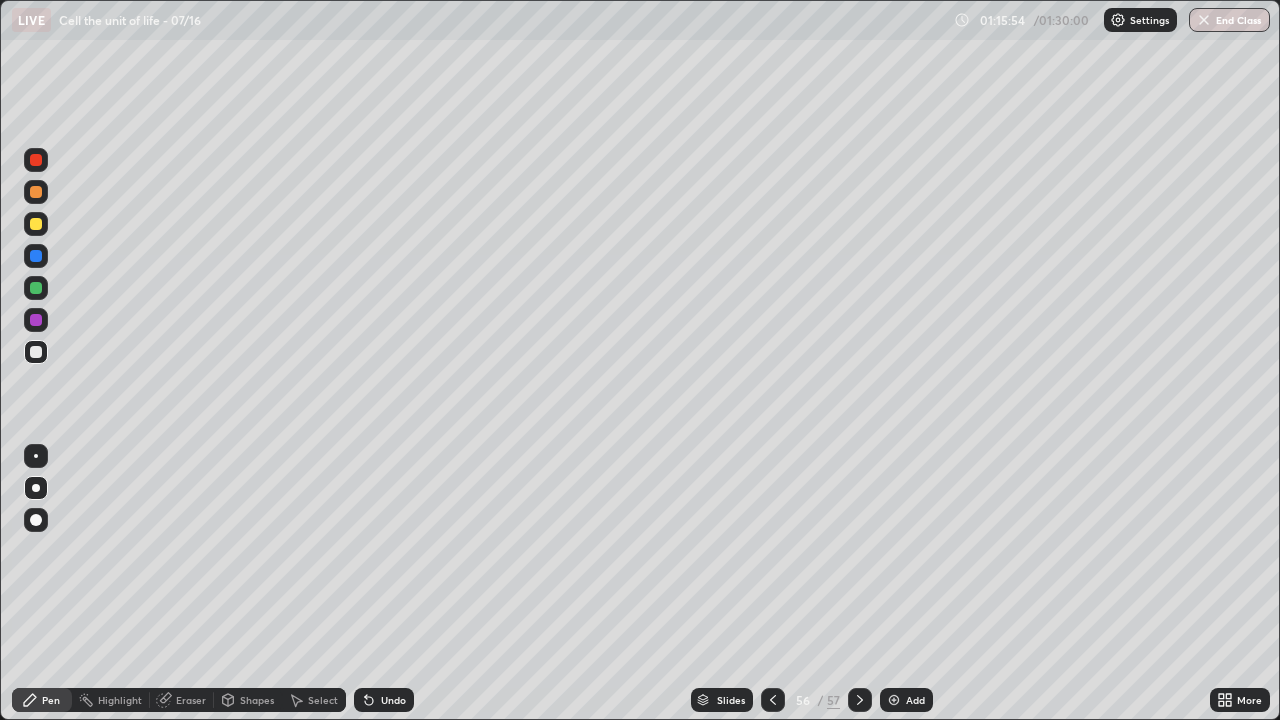 click at bounding box center [36, 224] 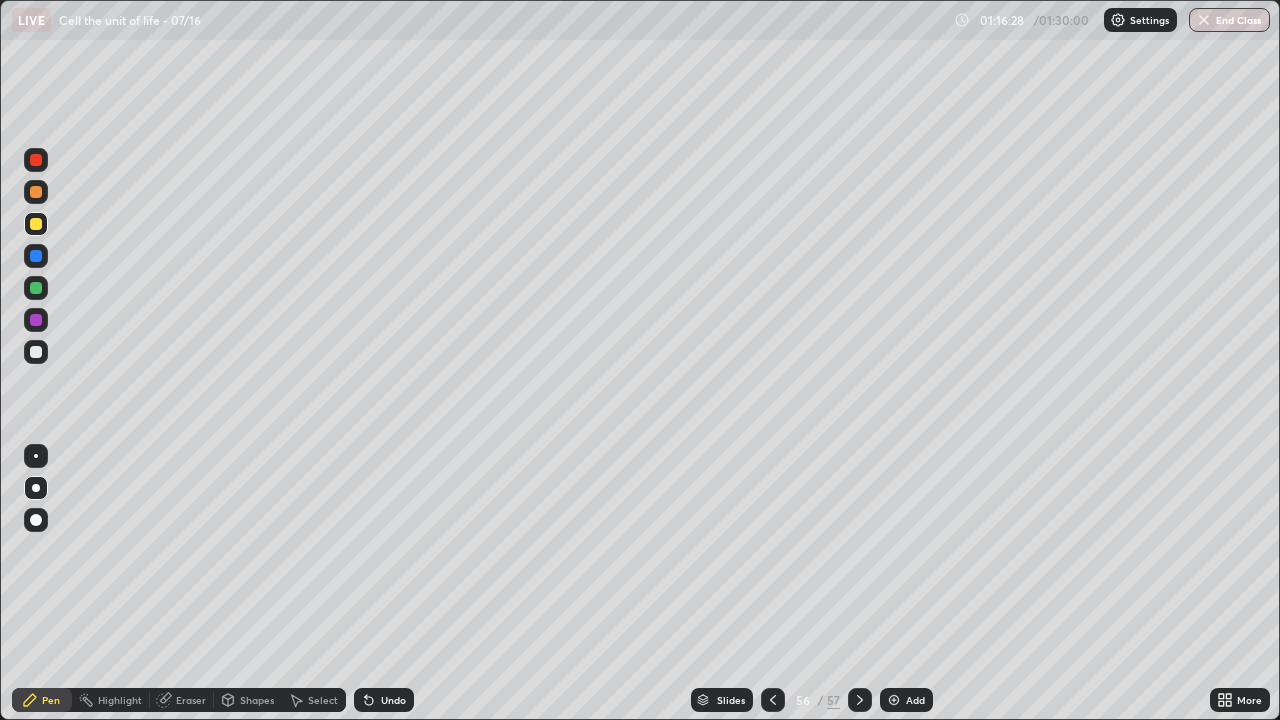 click 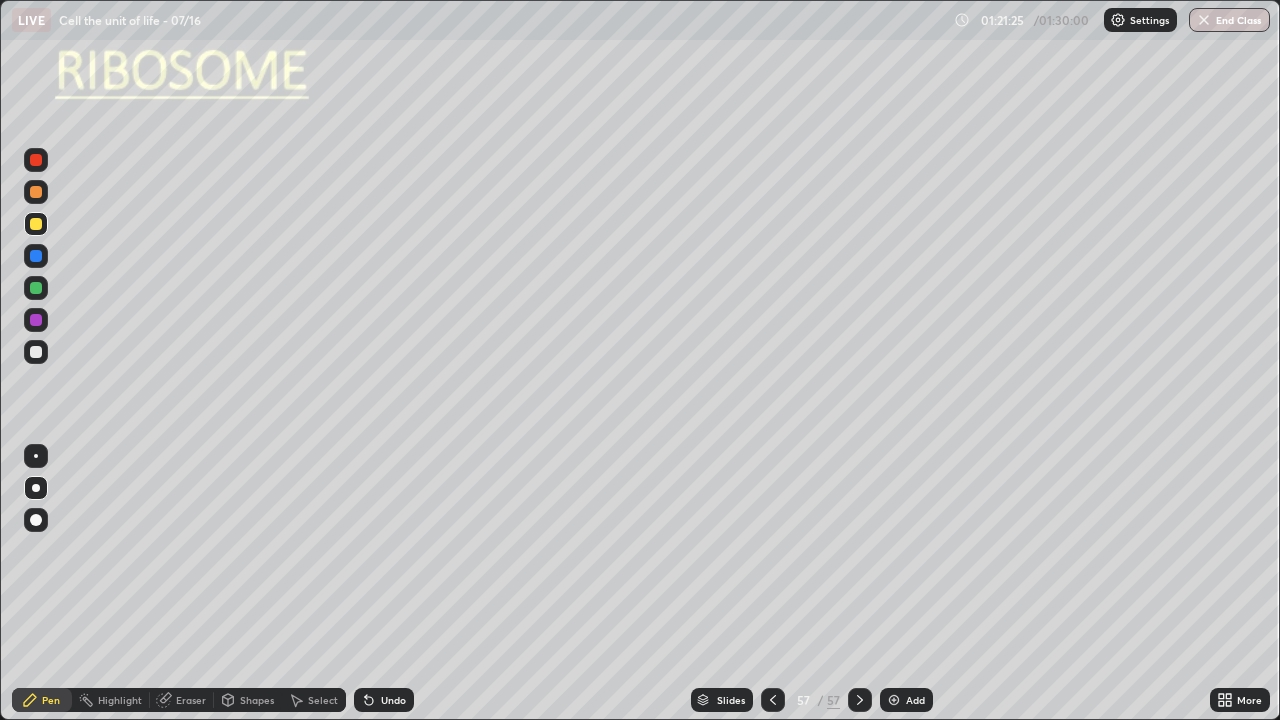 click on "End Class" at bounding box center (1229, 20) 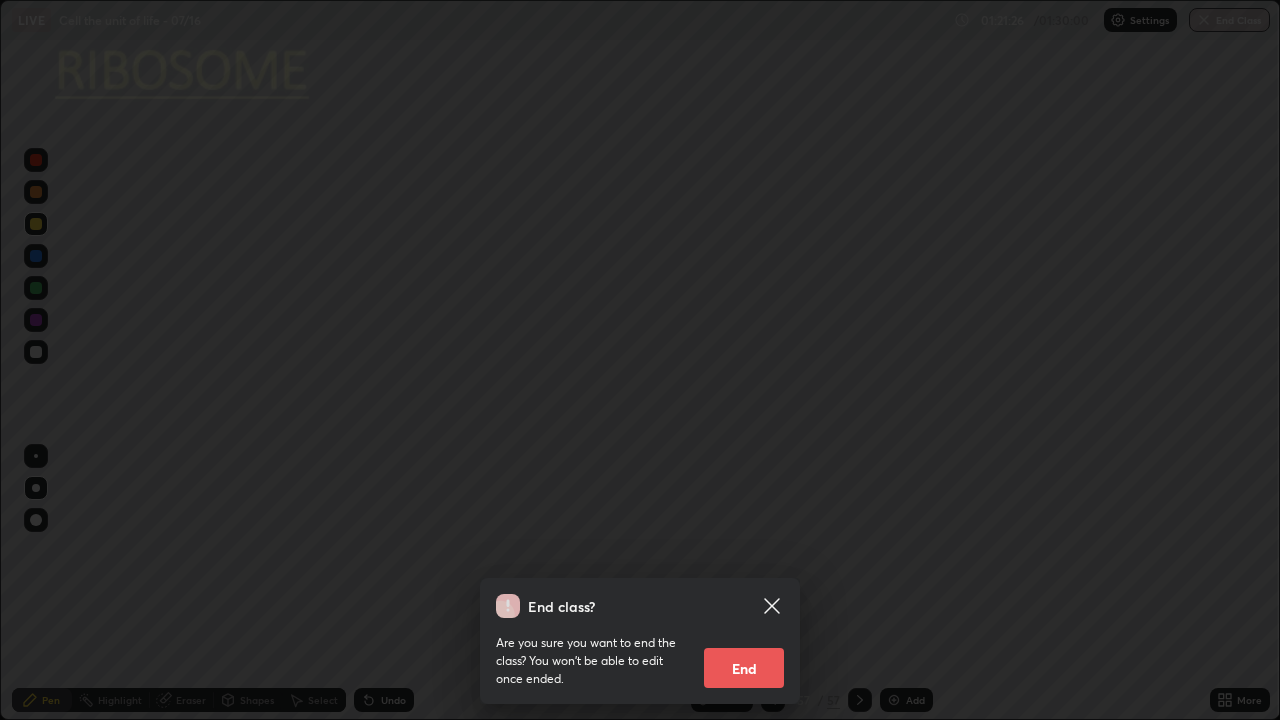 click on "End" at bounding box center [744, 668] 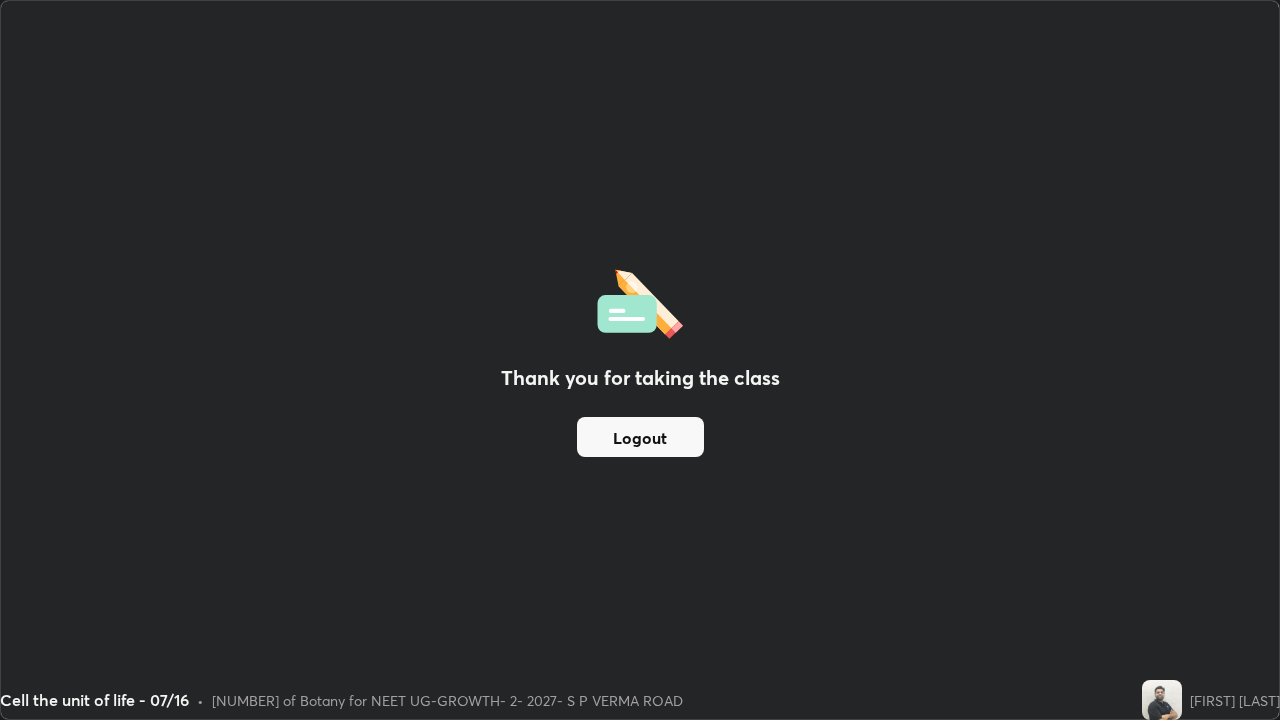click on "Logout" at bounding box center [640, 437] 